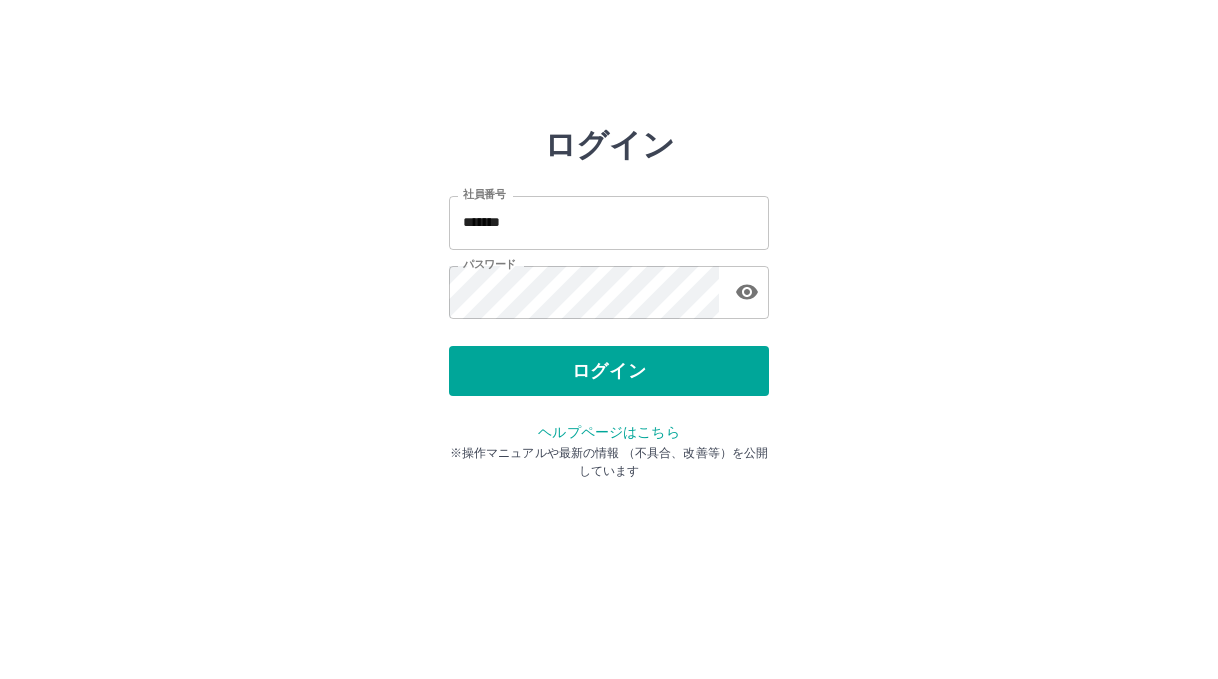 scroll, scrollTop: 0, scrollLeft: 0, axis: both 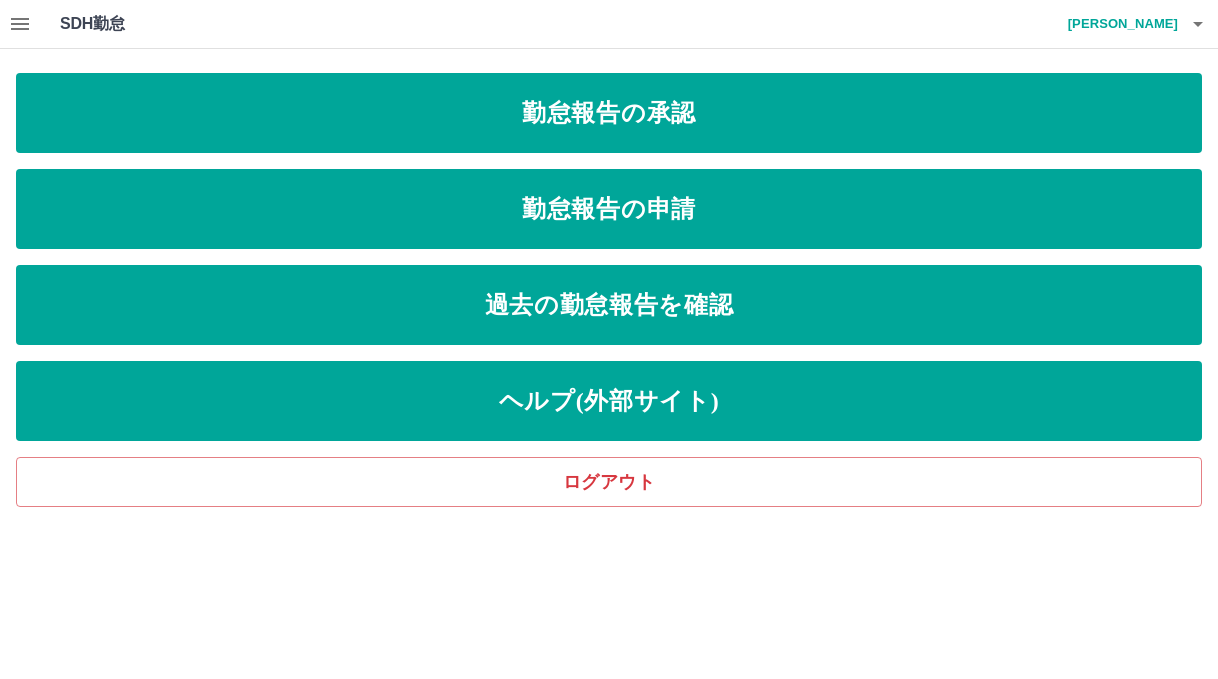 click 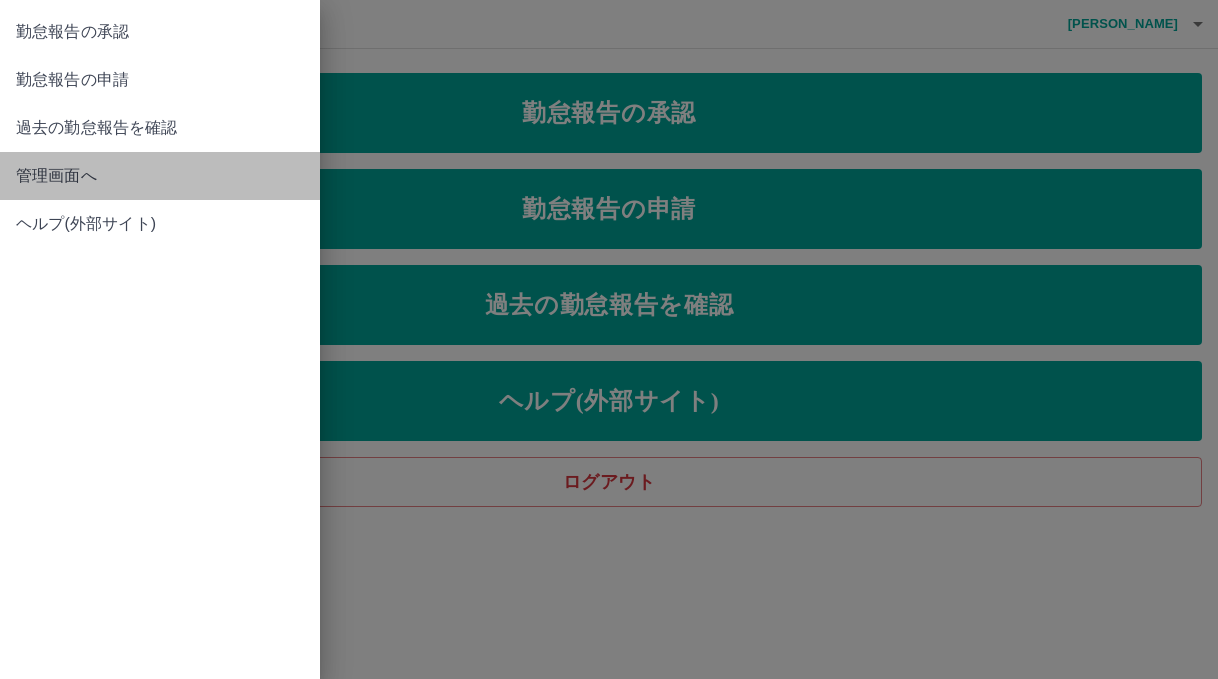 click on "管理画面へ" at bounding box center [160, 176] 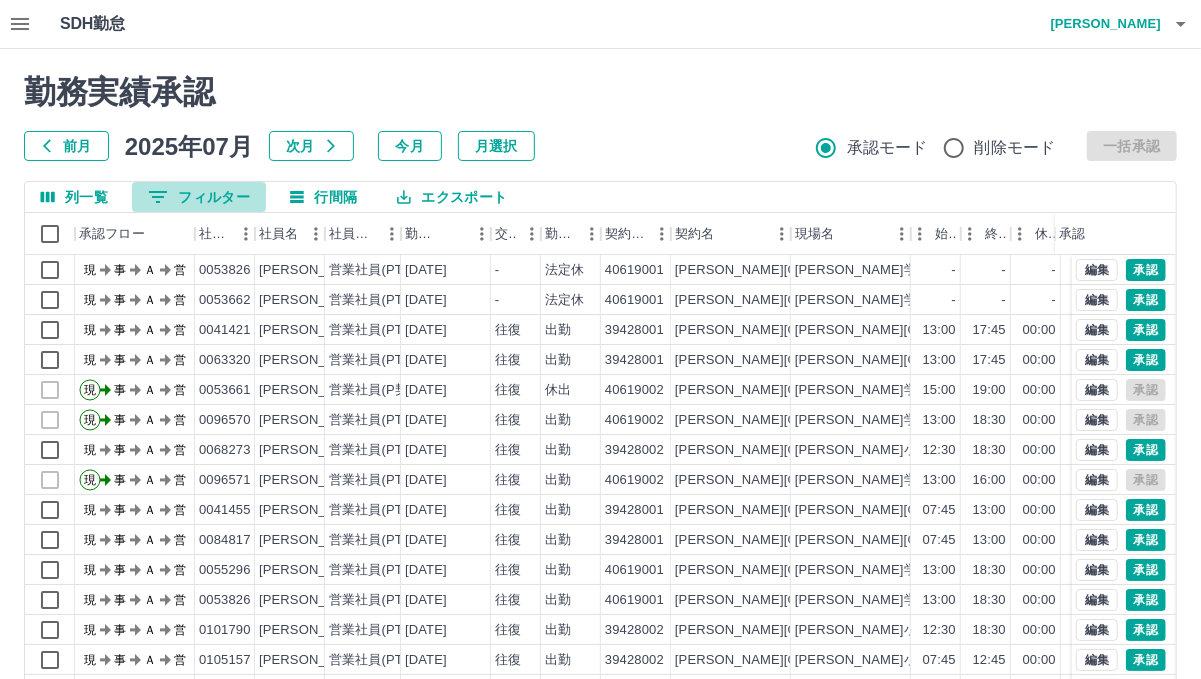 click on "0 フィルター" at bounding box center (199, 197) 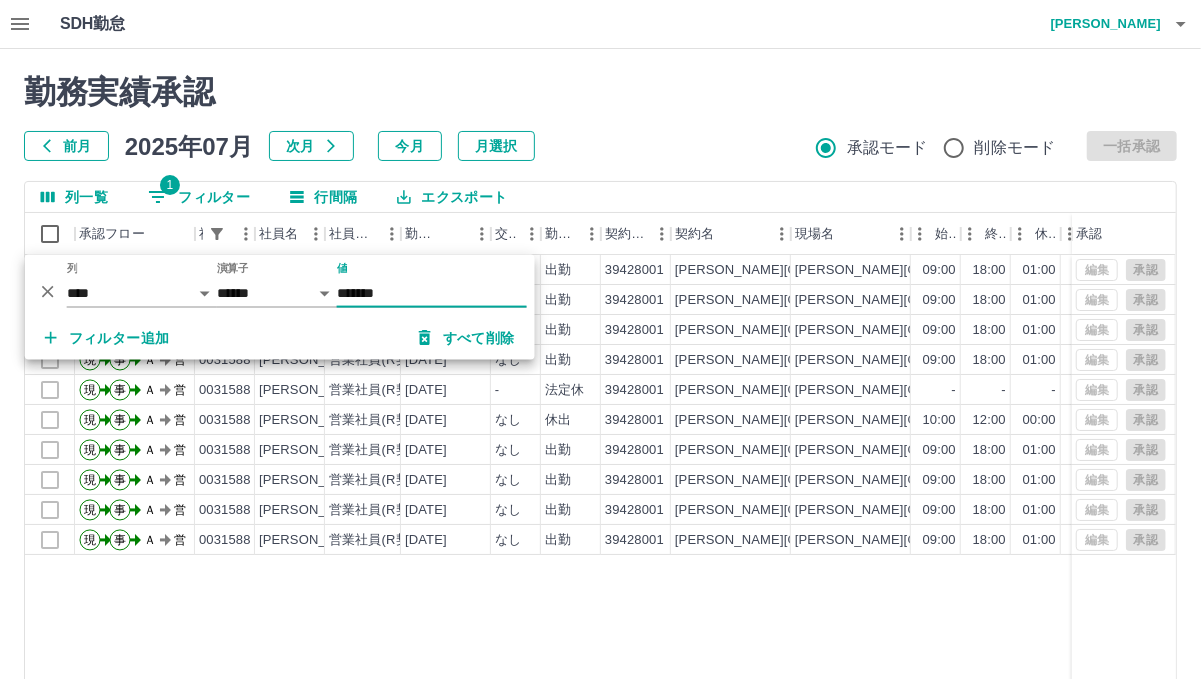 type on "*******" 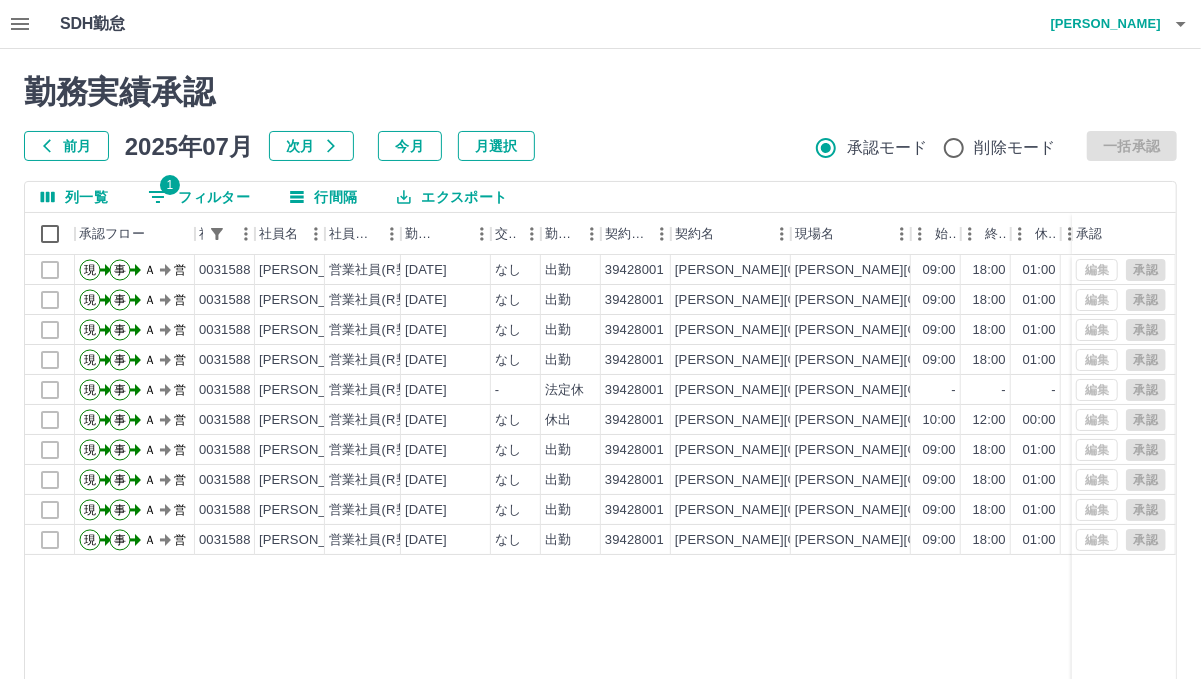 click 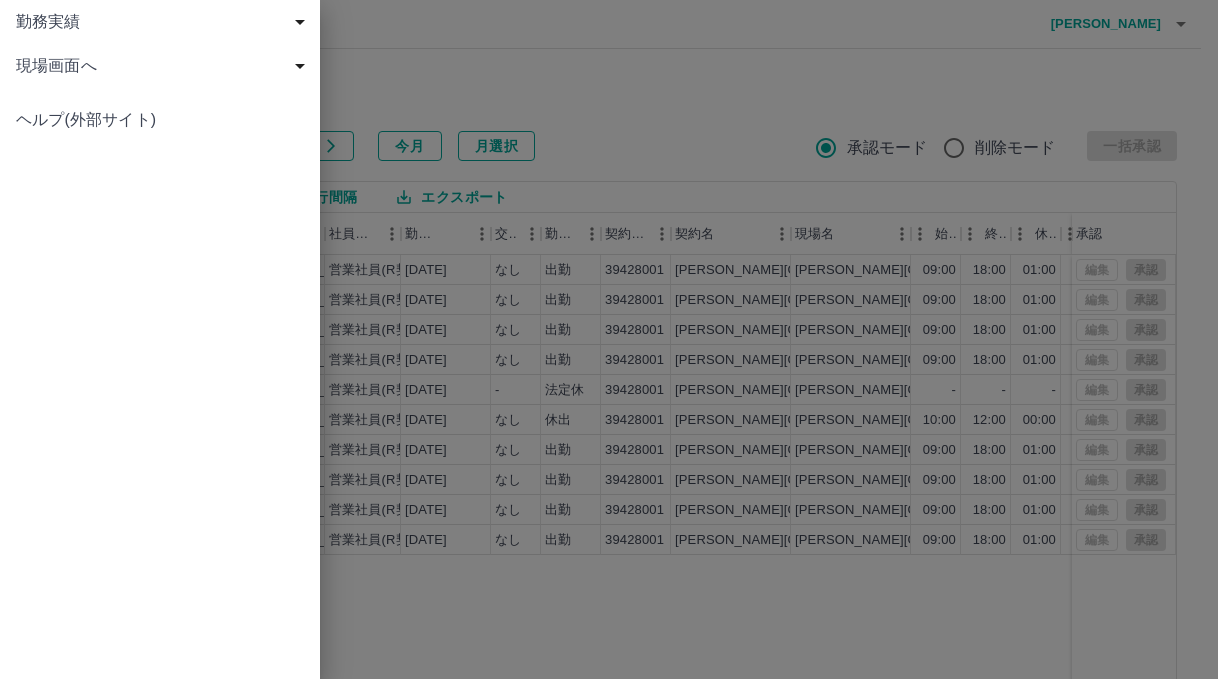 click on "現場画面へ" at bounding box center [164, 66] 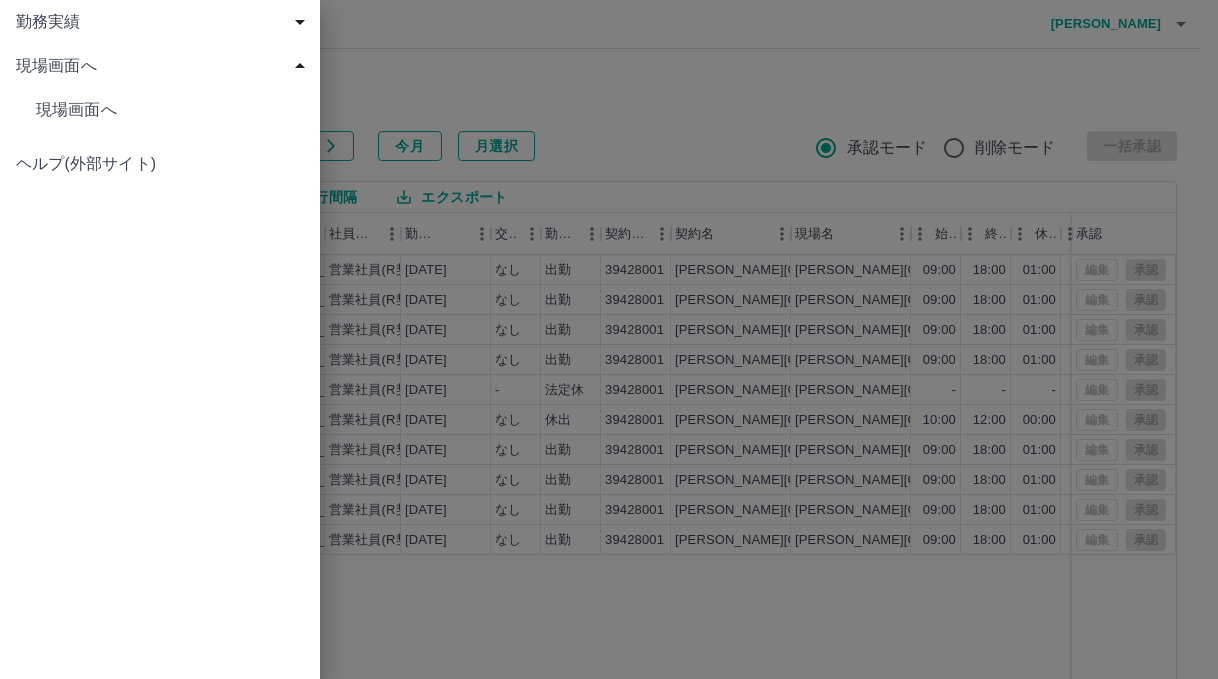 click on "現場画面へ" at bounding box center [170, 110] 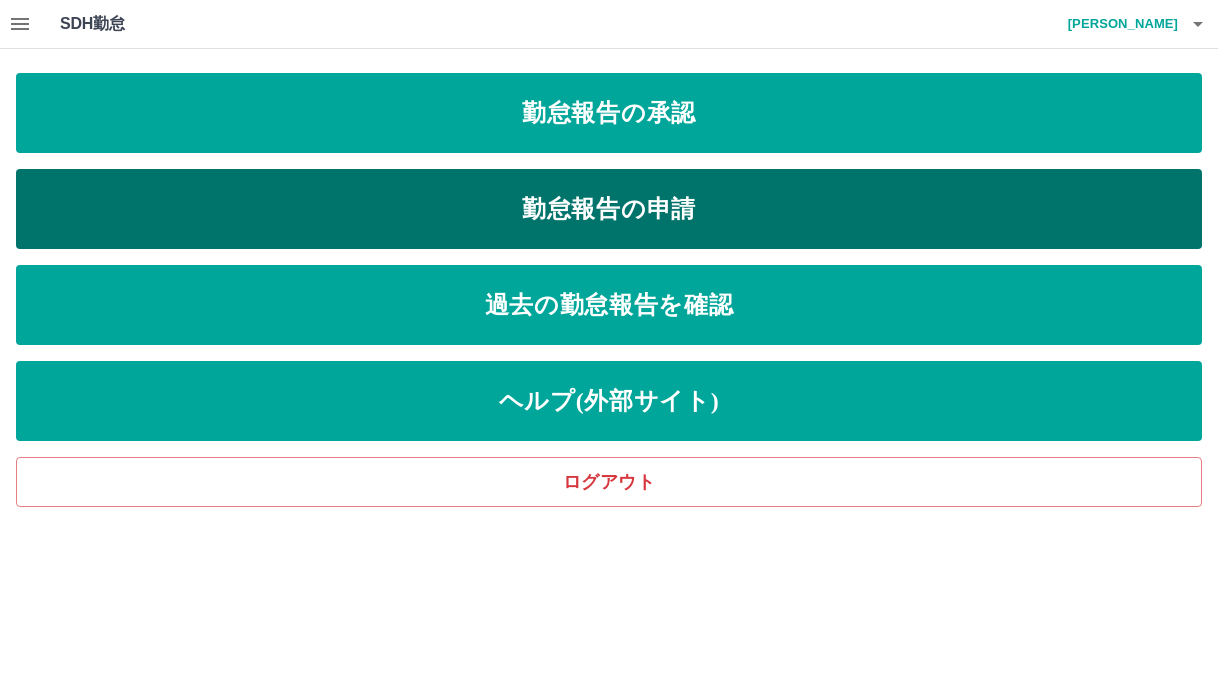 click on "勤怠報告の申請" at bounding box center [609, 209] 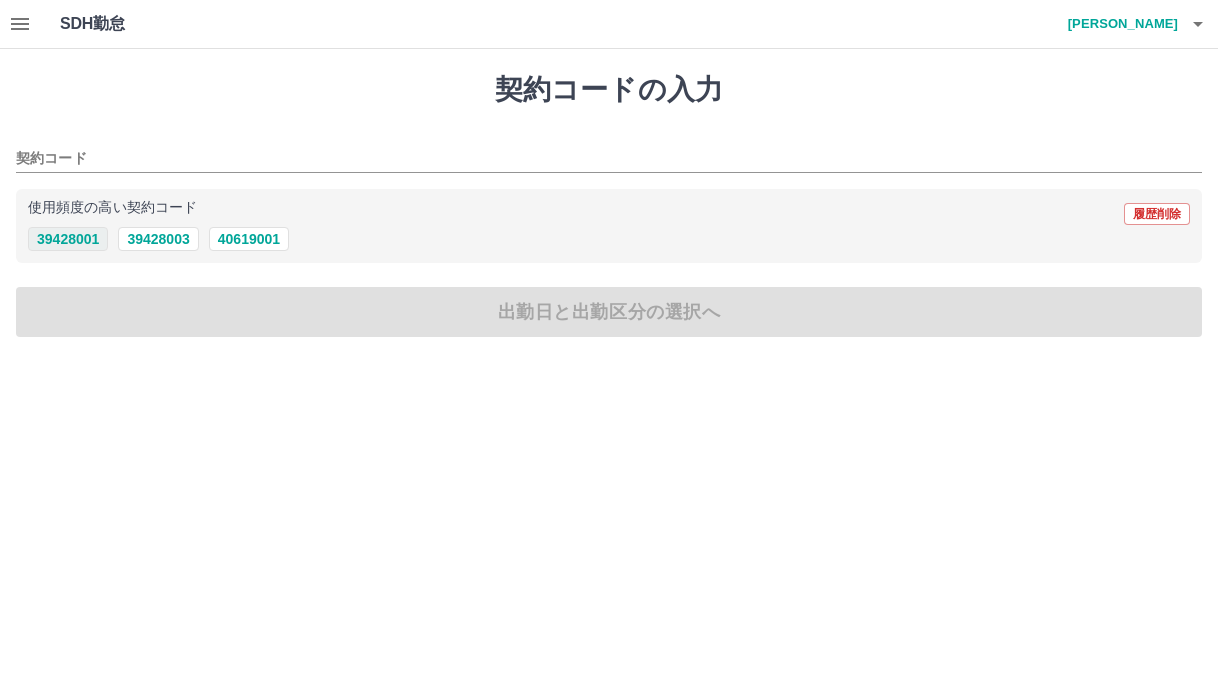 click on "39428001" at bounding box center (68, 239) 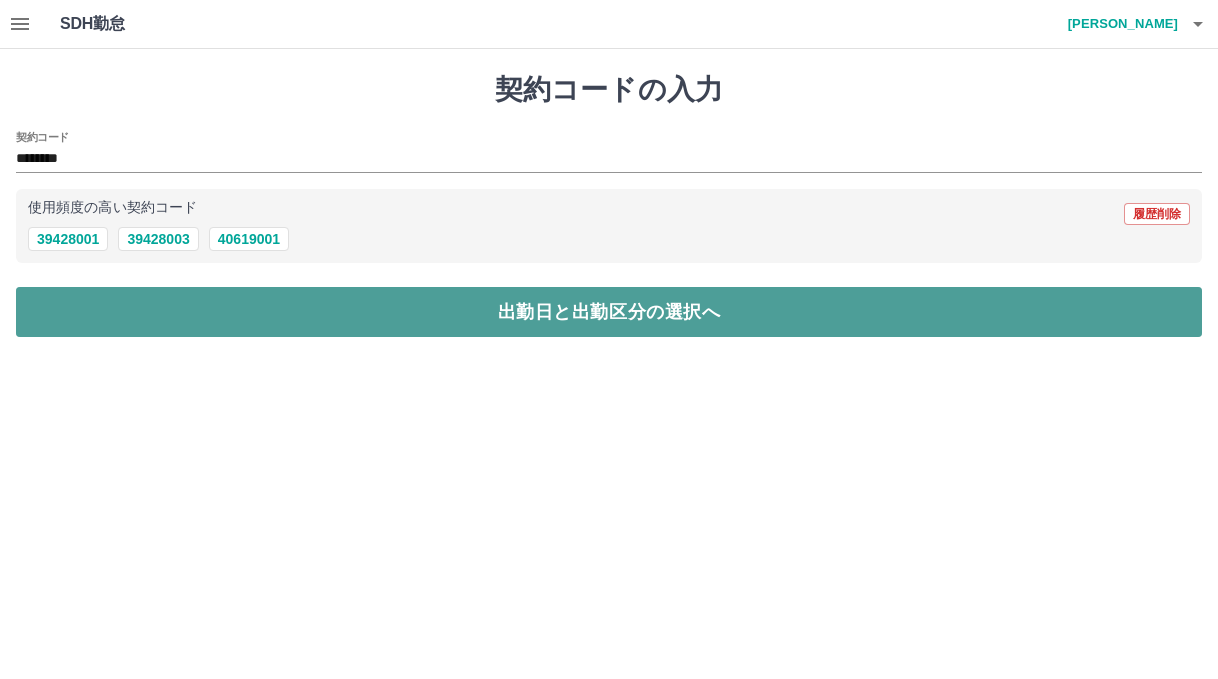 click on "出勤日と出勤区分の選択へ" at bounding box center [609, 312] 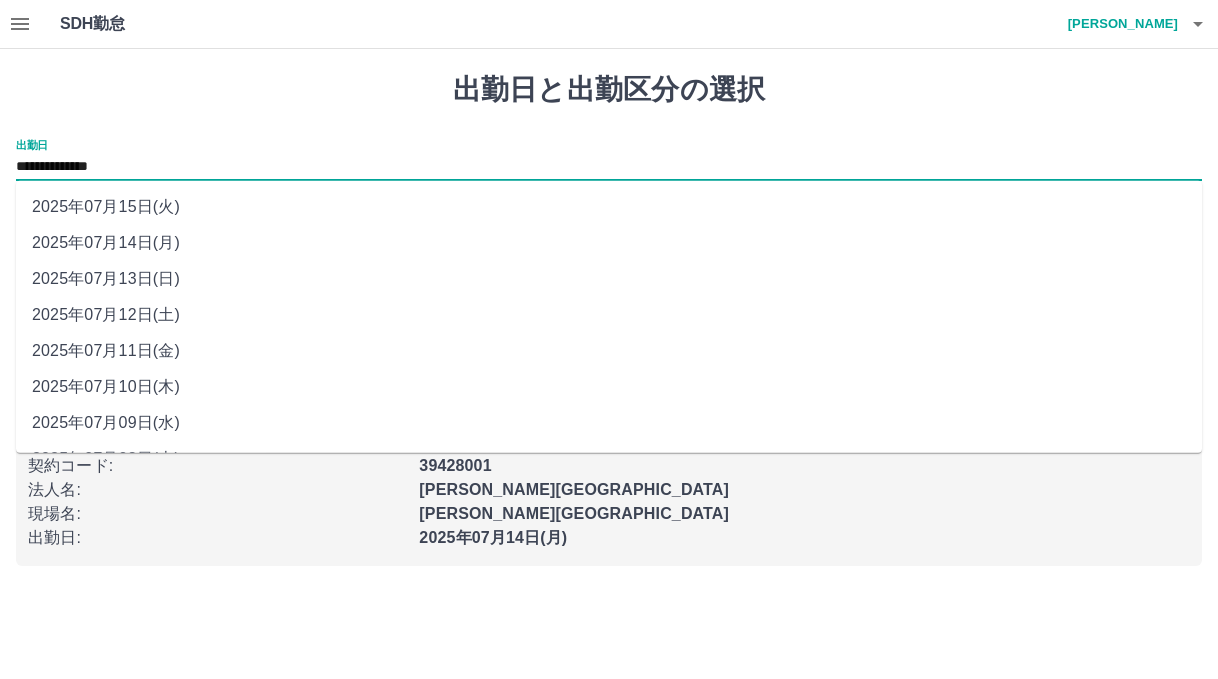 click on "**********" at bounding box center (609, 167) 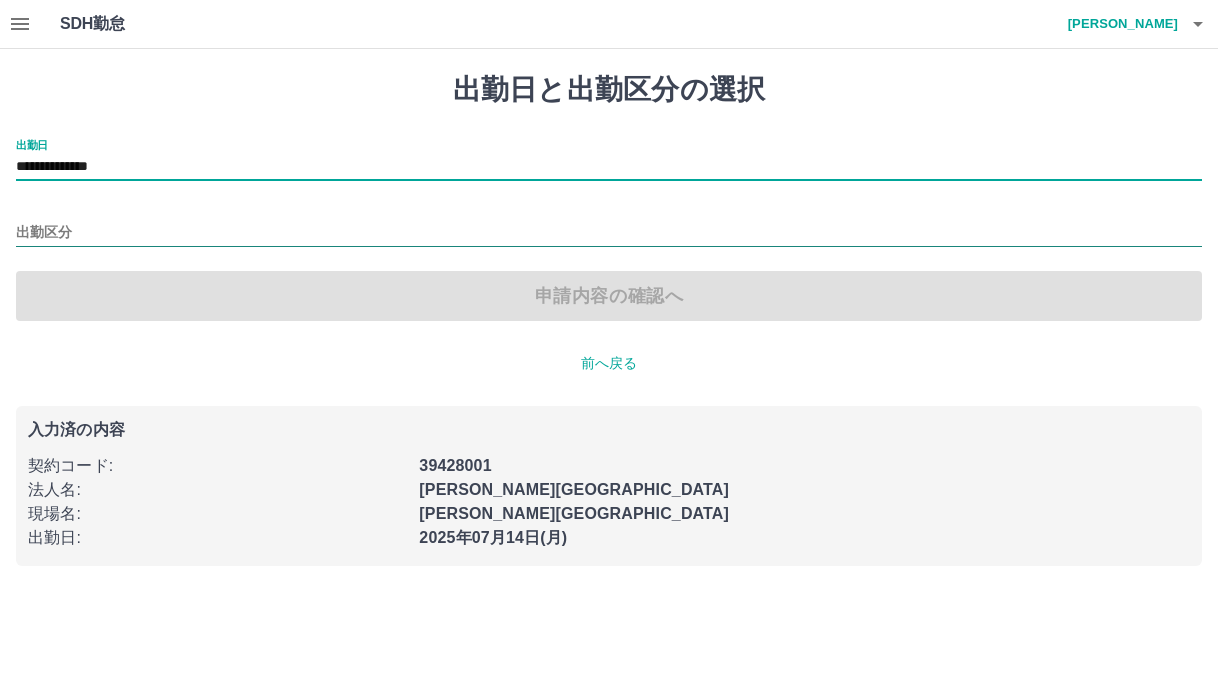 click on "出勤区分" at bounding box center (609, 233) 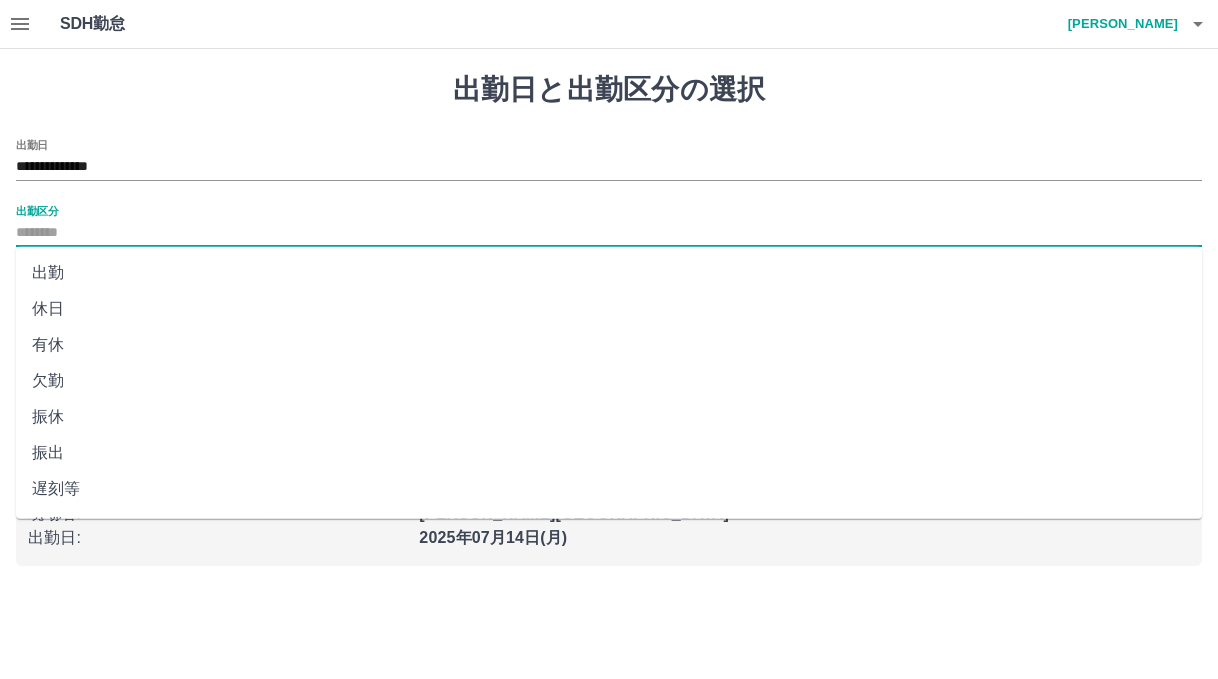 click on "出勤" at bounding box center [609, 273] 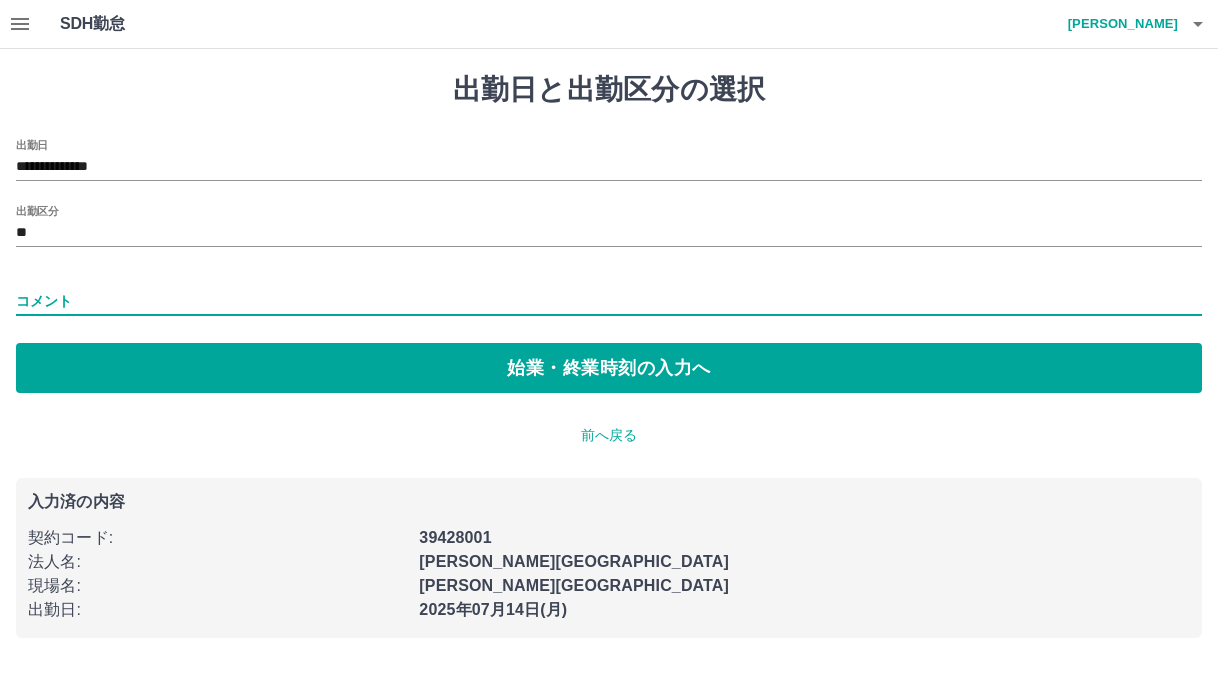 click on "コメント" at bounding box center (609, 301) 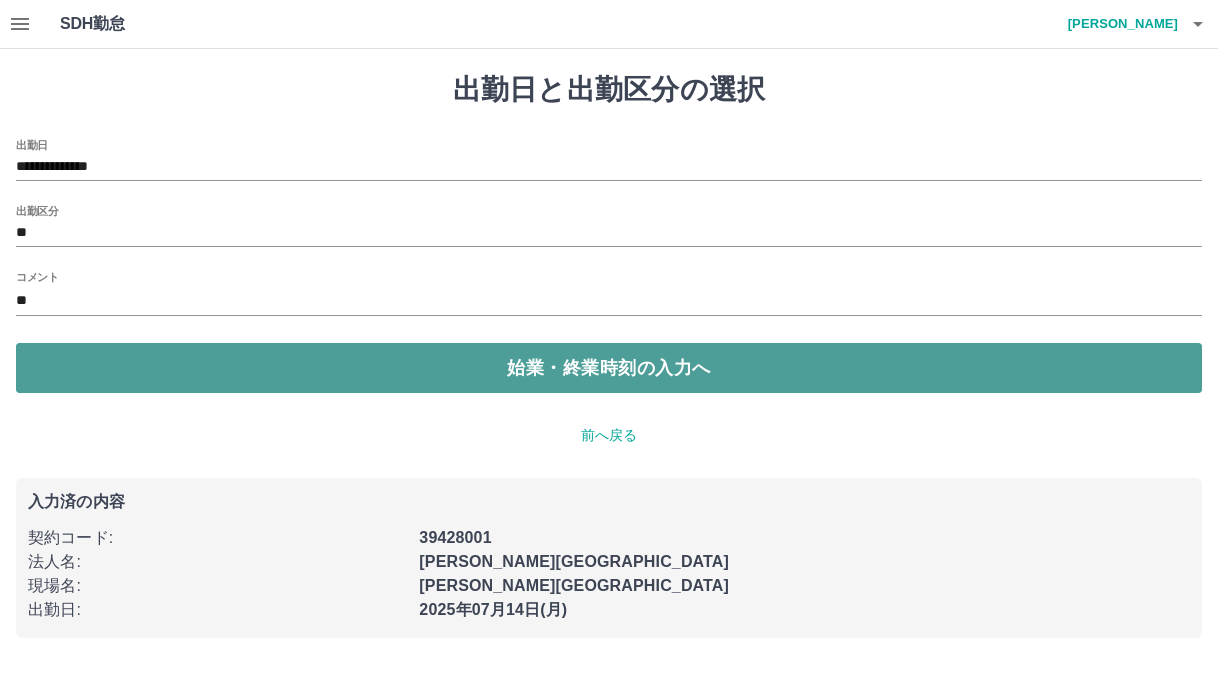click on "始業・終業時刻の入力へ" at bounding box center [609, 368] 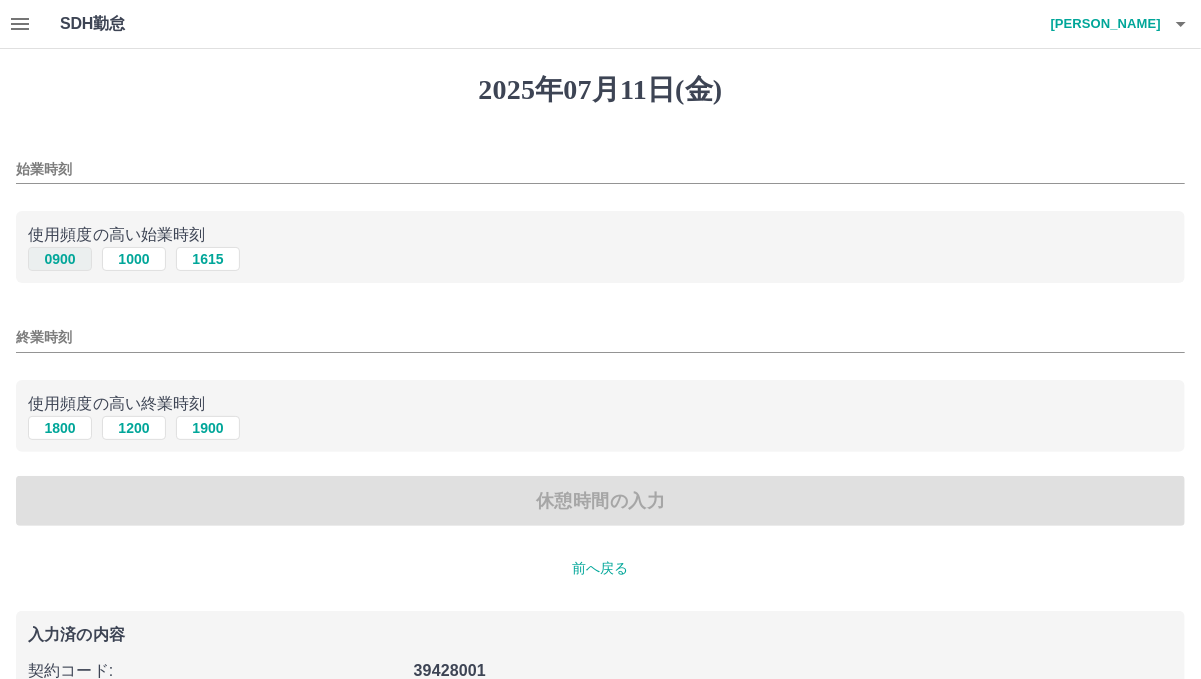 click on "0900" at bounding box center (60, 259) 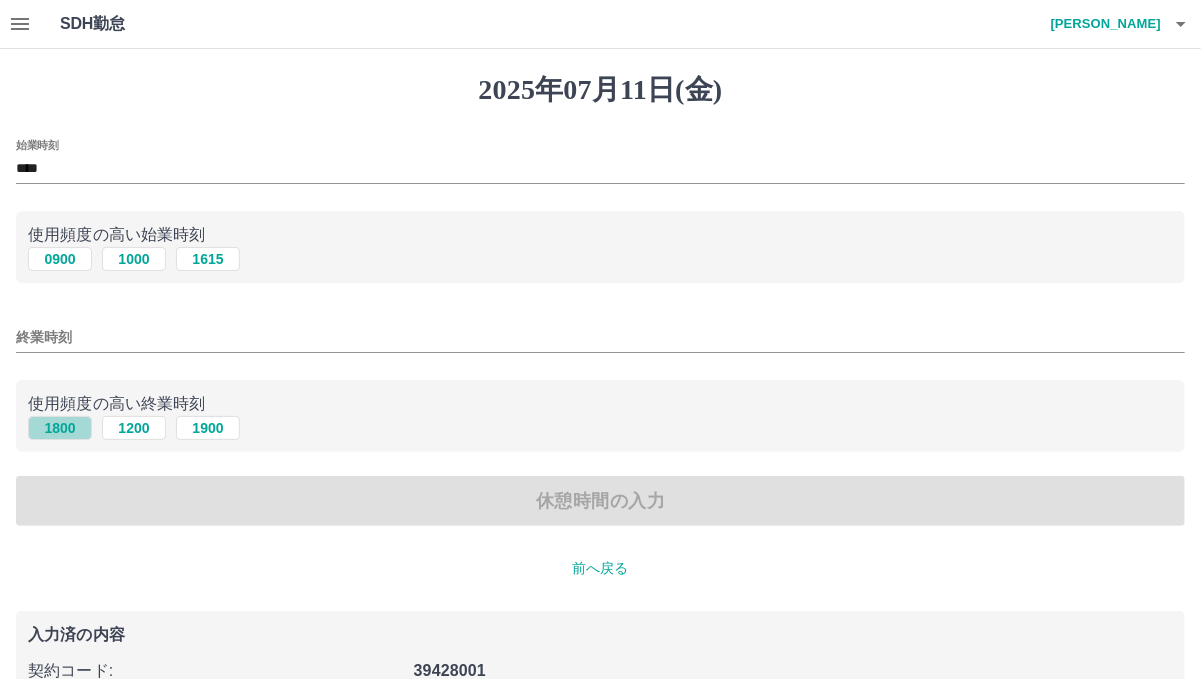 click on "1800" at bounding box center [60, 428] 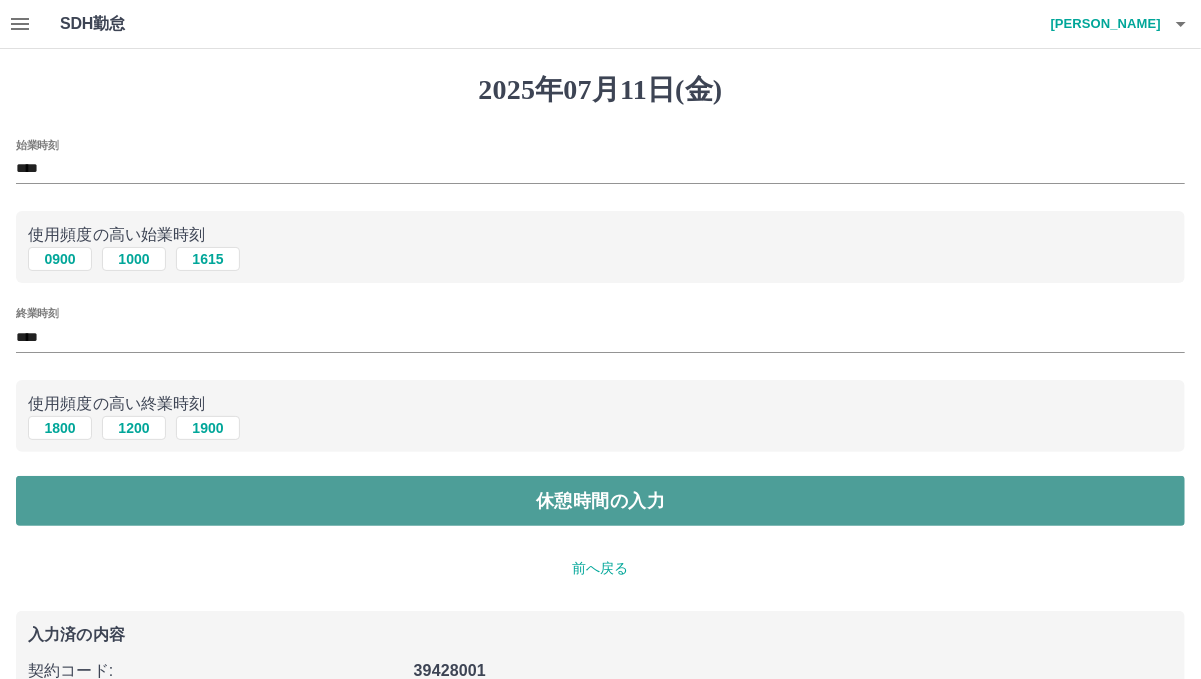 click on "休憩時間の入力" at bounding box center (600, 501) 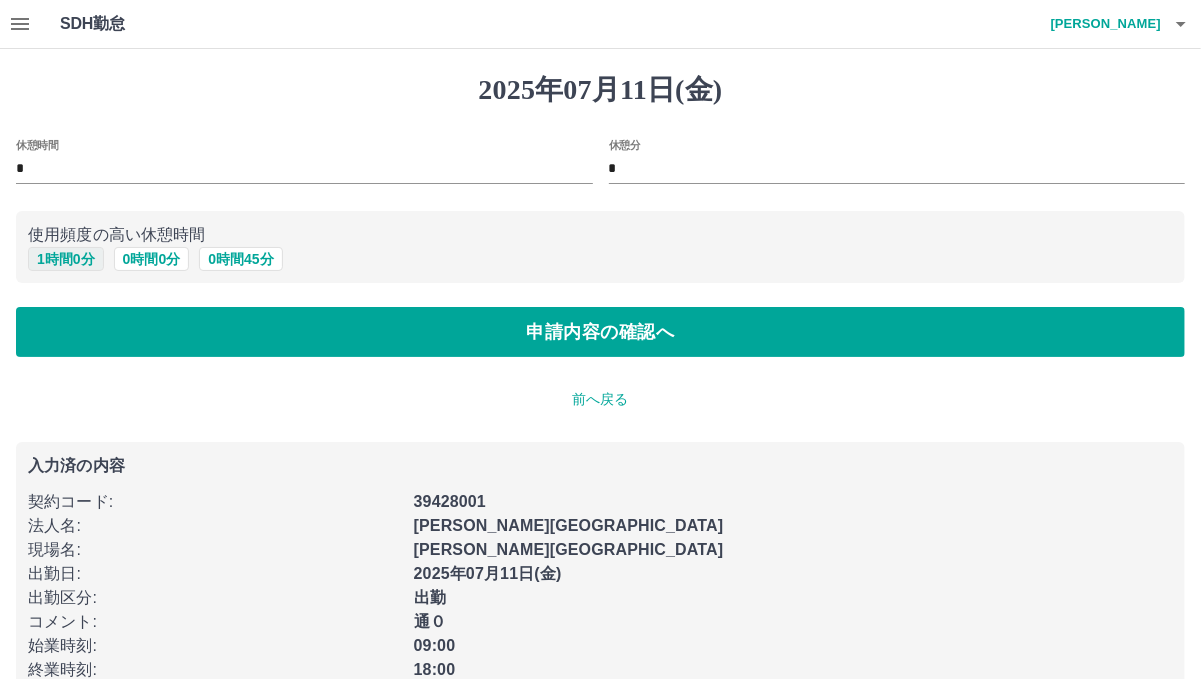 click on "1 時間 0 分" at bounding box center (66, 259) 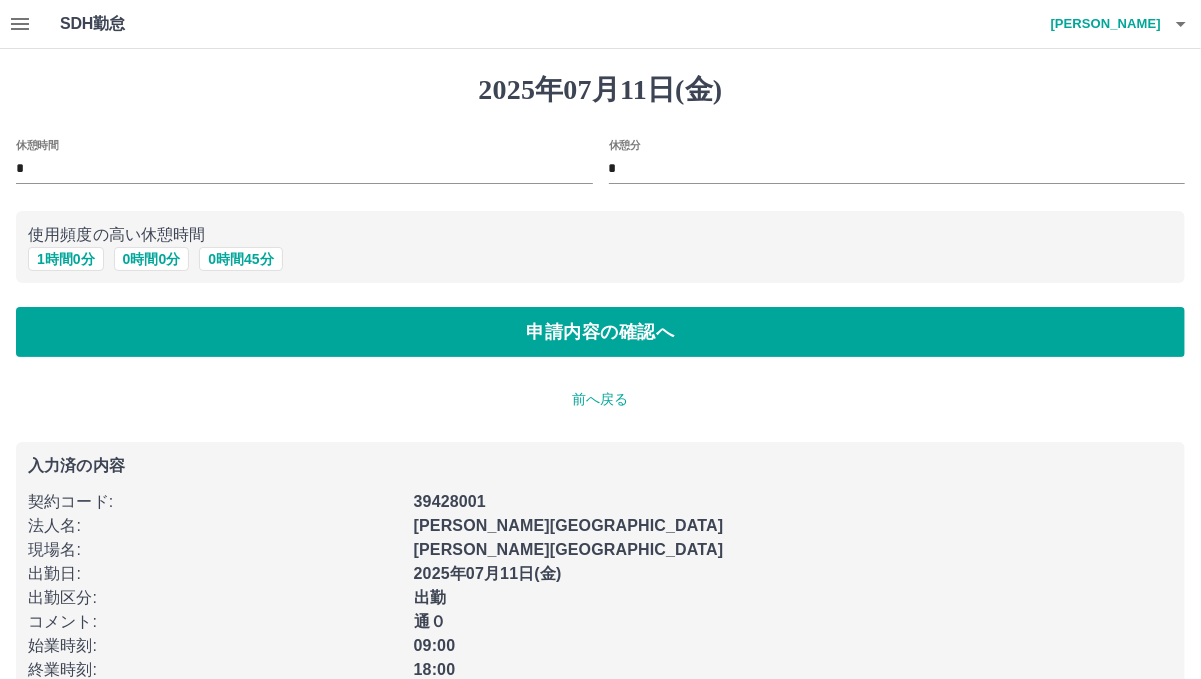 click on "[DATE] 休憩時間 * 休憩分 * 使用頻度の高い休憩時間 1 時間 0 分 0 時間 0 分 0 時間 45 分 申請内容の確認へ 前へ戻る 入力済の内容 契約コード : 39428001 法人名 : [PERSON_NAME][GEOGRAPHIC_DATA] 現場名 : [PERSON_NAME][GEOGRAPHIC_DATA] 出勤日 : [DATE] 出勤区分 : 出勤 コメント : 通０ 始業時刻 : 09:00 終業時刻 : 18:00" at bounding box center (600, 385) 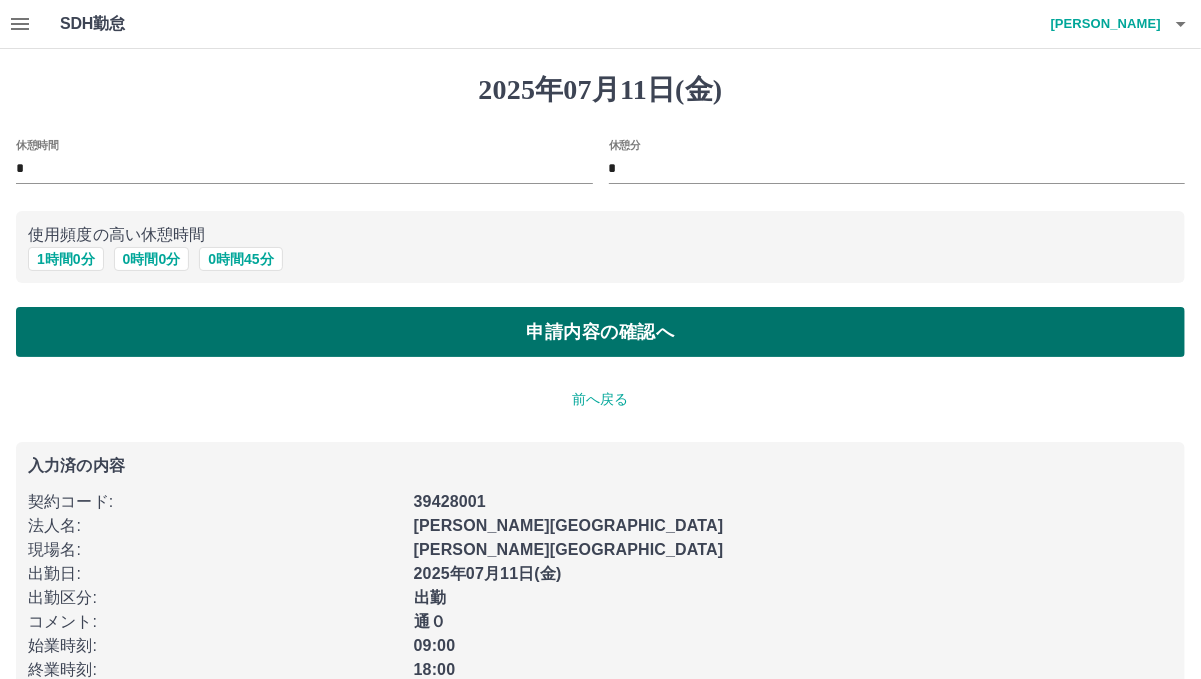 click on "申請内容の確認へ" at bounding box center (600, 332) 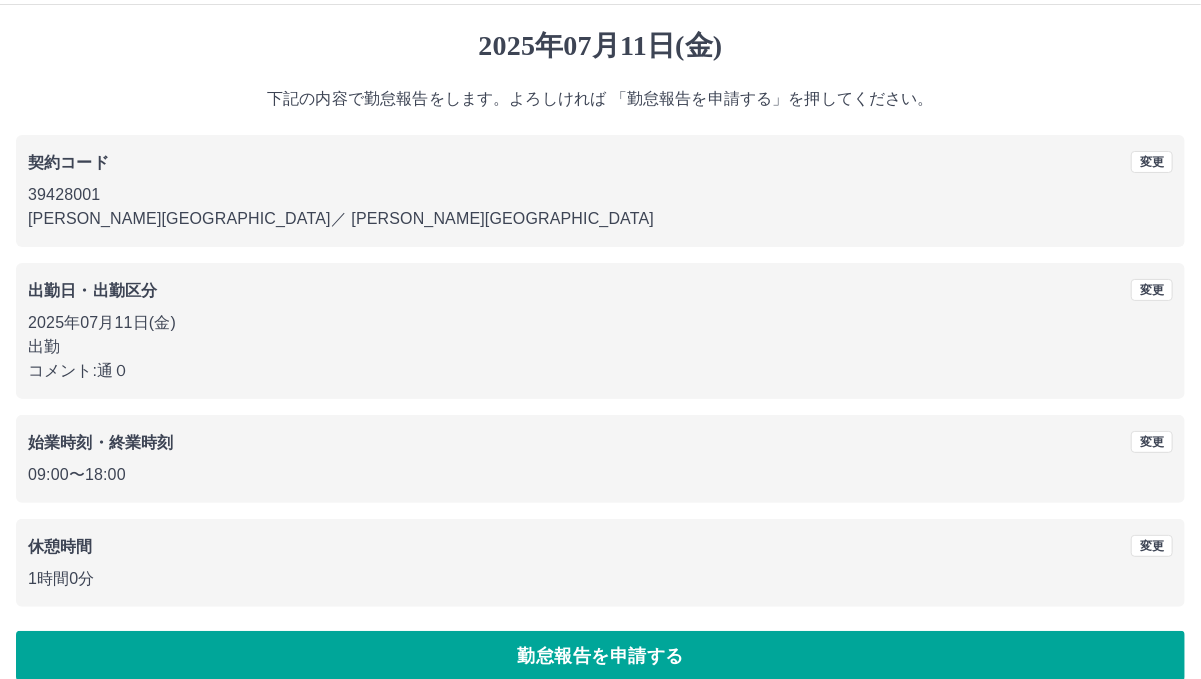 scroll, scrollTop: 68, scrollLeft: 0, axis: vertical 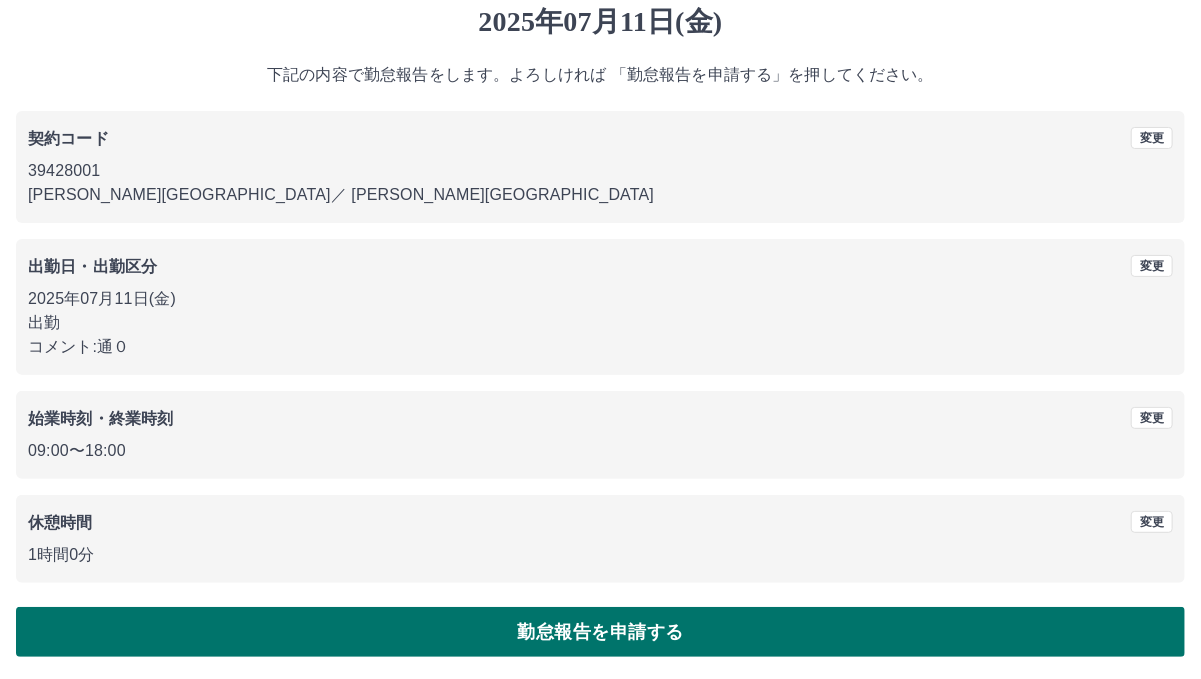 click on "勤怠報告を申請する" at bounding box center (600, 632) 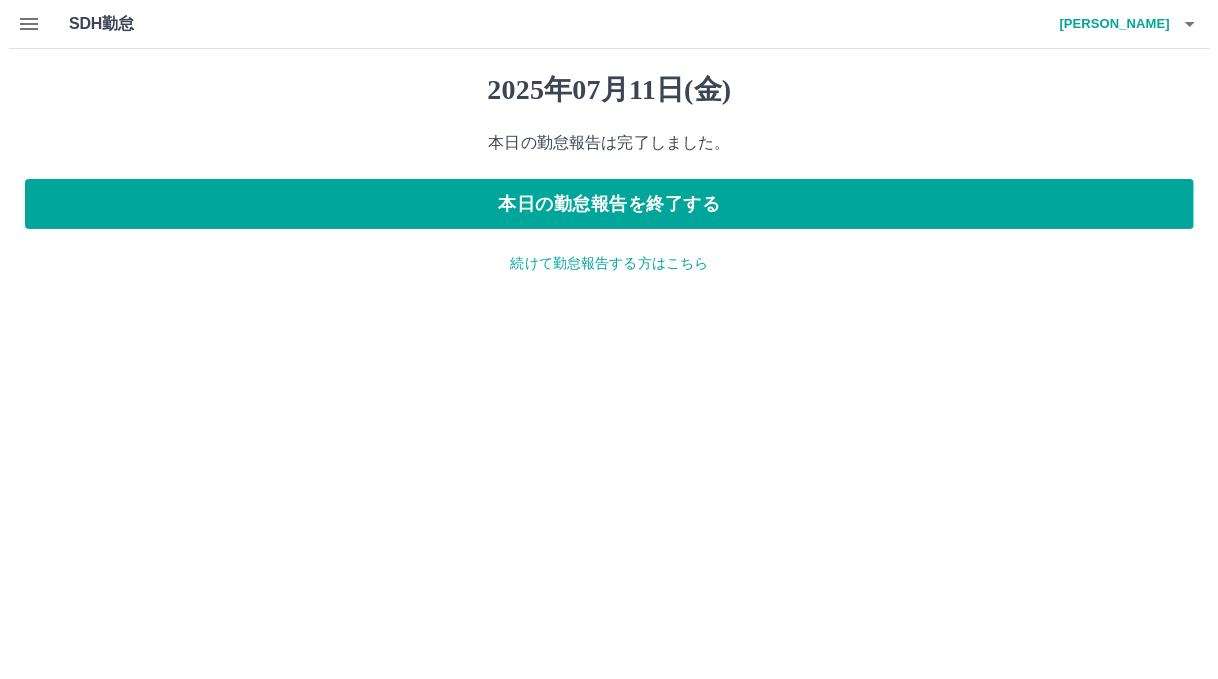 scroll, scrollTop: 0, scrollLeft: 0, axis: both 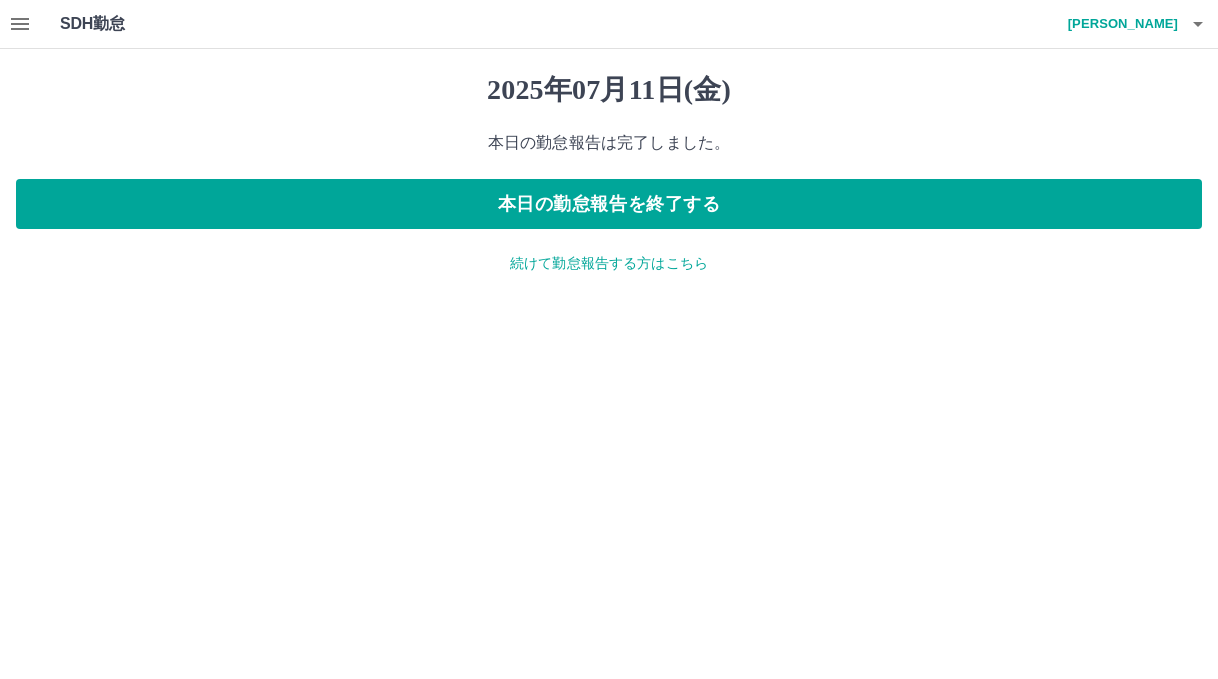 click on "続けて勤怠報告する方はこちら" at bounding box center (609, 263) 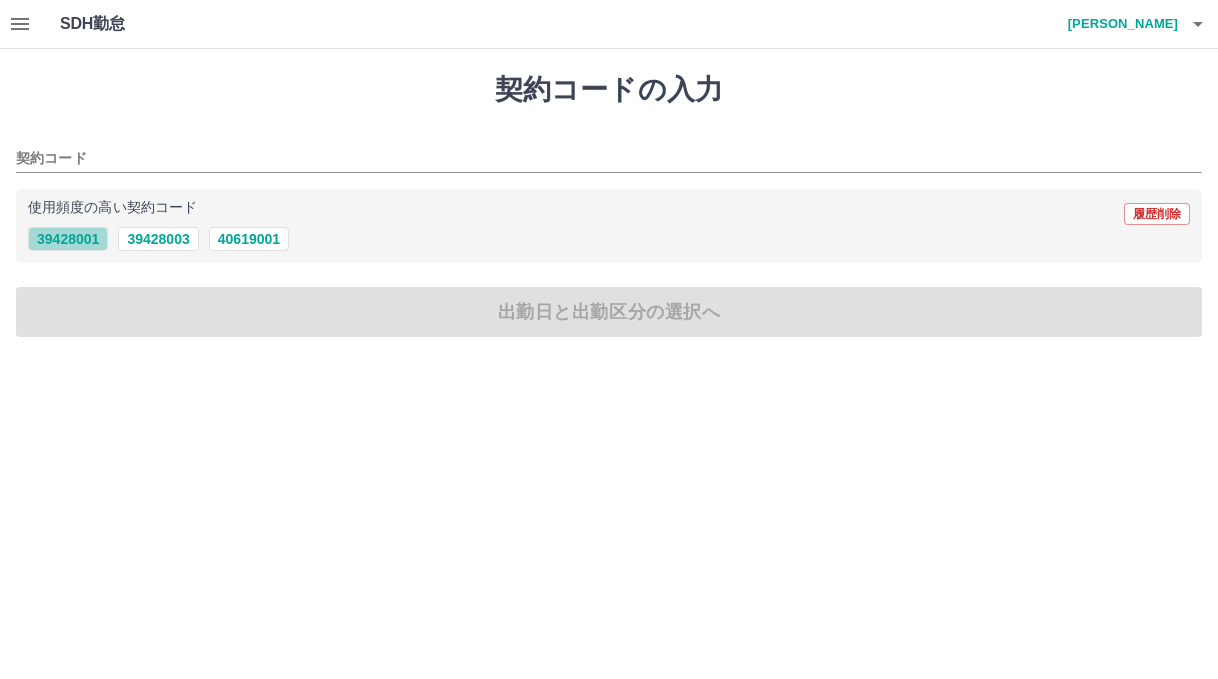 click on "39428001" at bounding box center [68, 239] 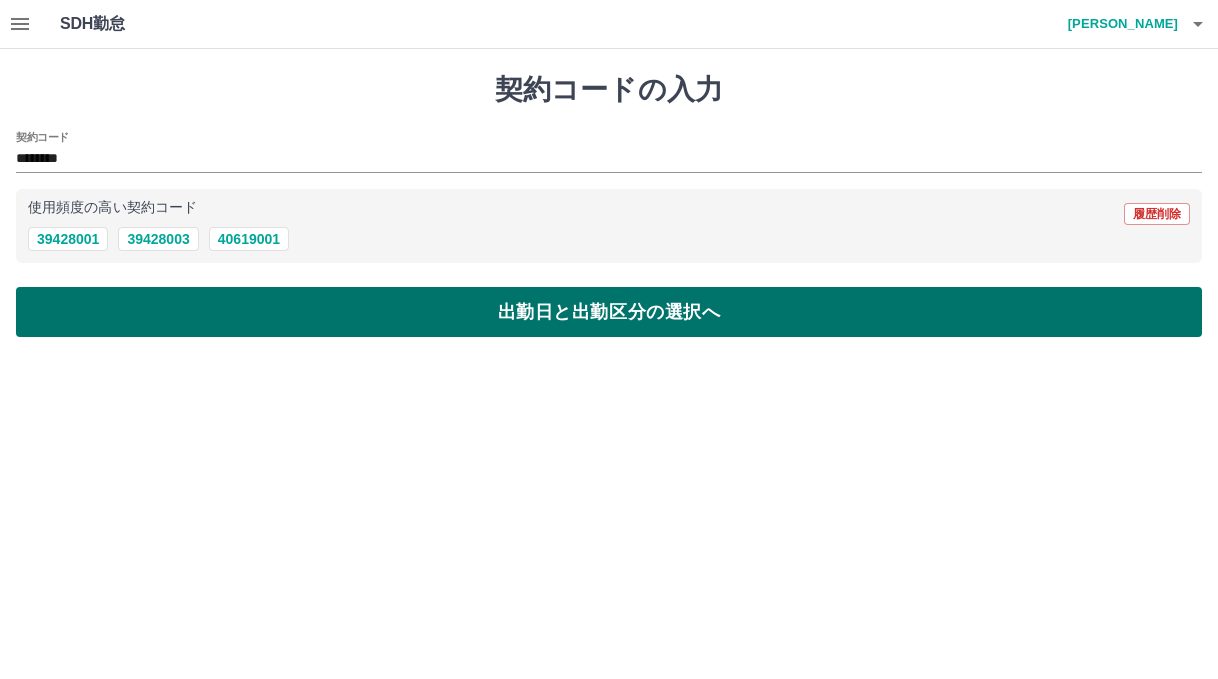 click on "出勤日と出勤区分の選択へ" at bounding box center (609, 312) 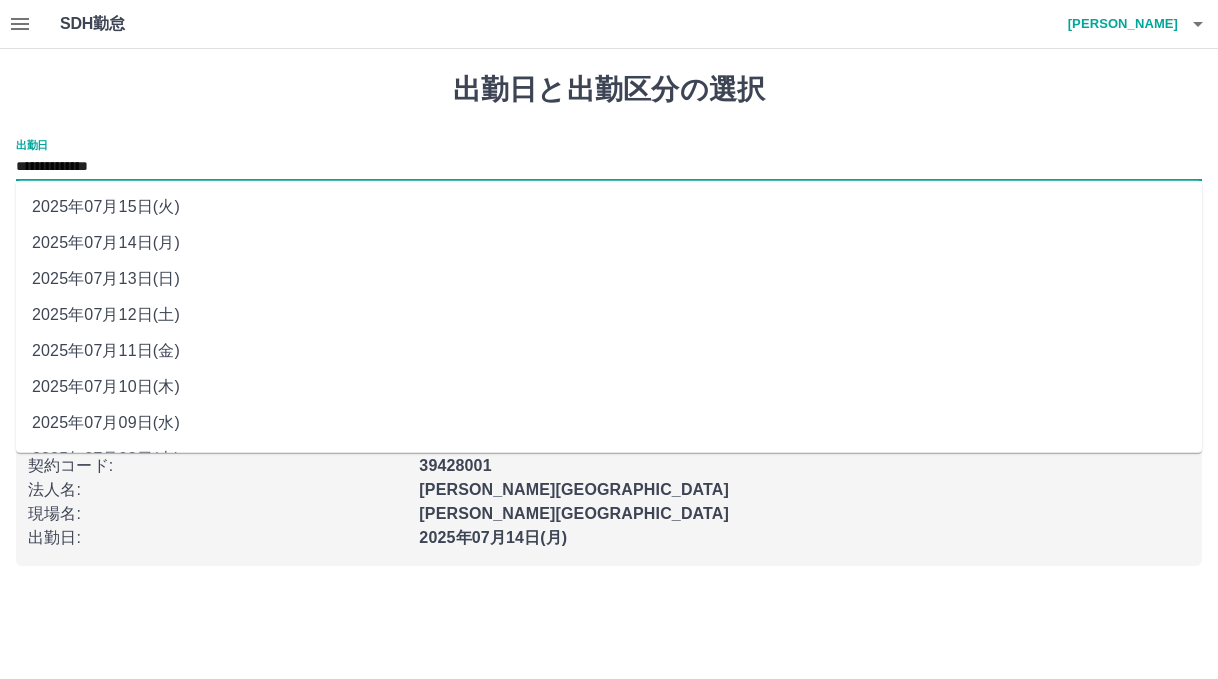 click on "**********" at bounding box center [609, 167] 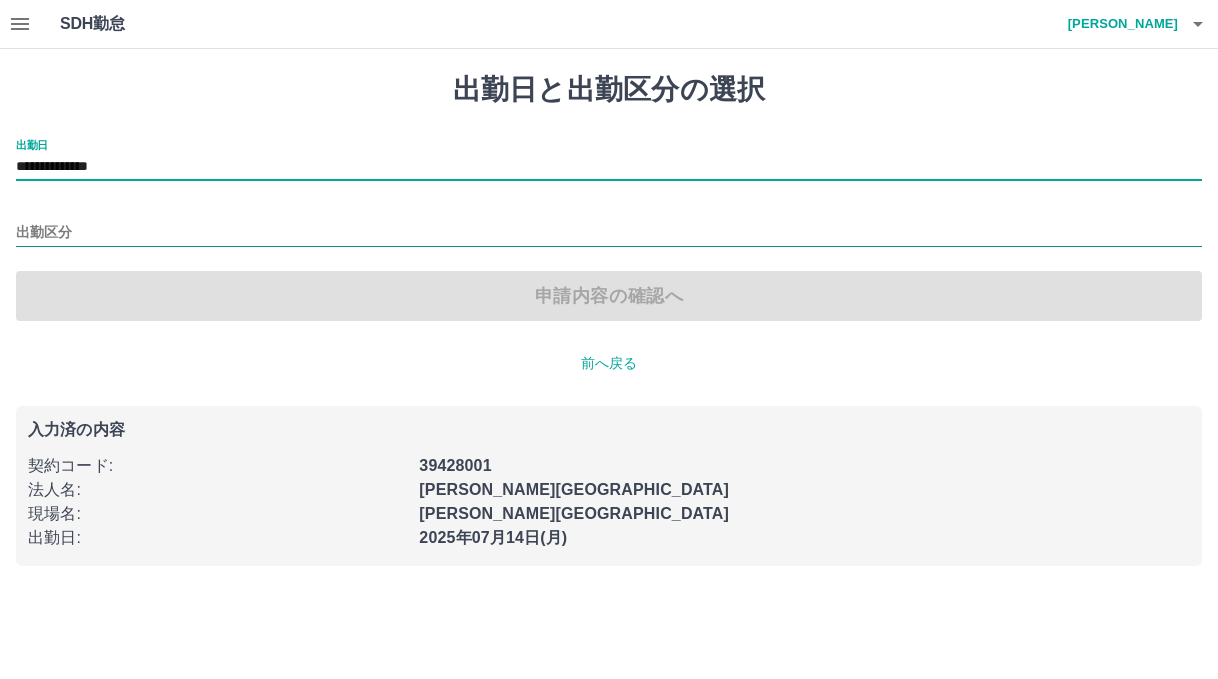 click on "出勤区分" at bounding box center [609, 233] 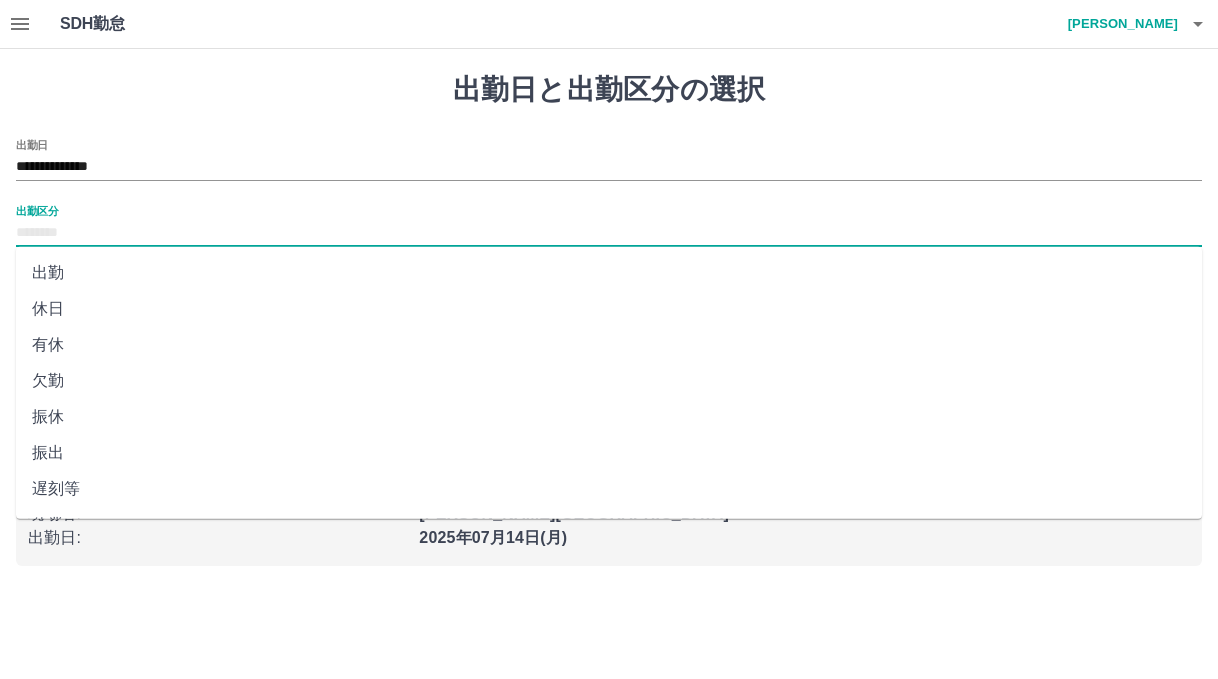 scroll, scrollTop: 100, scrollLeft: 0, axis: vertical 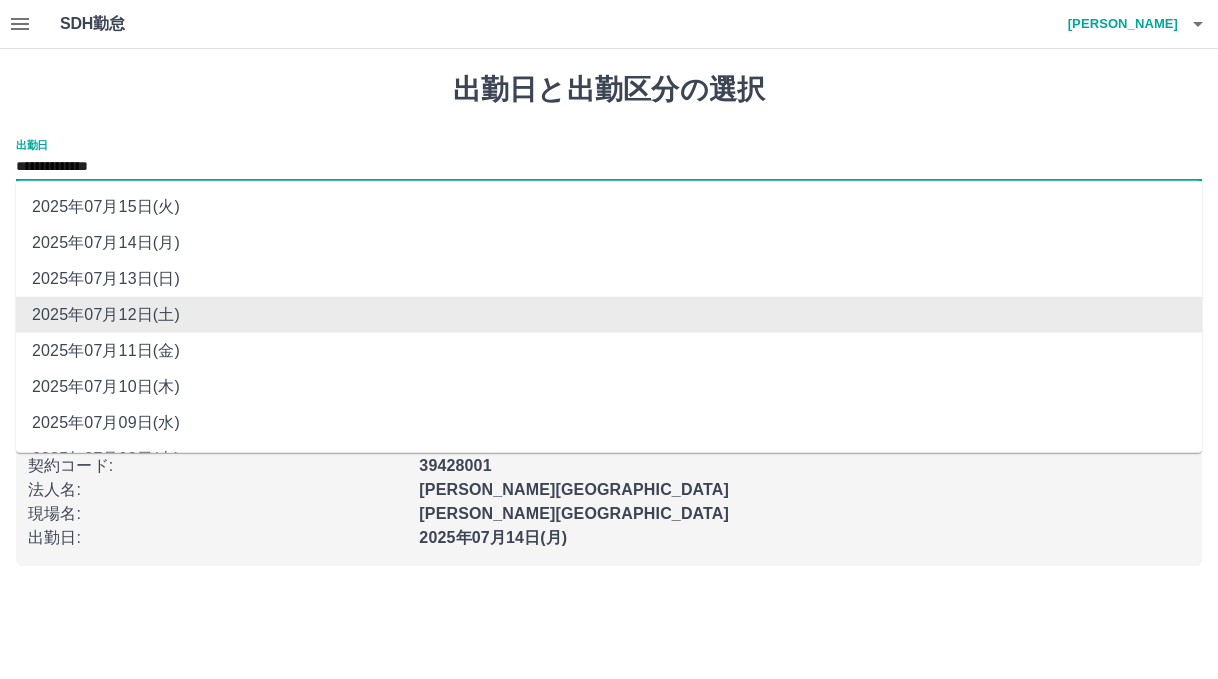 click on "**********" at bounding box center (609, 167) 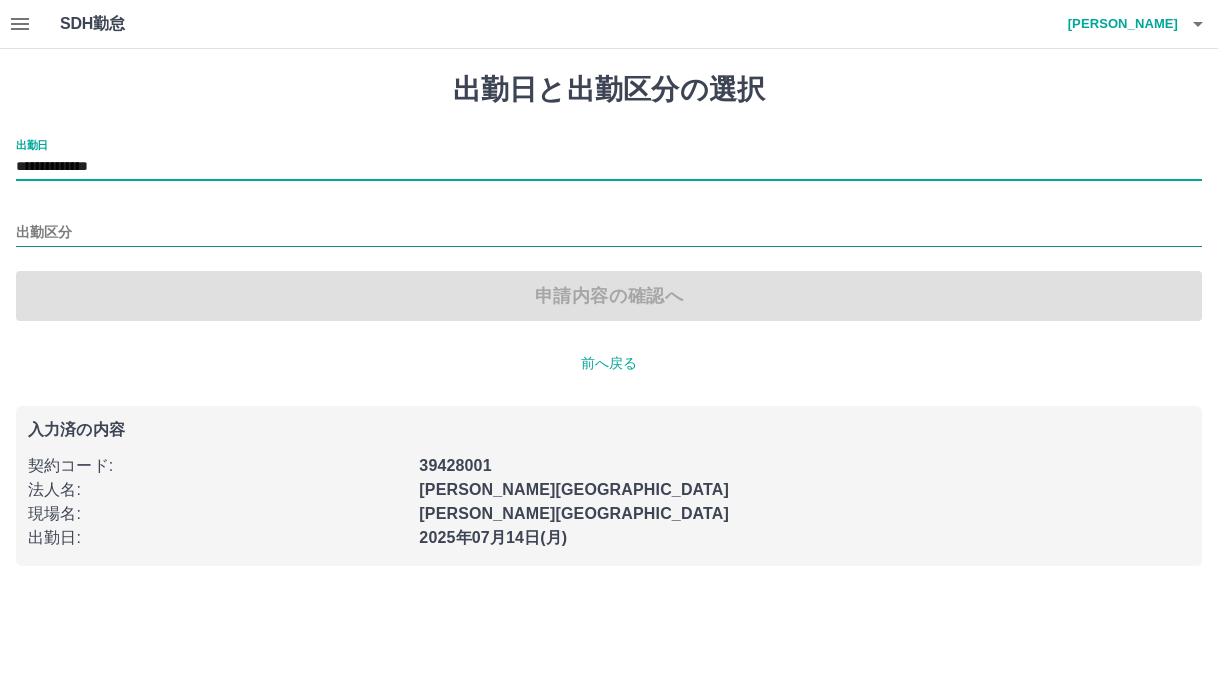 click on "出勤区分" at bounding box center [609, 233] 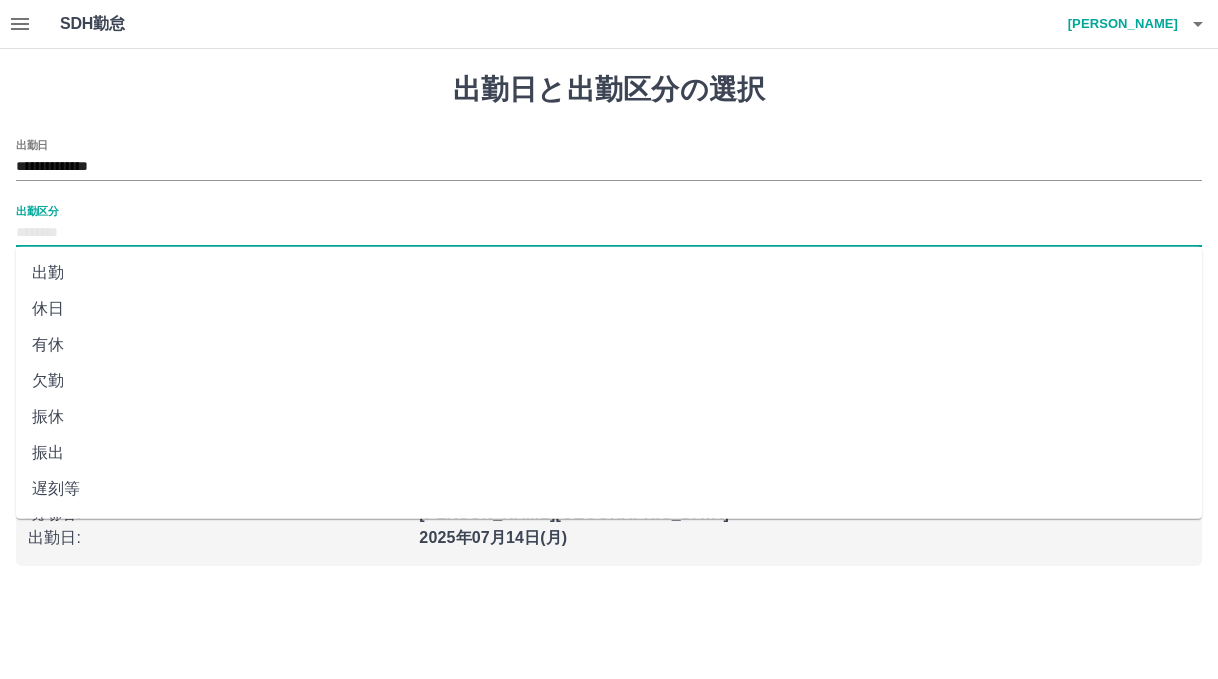 click on "休日" at bounding box center [609, 309] 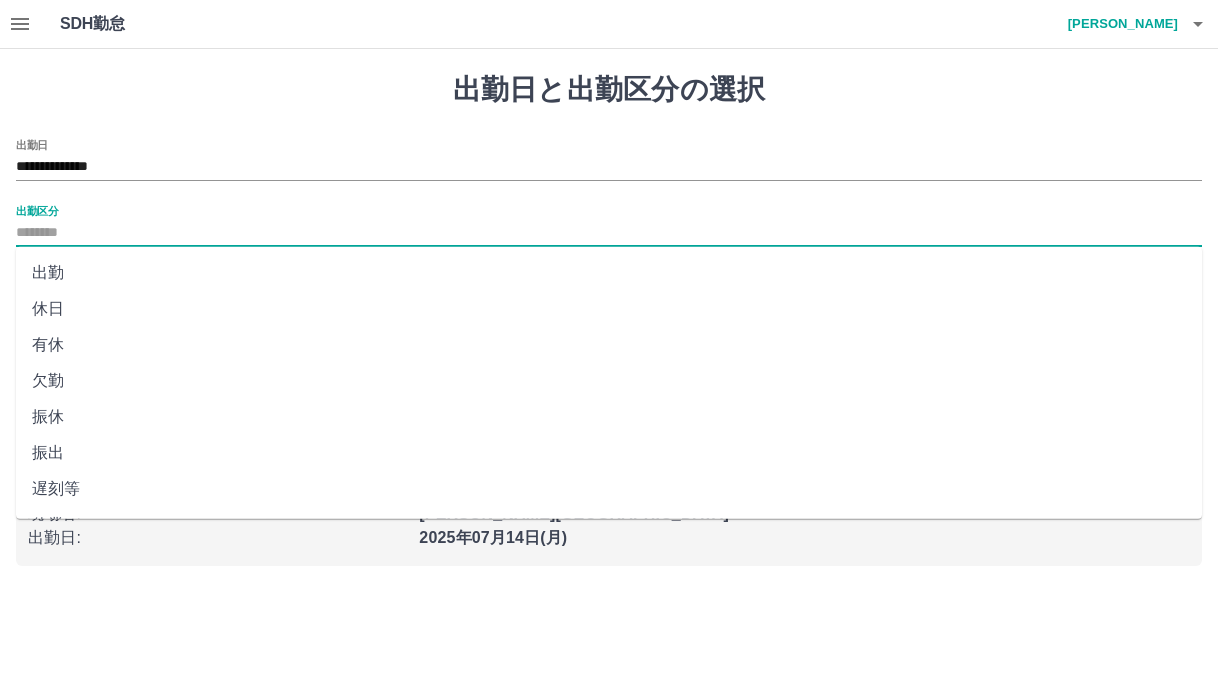 type on "**" 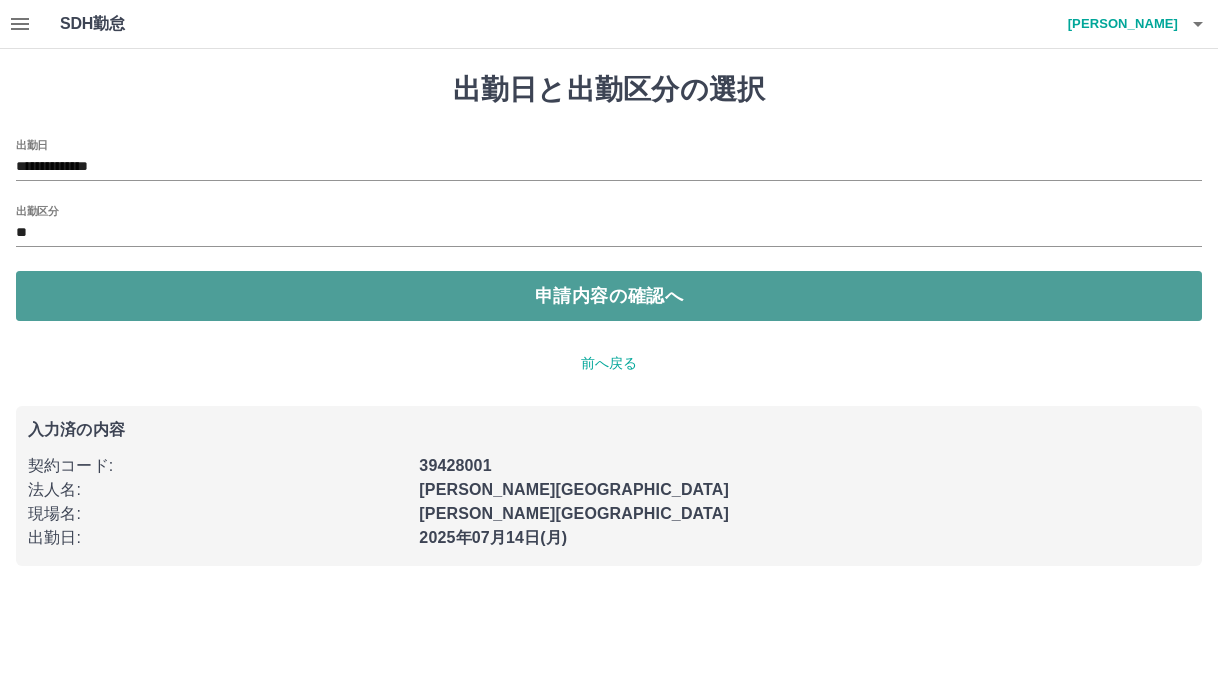 click on "申請内容の確認へ" at bounding box center [609, 296] 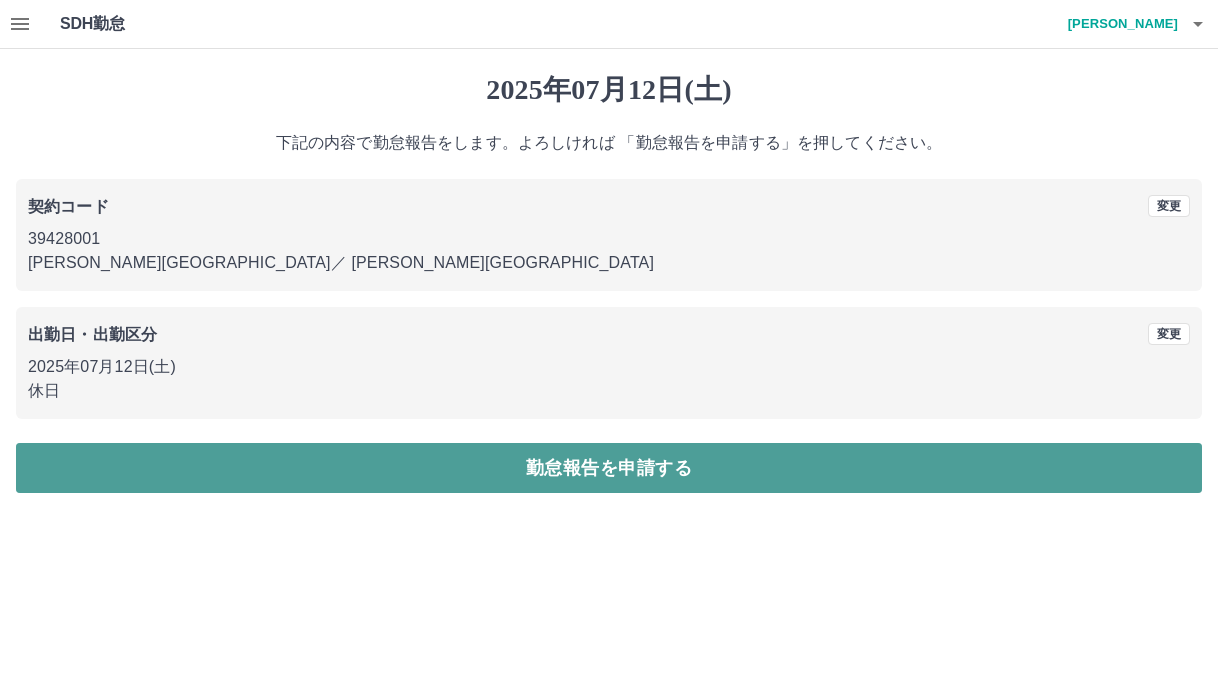click on "勤怠報告を申請する" at bounding box center [609, 468] 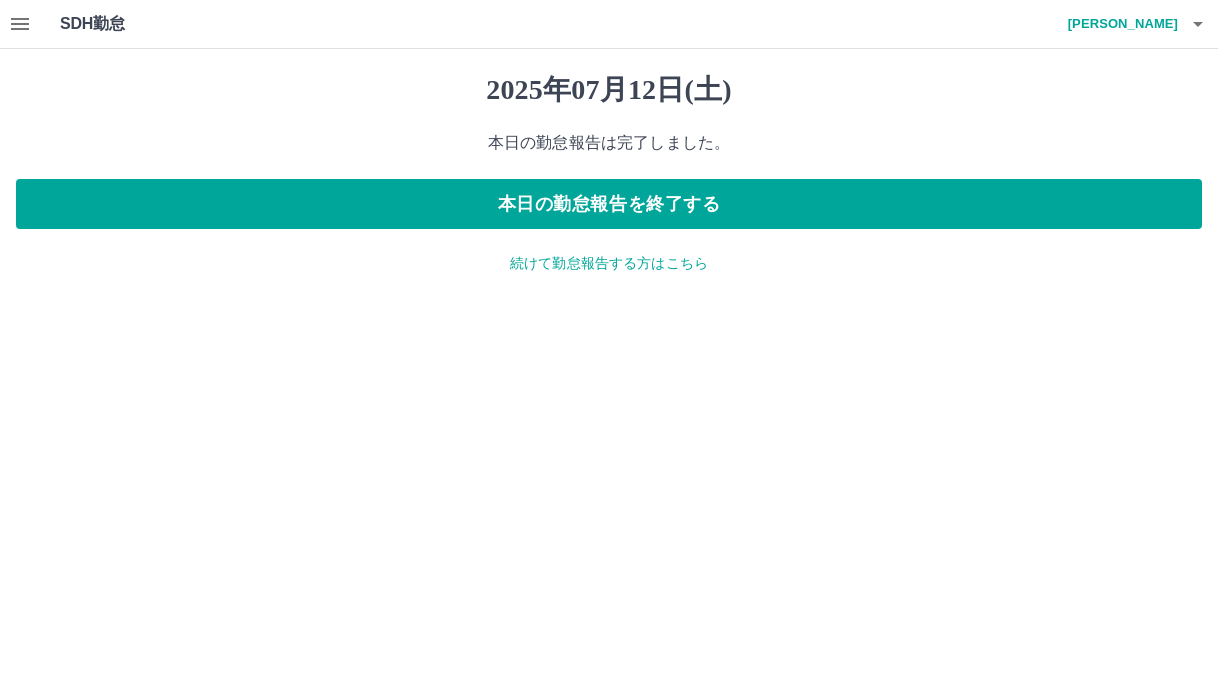 click on "続けて勤怠報告する方はこちら" at bounding box center (609, 263) 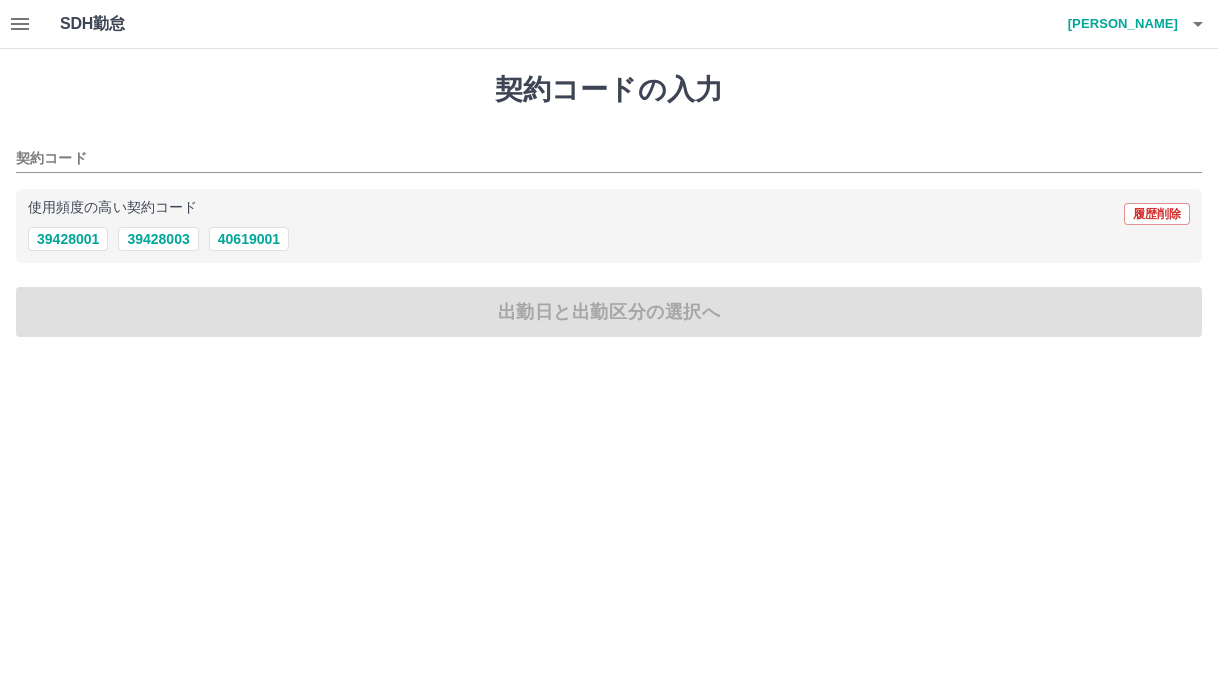 click on "39428001 39428003 40619001" at bounding box center [609, 239] 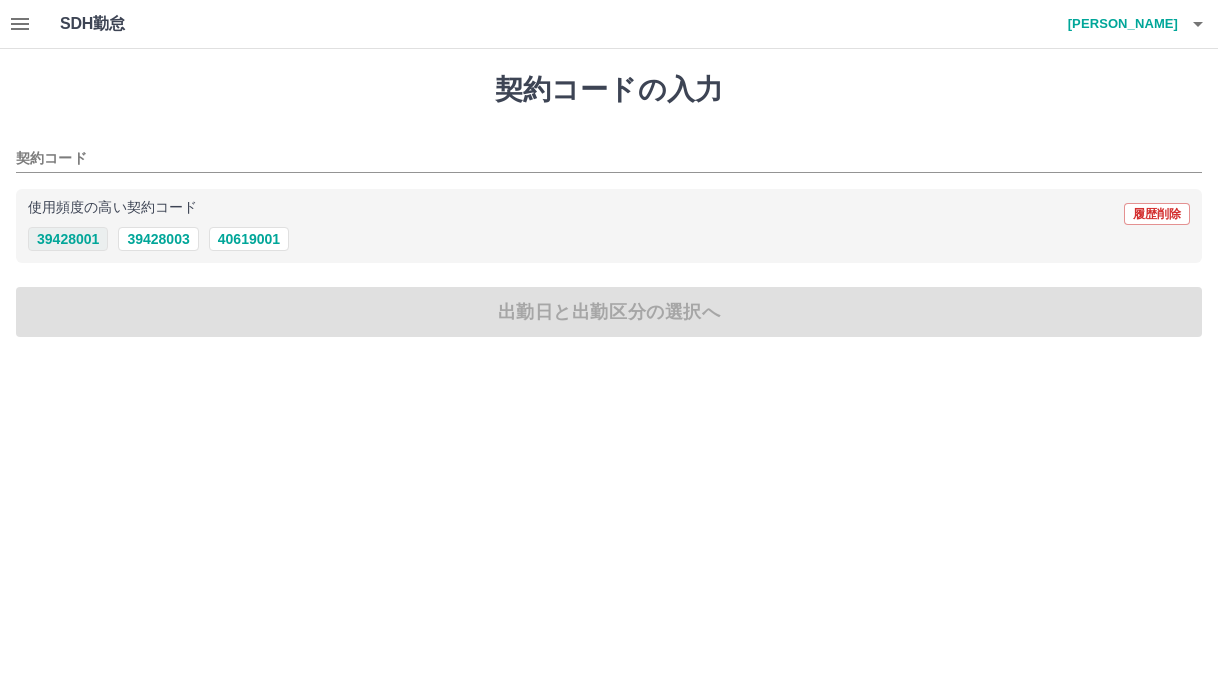 click on "39428001" at bounding box center [68, 239] 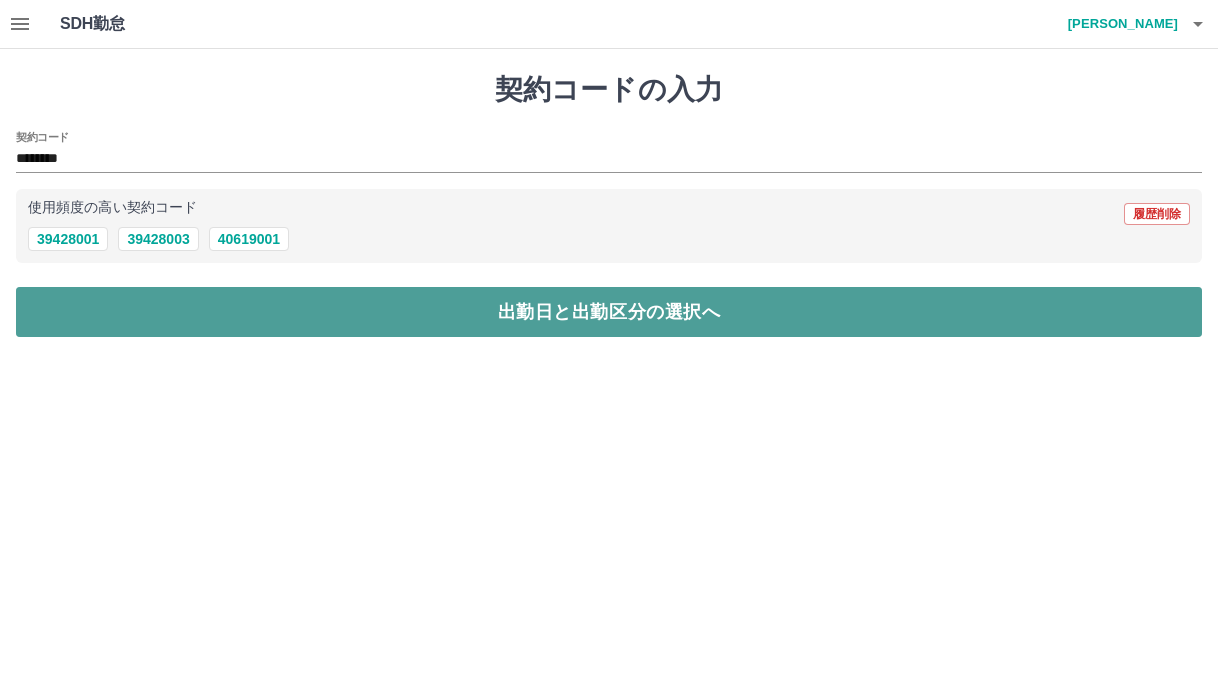 click on "出勤日と出勤区分の選択へ" at bounding box center (609, 312) 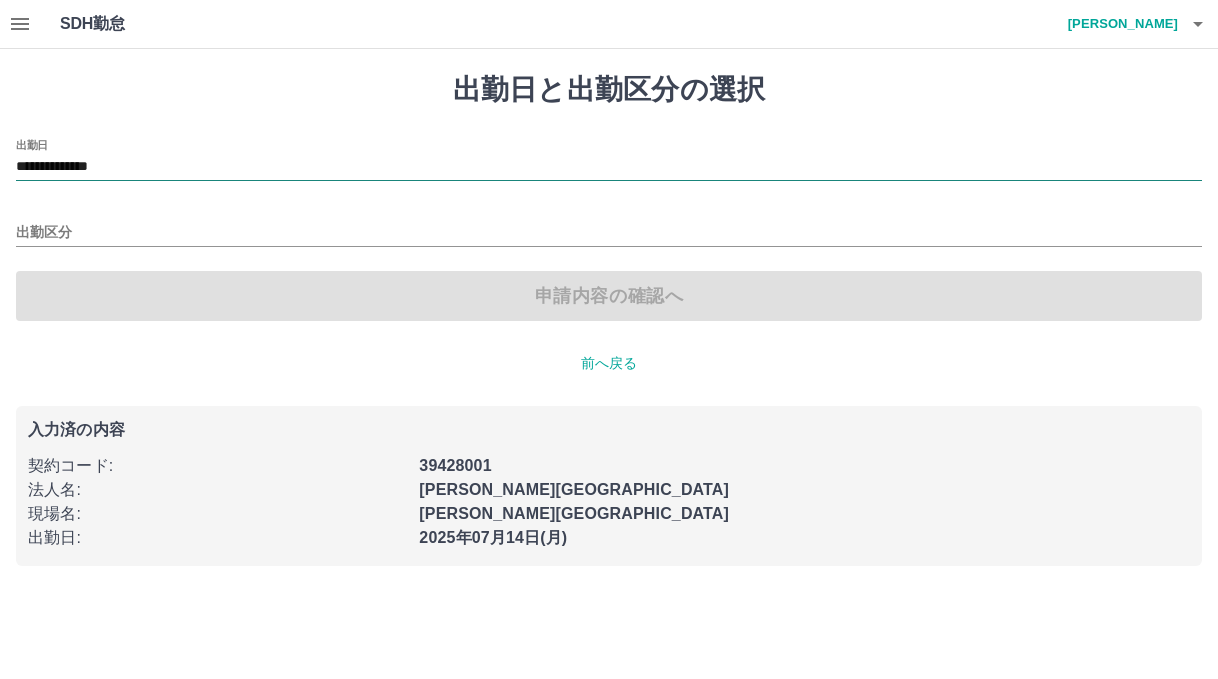 click on "**********" at bounding box center [609, 167] 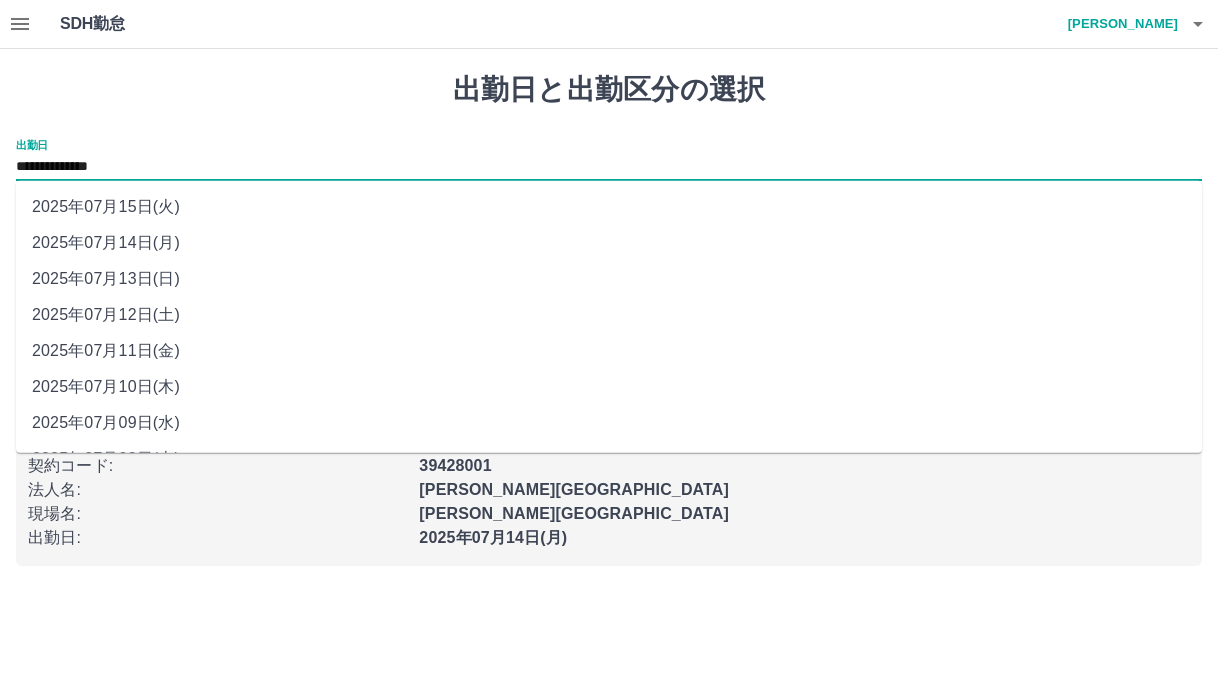 click on "2025年07月13日(日)" at bounding box center [609, 279] 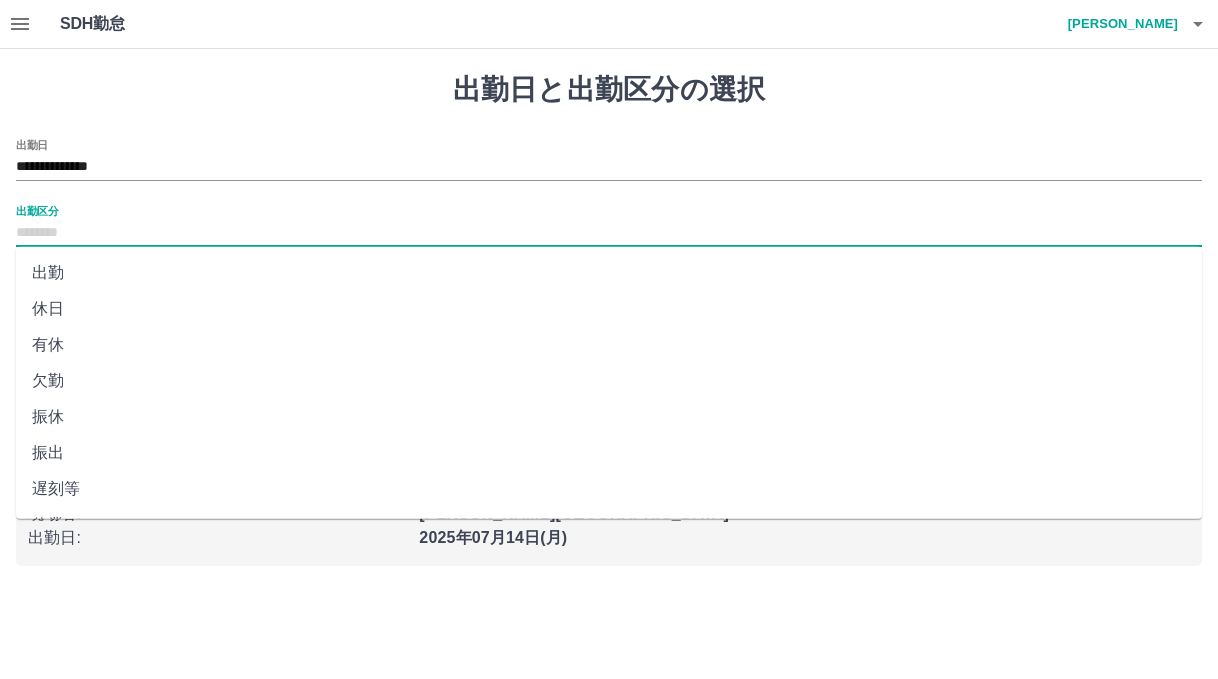 click on "出勤区分" at bounding box center [609, 233] 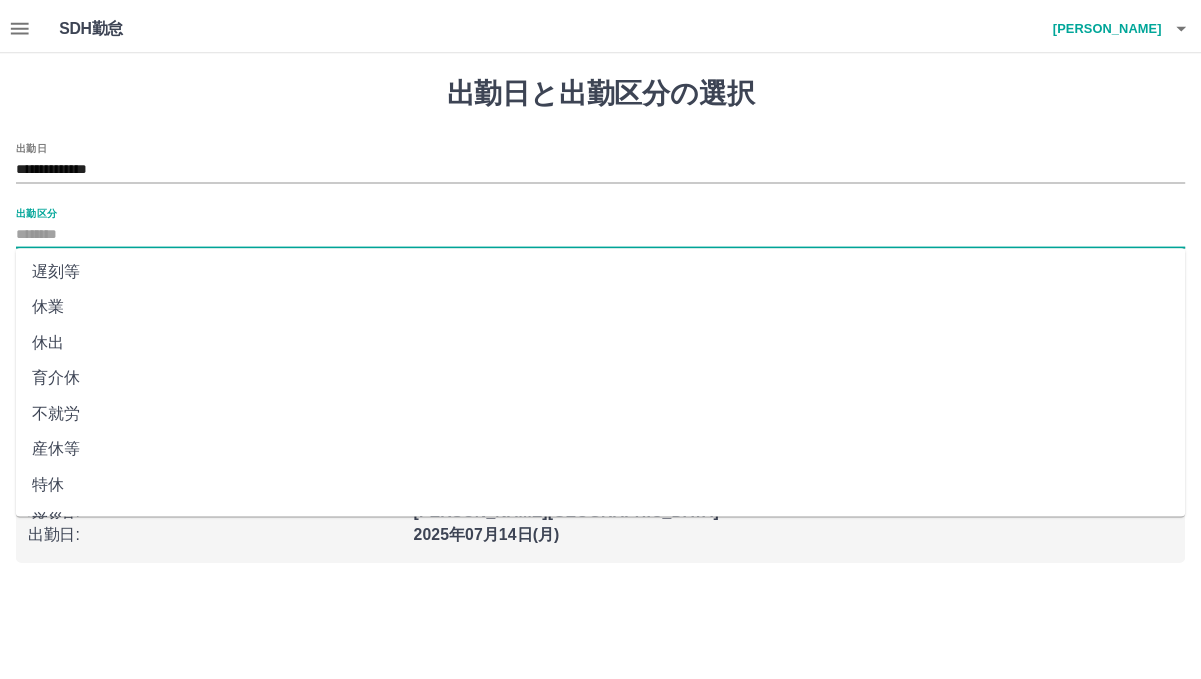 scroll, scrollTop: 392, scrollLeft: 0, axis: vertical 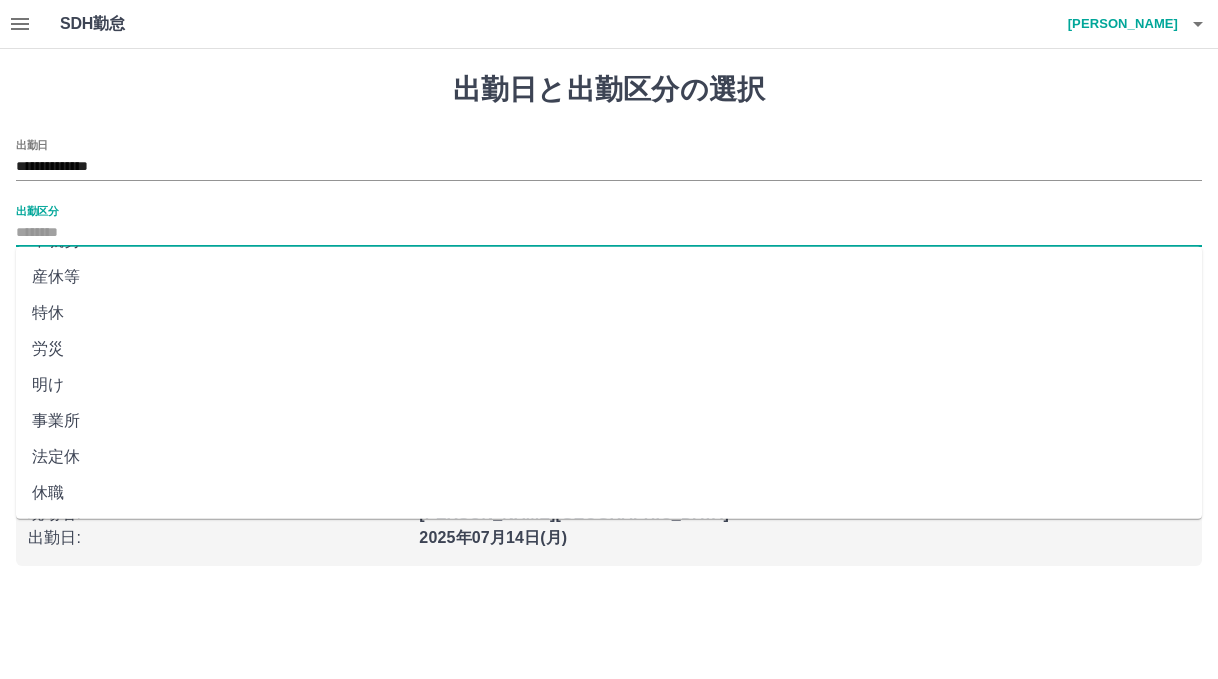 click on "法定休" at bounding box center [609, 457] 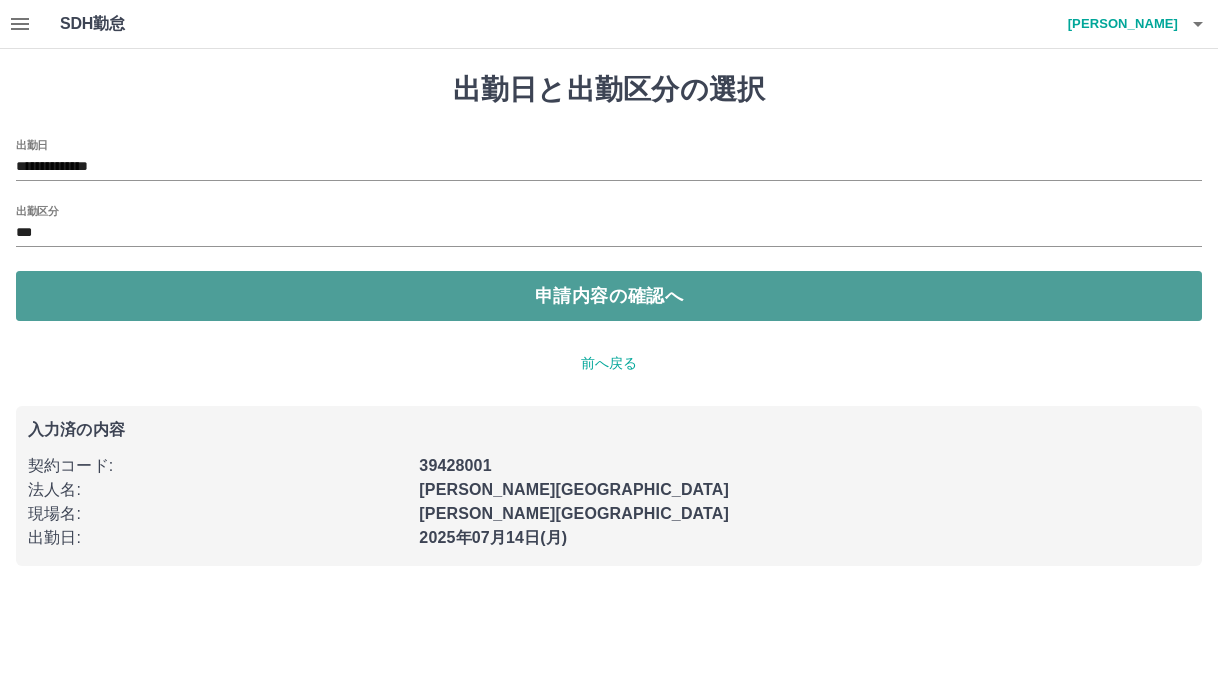 click on "申請内容の確認へ" at bounding box center [609, 296] 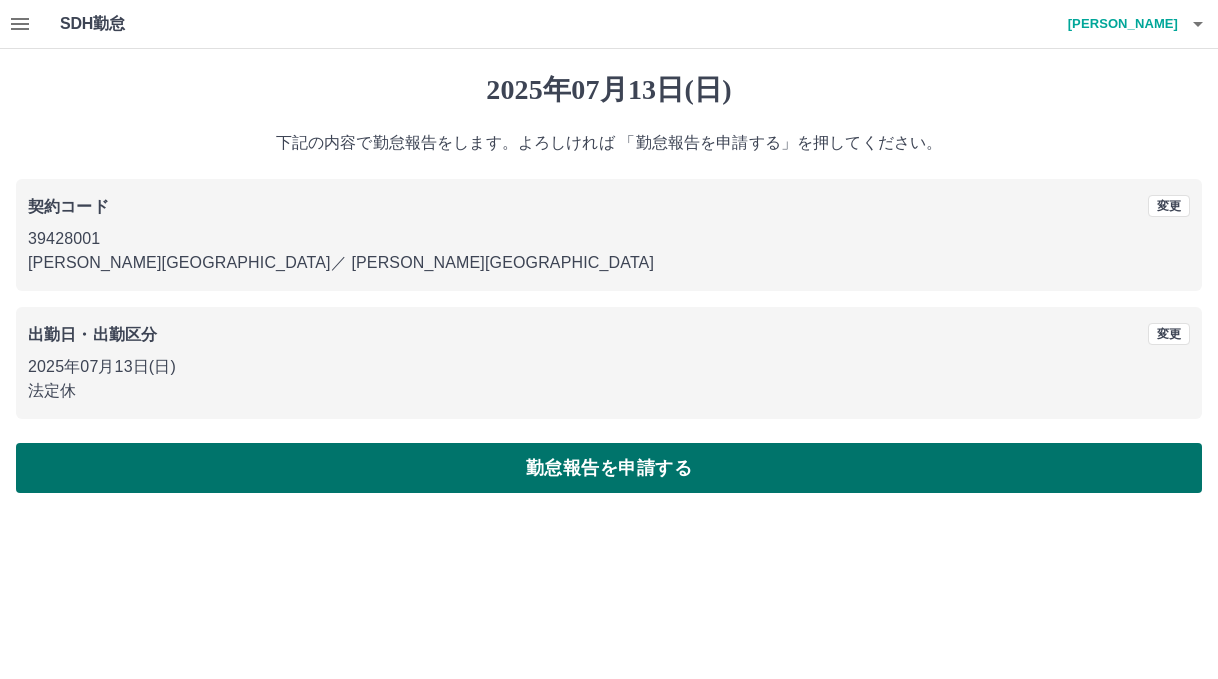click on "勤怠報告を申請する" at bounding box center (609, 468) 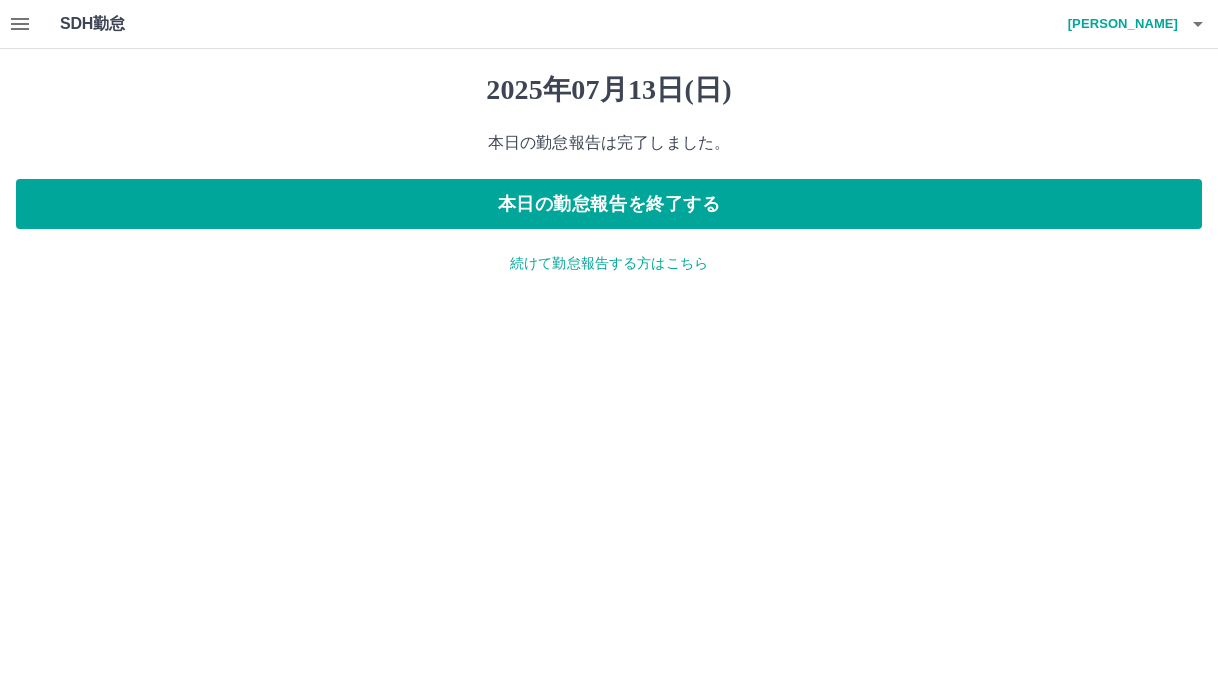 click on "続けて勤怠報告する方はこちら" at bounding box center [609, 263] 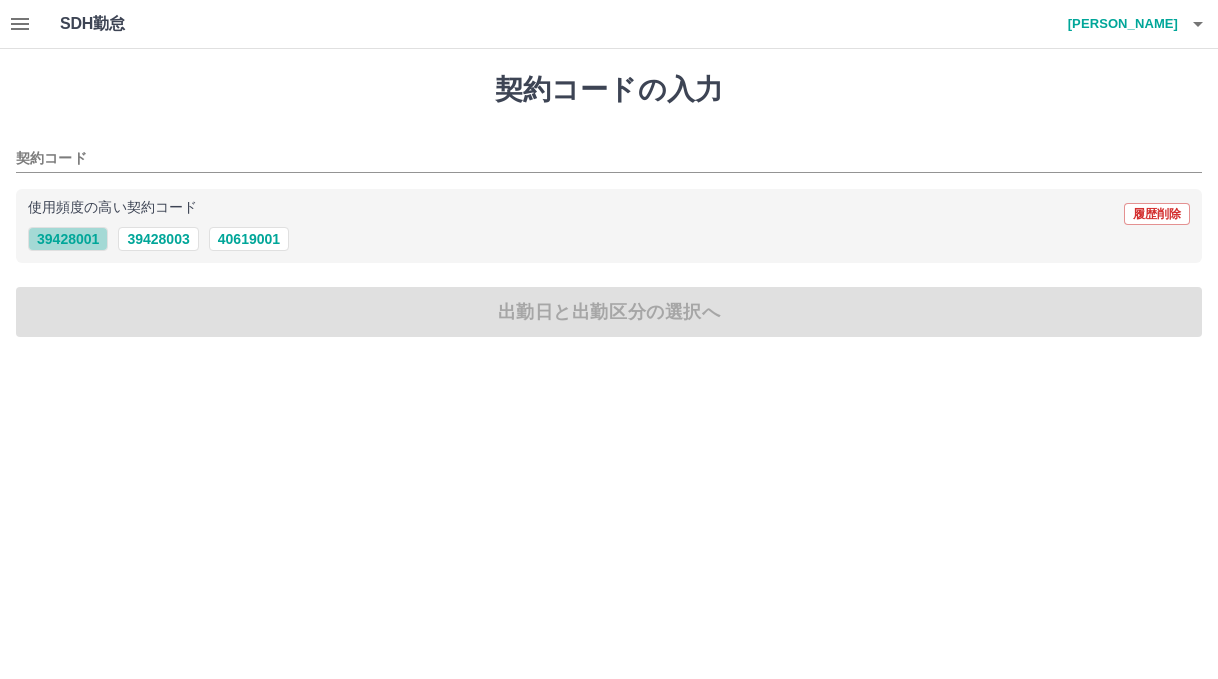 click on "39428001" at bounding box center [68, 239] 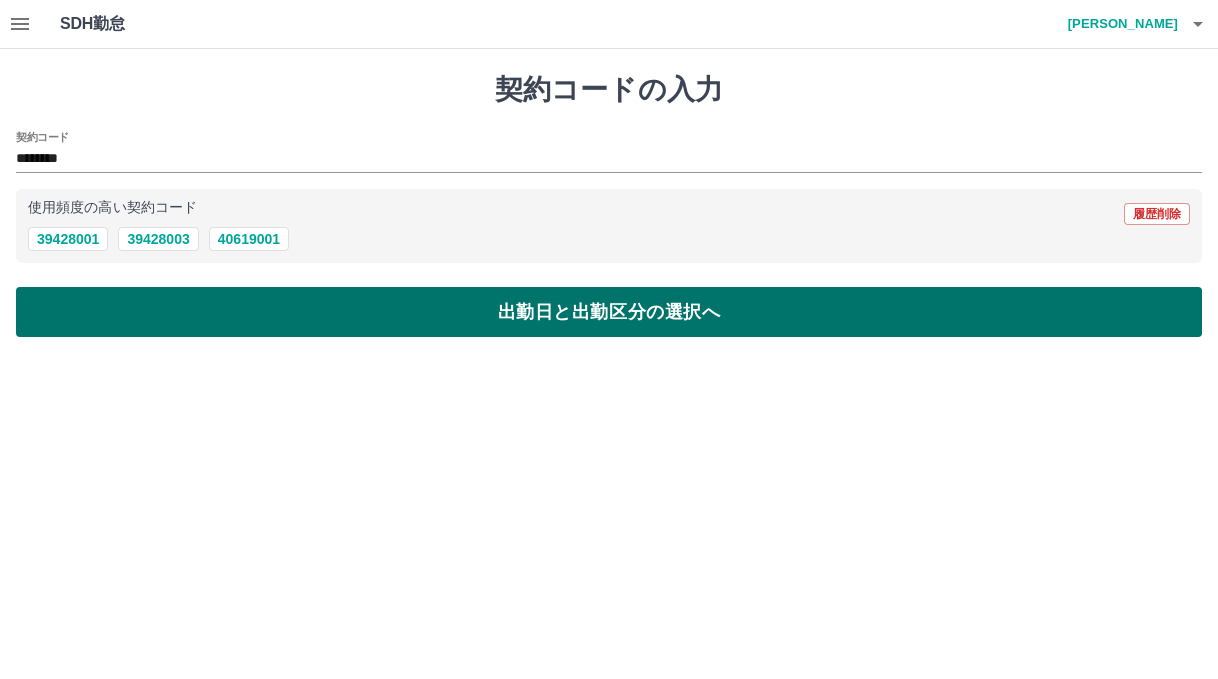 click on "出勤日と出勤区分の選択へ" at bounding box center (609, 312) 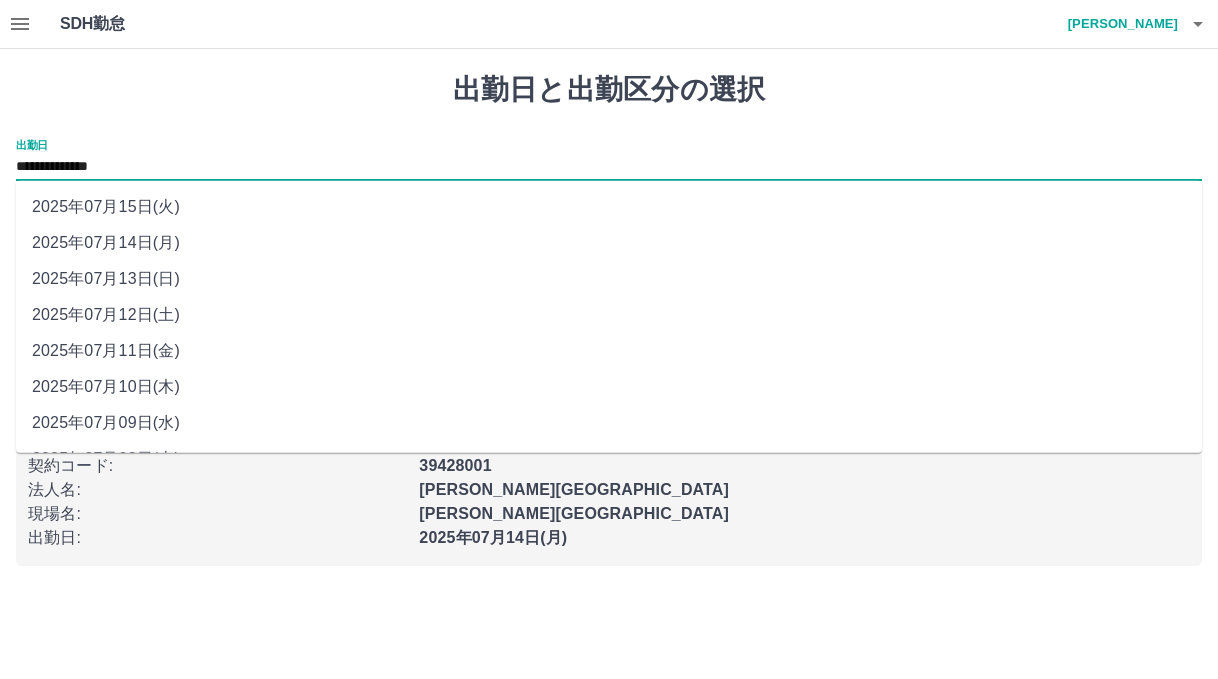 click on "**********" at bounding box center [609, 167] 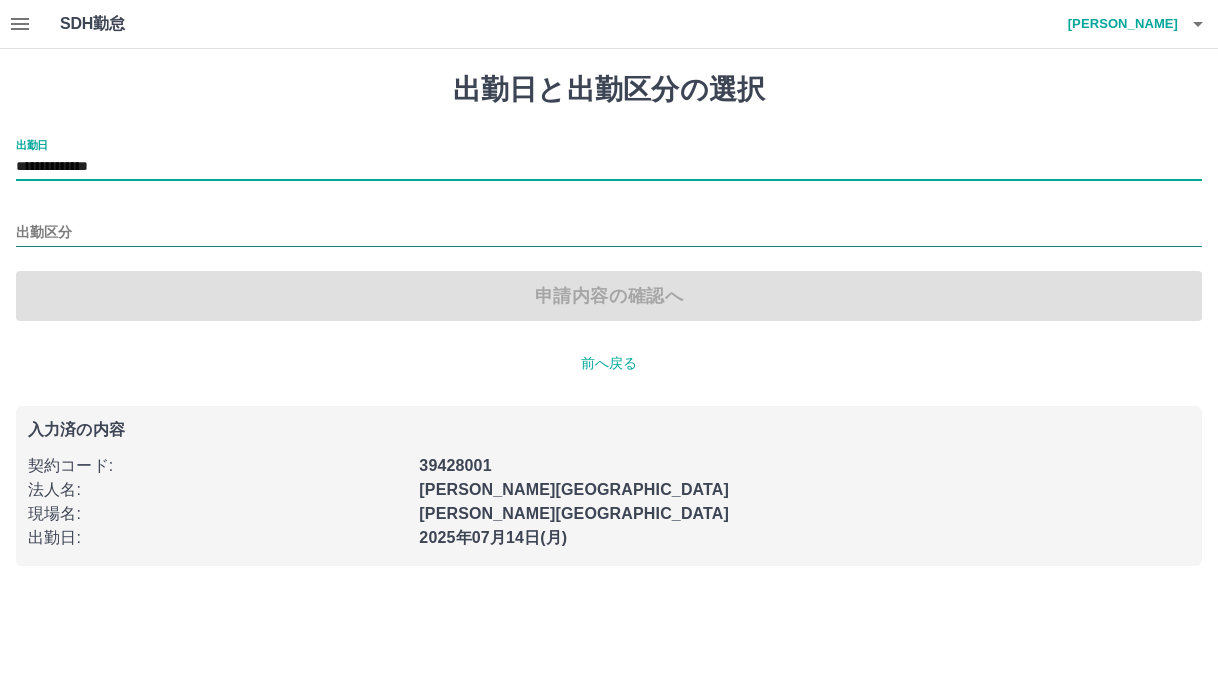 click on "出勤区分" at bounding box center [609, 233] 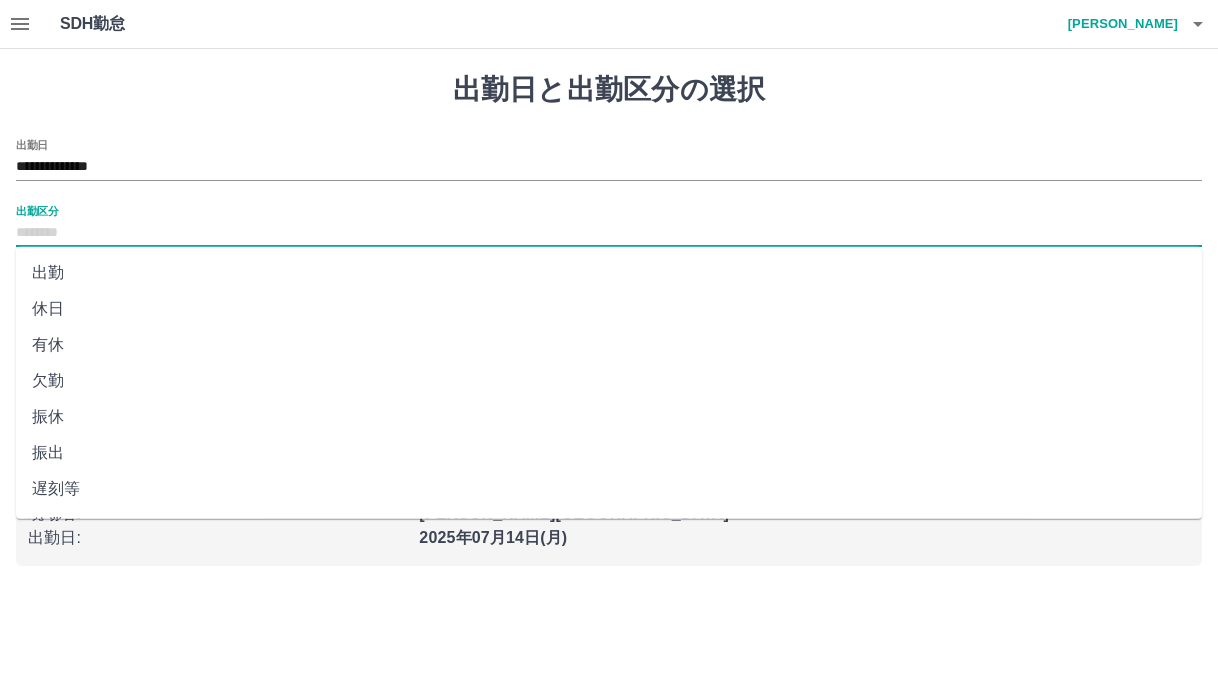 click on "出勤" at bounding box center (609, 273) 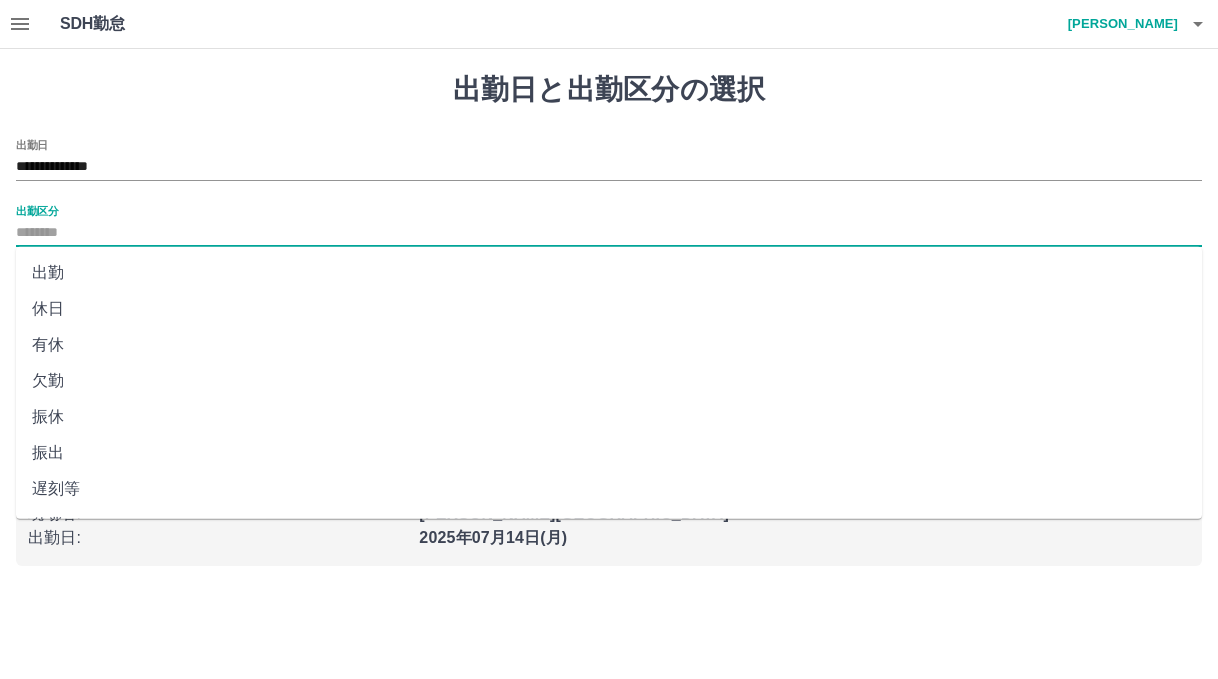 type on "**" 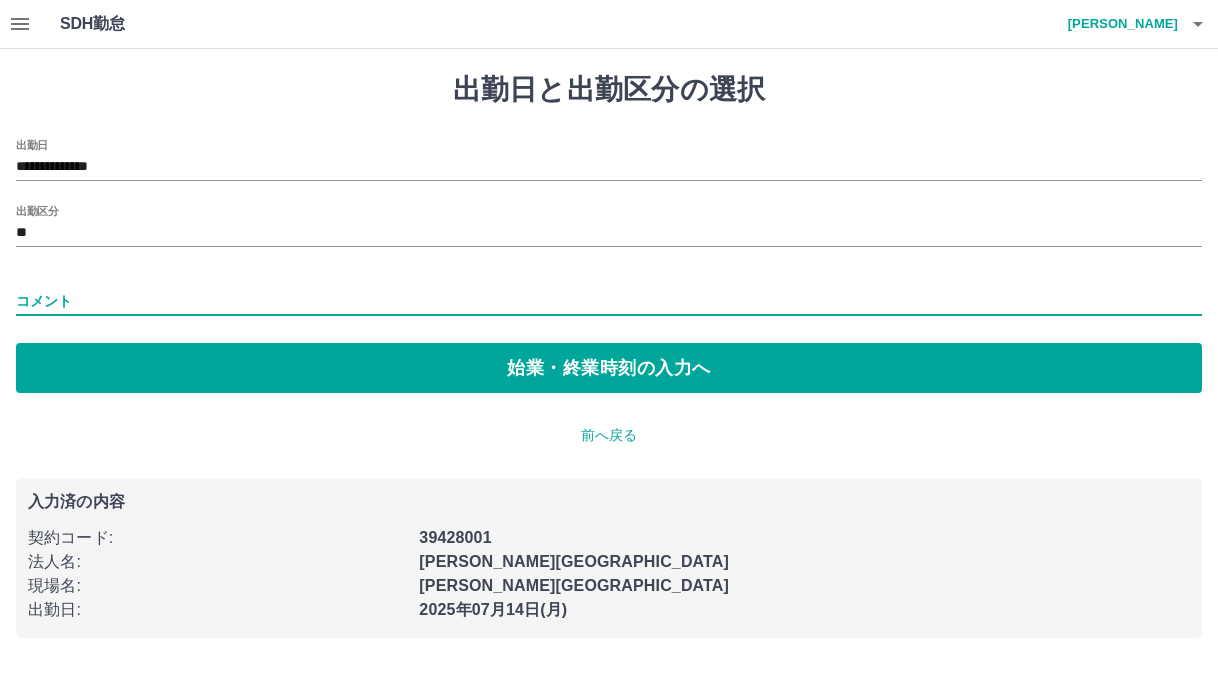 click on "コメント" at bounding box center (609, 301) 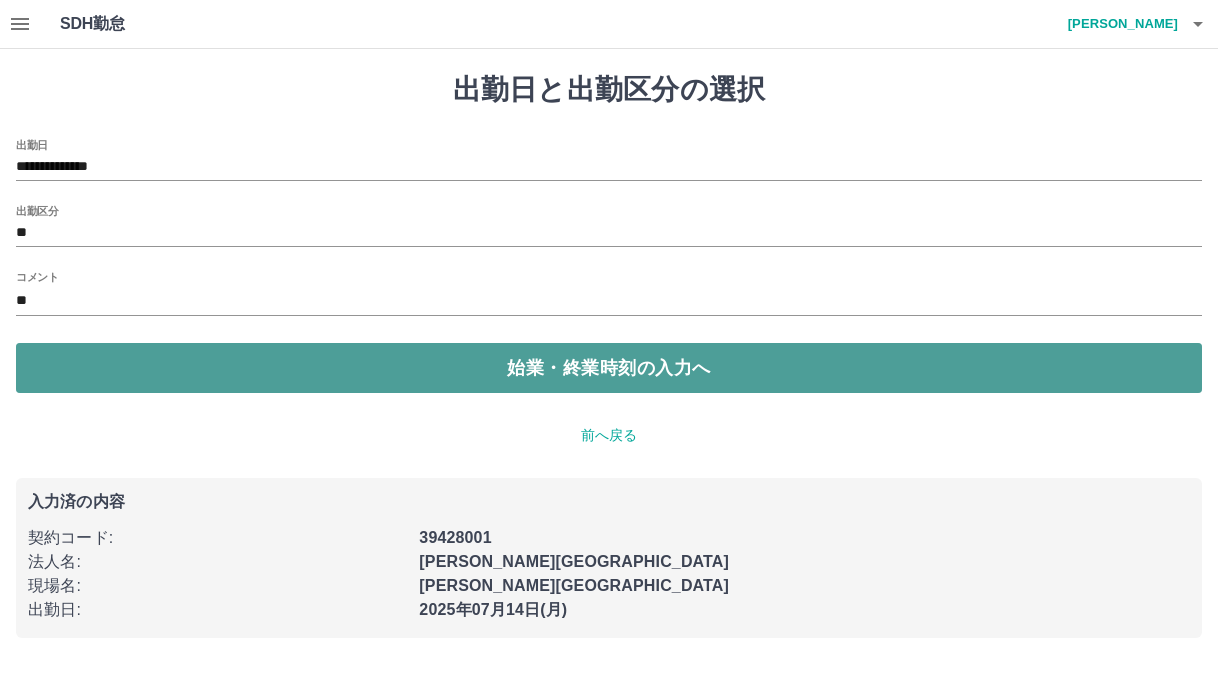 click on "始業・終業時刻の入力へ" at bounding box center [609, 368] 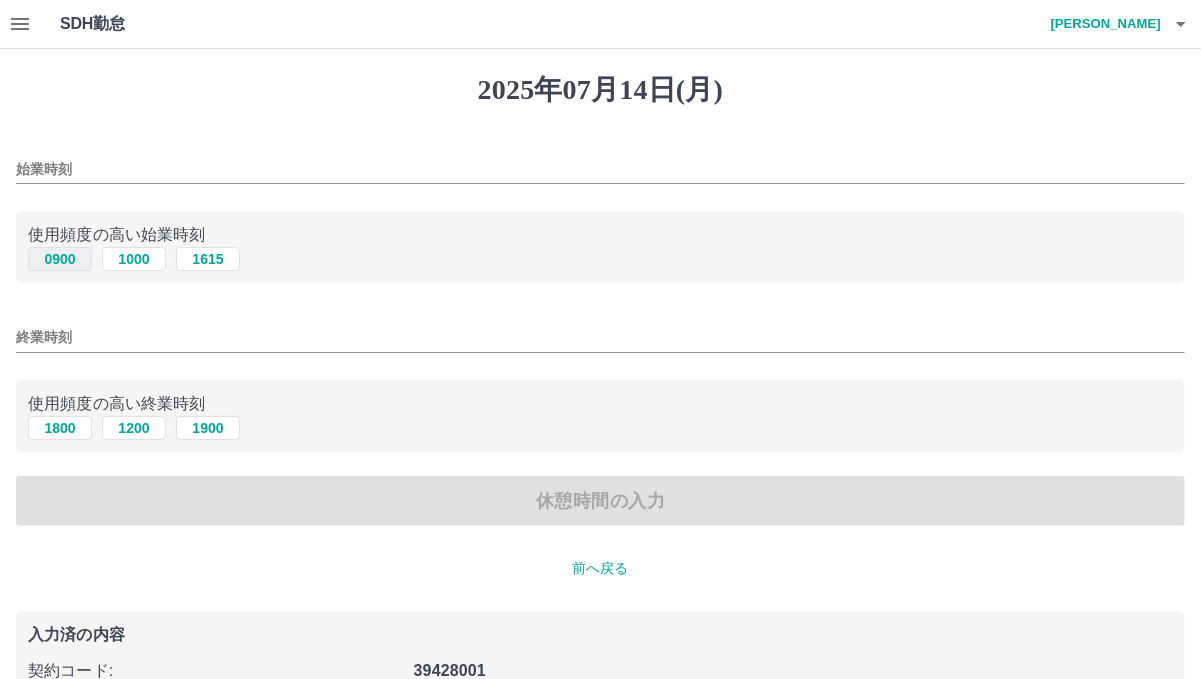 click on "0900" at bounding box center [60, 259] 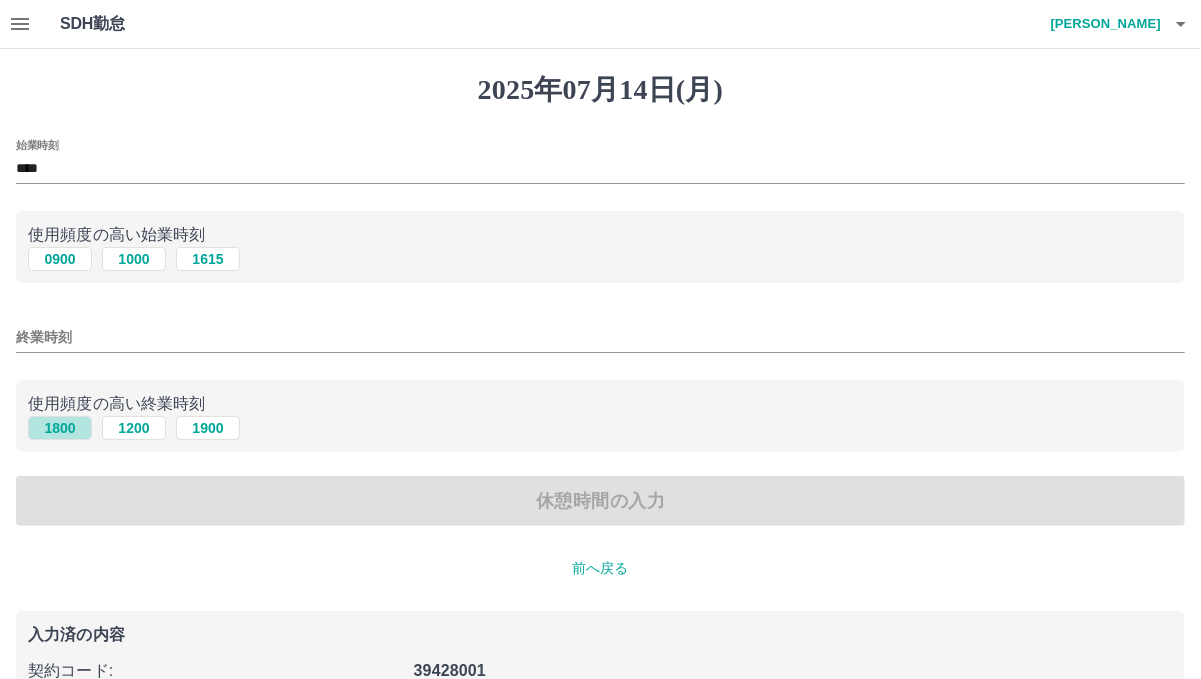 drag, startPoint x: 47, startPoint y: 424, endPoint x: 212, endPoint y: 456, distance: 168.07439 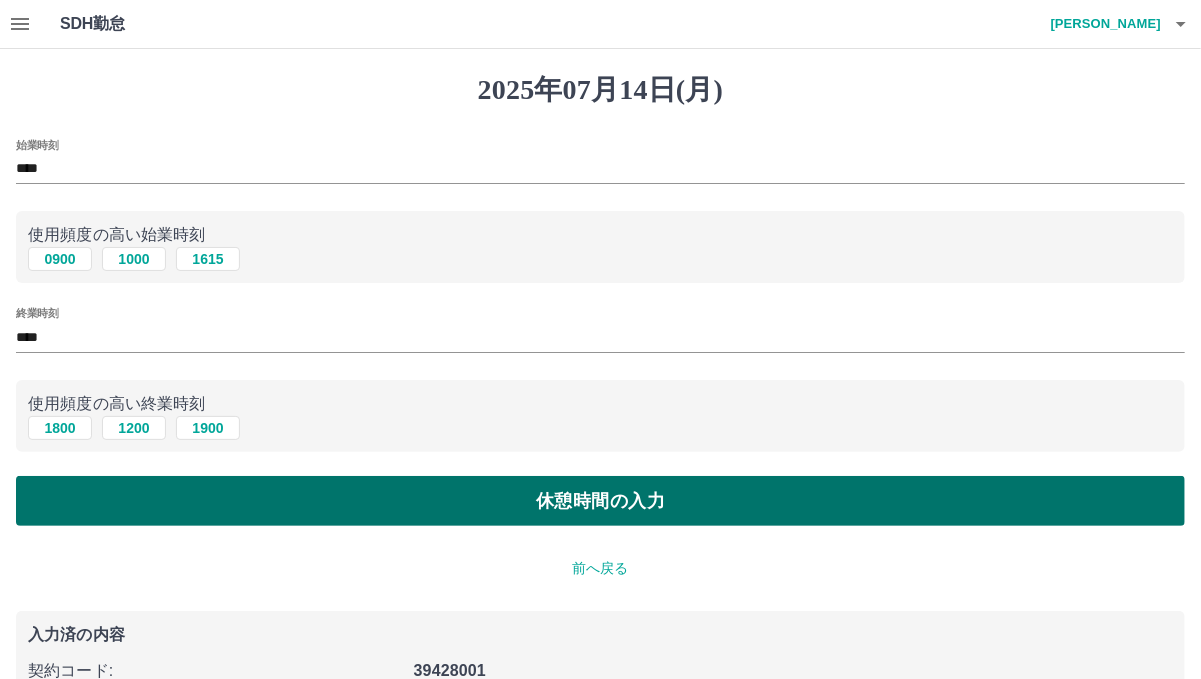click on "休憩時間の入力" at bounding box center [600, 501] 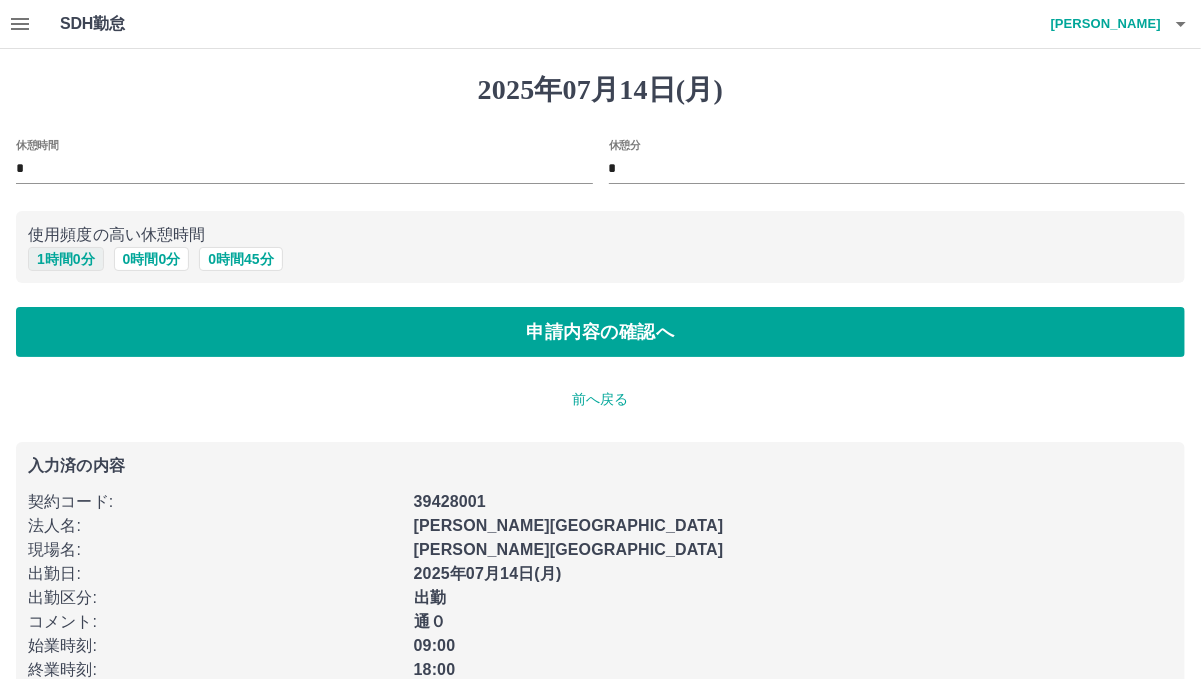 click on "1 時間 0 分" at bounding box center (66, 259) 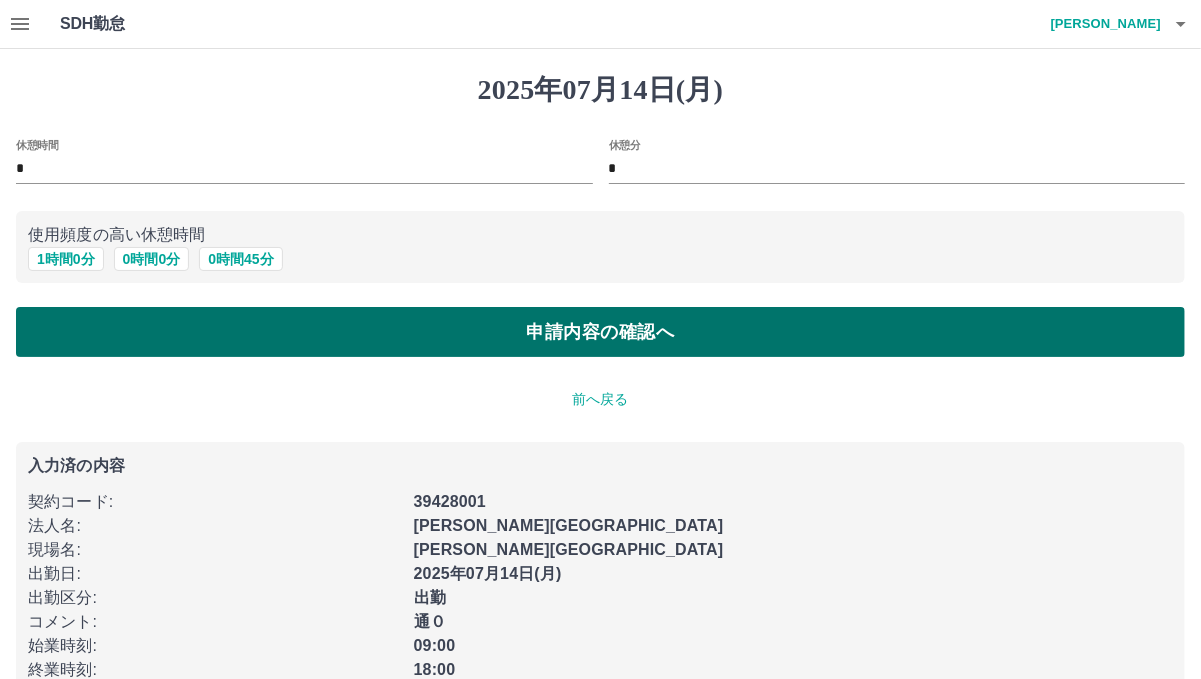 click on "申請内容の確認へ" at bounding box center (600, 332) 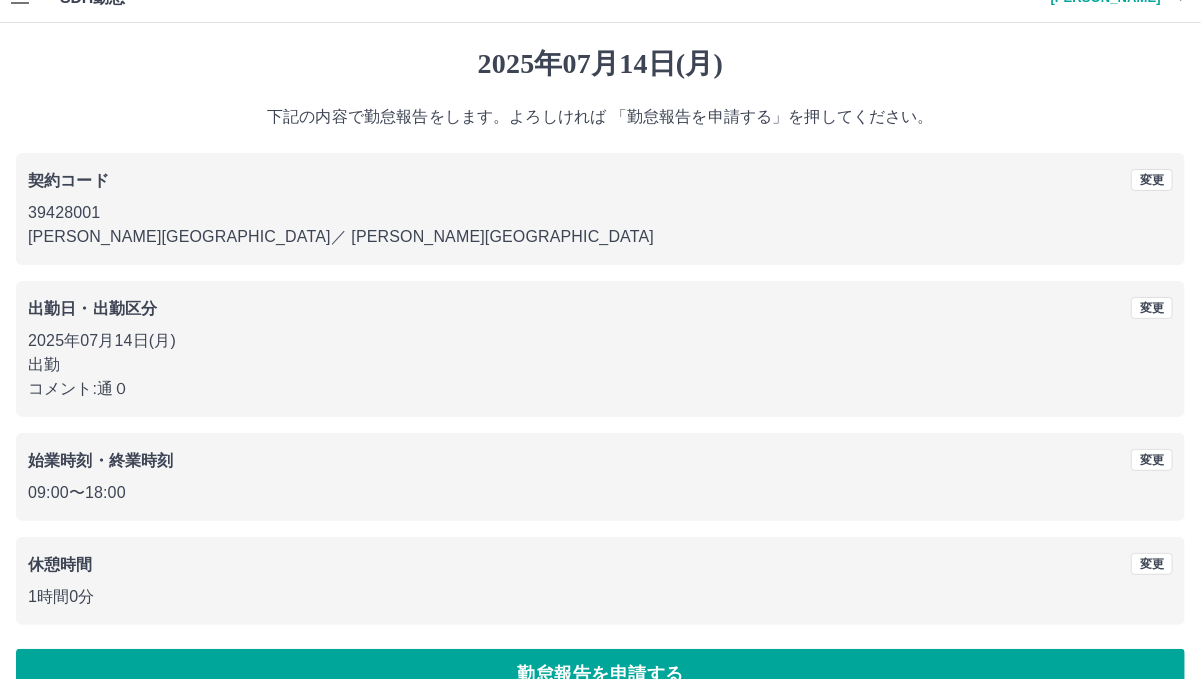 scroll, scrollTop: 68, scrollLeft: 0, axis: vertical 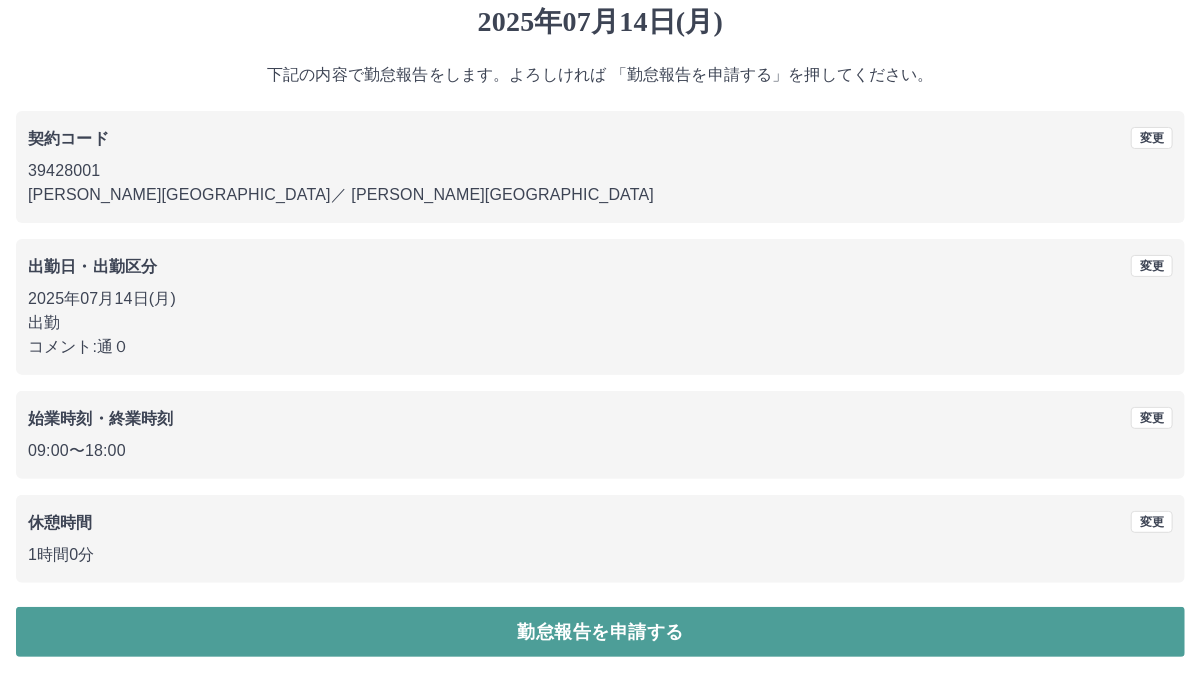 click on "勤怠報告を申請する" at bounding box center (600, 632) 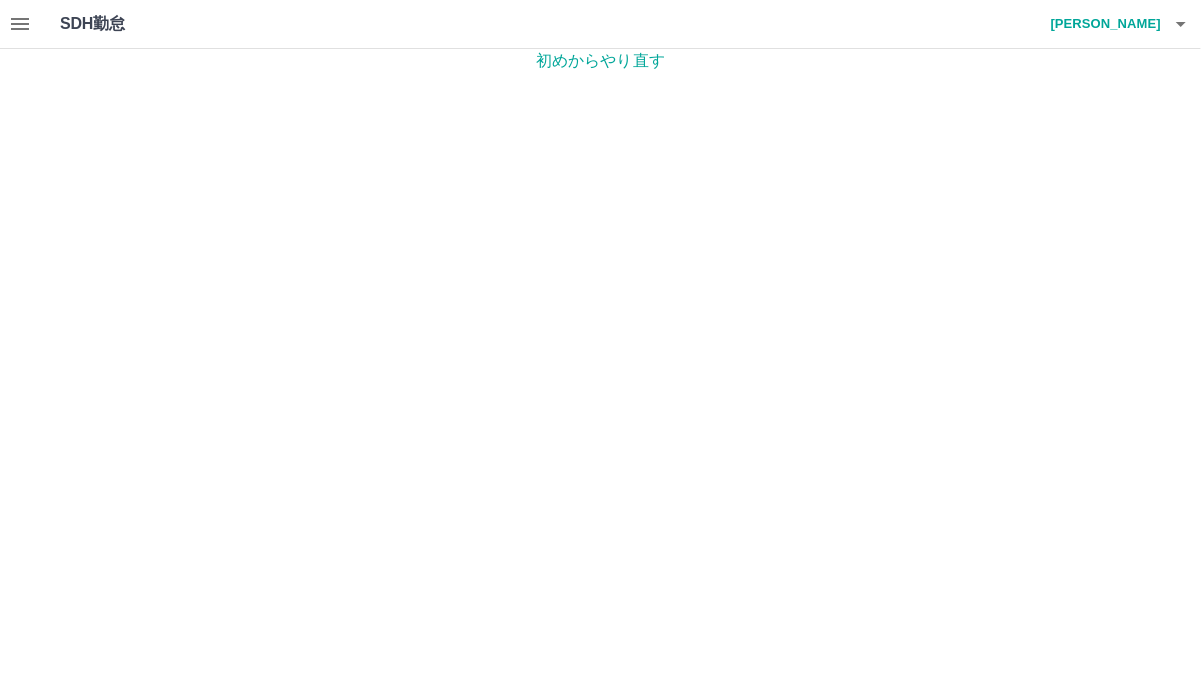 scroll, scrollTop: 0, scrollLeft: 0, axis: both 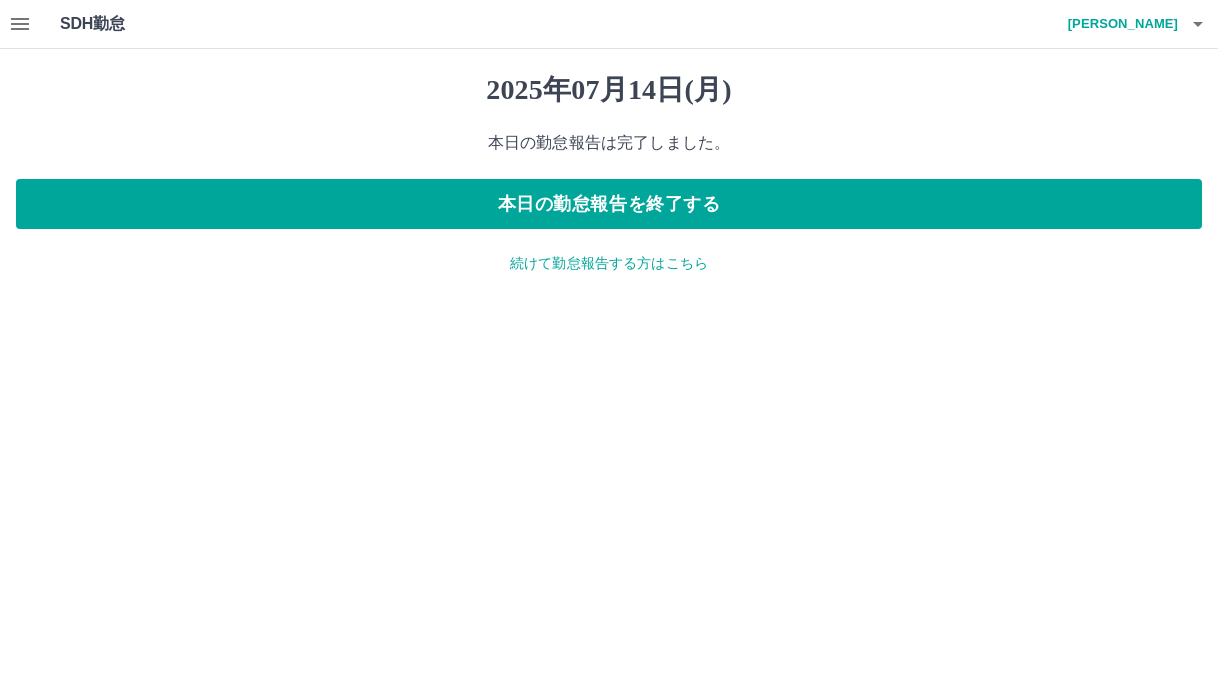 click on "続けて勤怠報告する方はこちら" at bounding box center (609, 263) 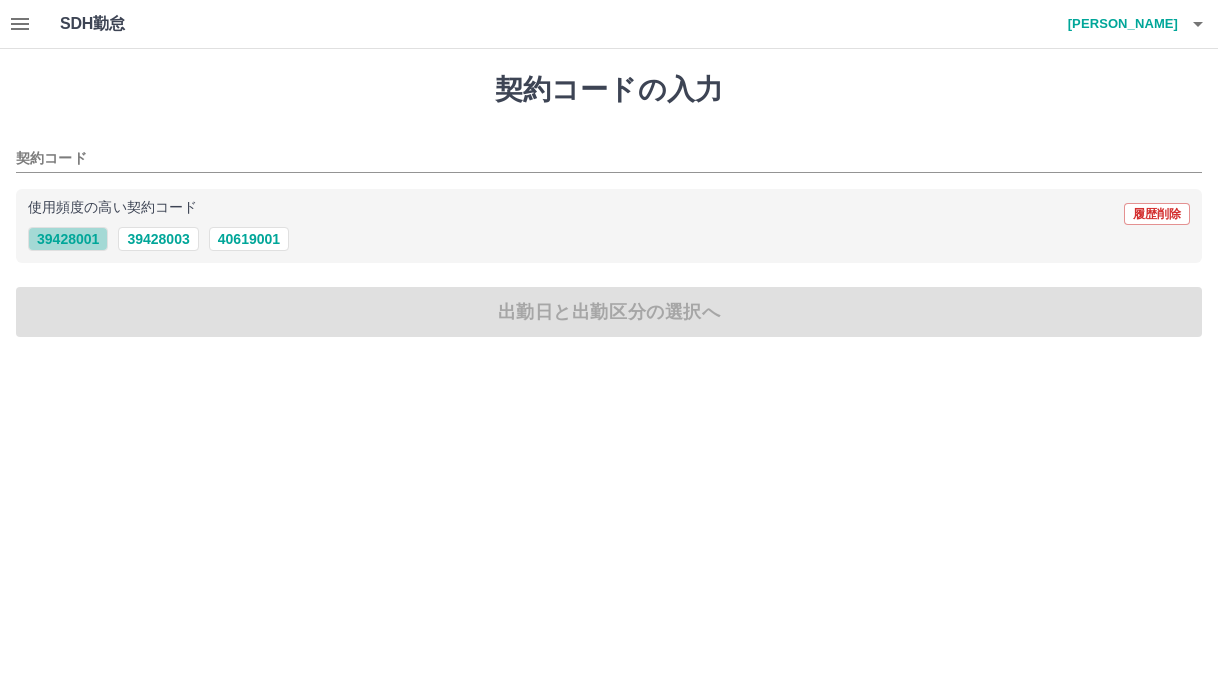 click on "39428001" at bounding box center (68, 239) 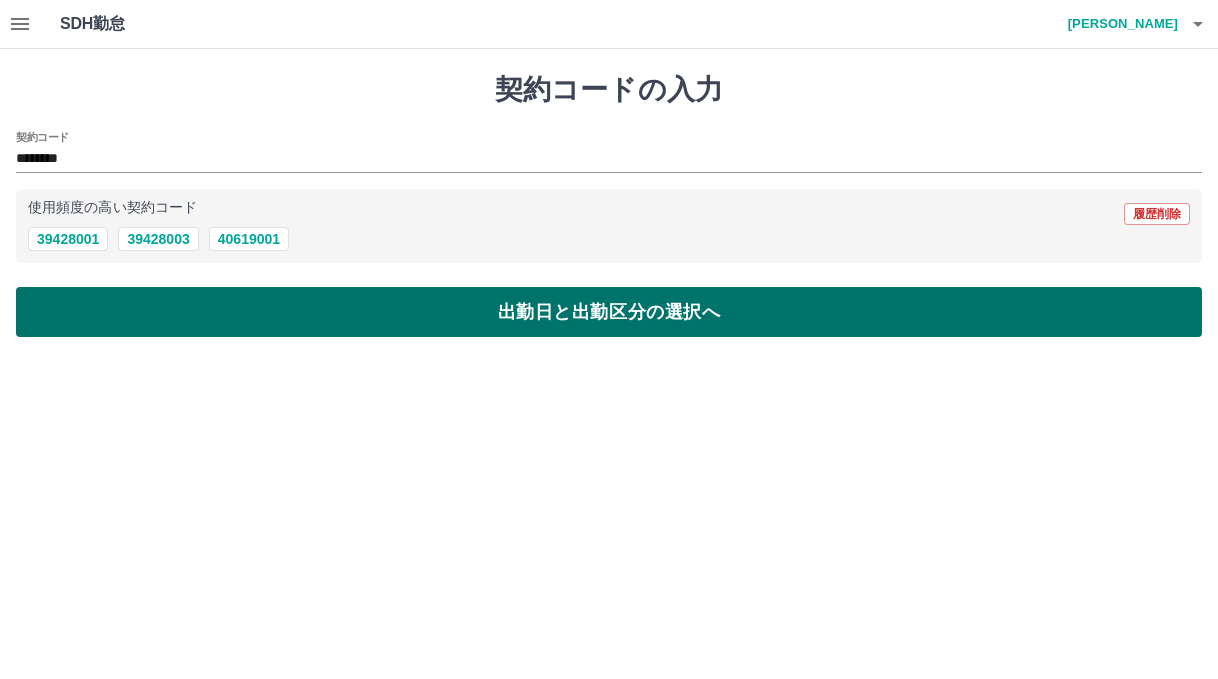 click on "出勤日と出勤区分の選択へ" at bounding box center [609, 312] 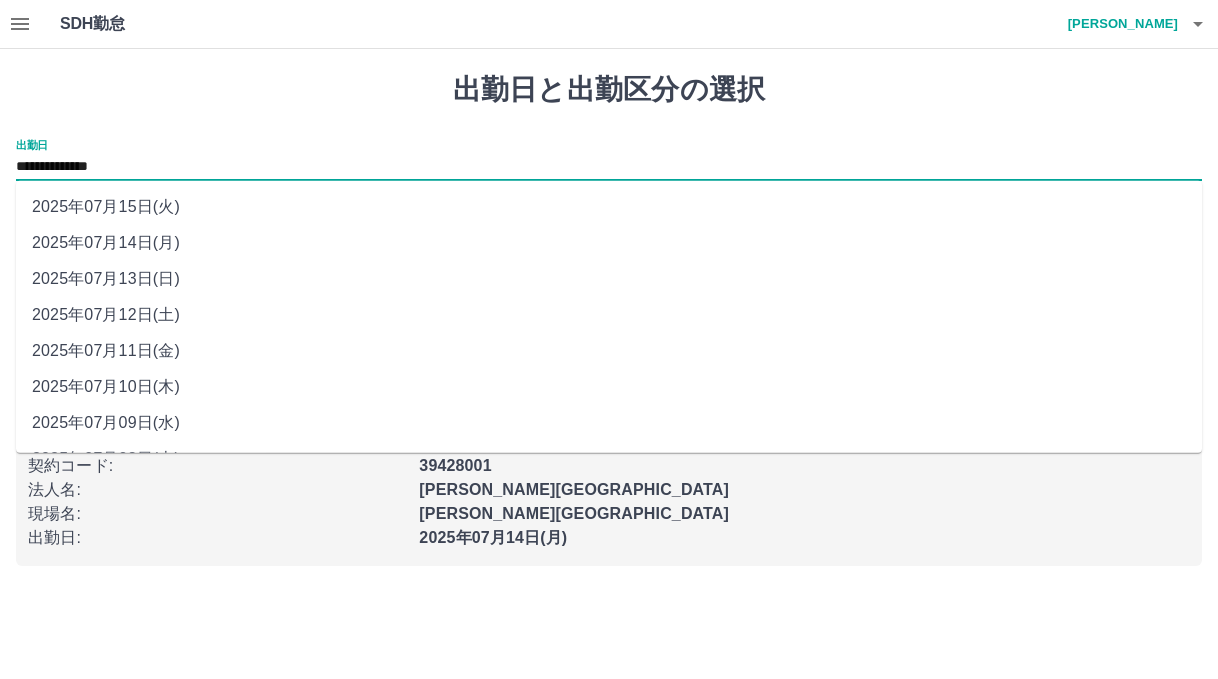 click on "**********" at bounding box center (609, 167) 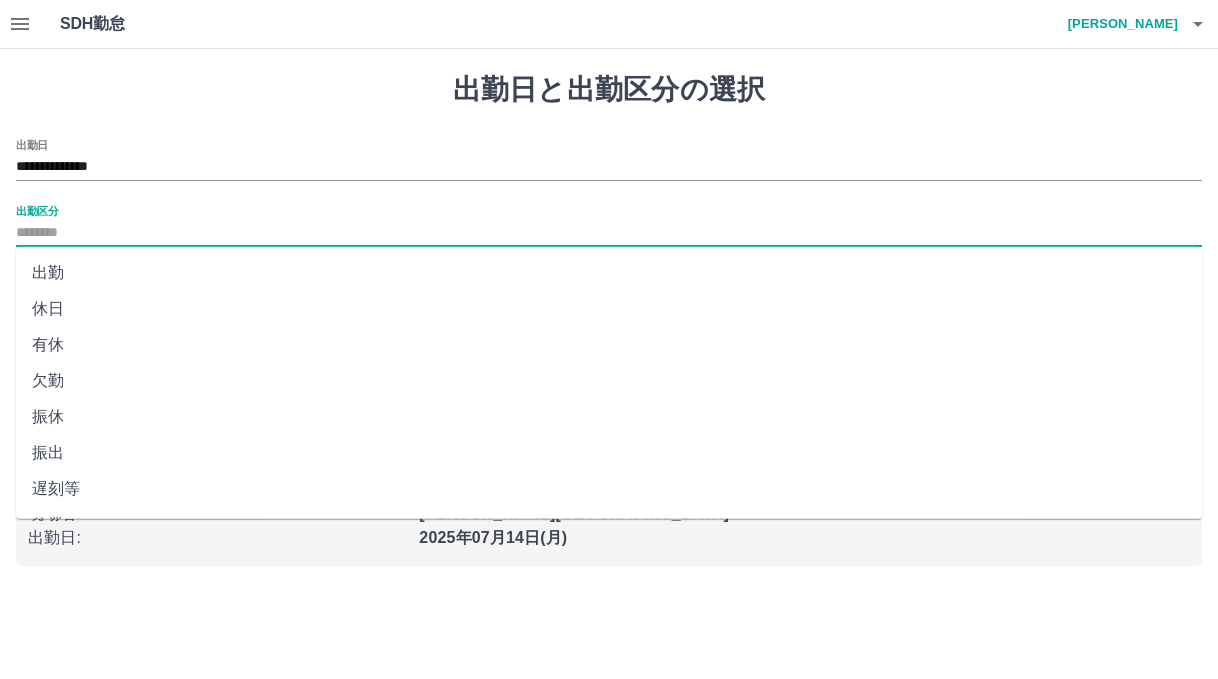 click on "出勤区分" at bounding box center (609, 233) 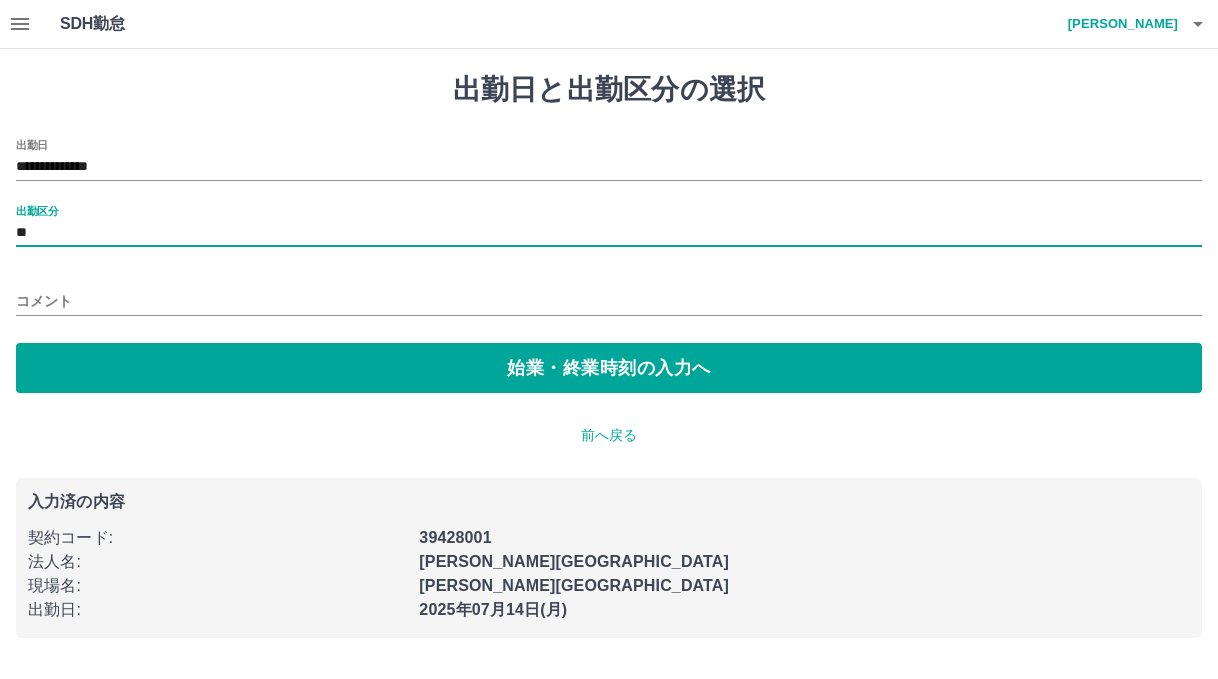 click on "コメント" at bounding box center (609, 301) 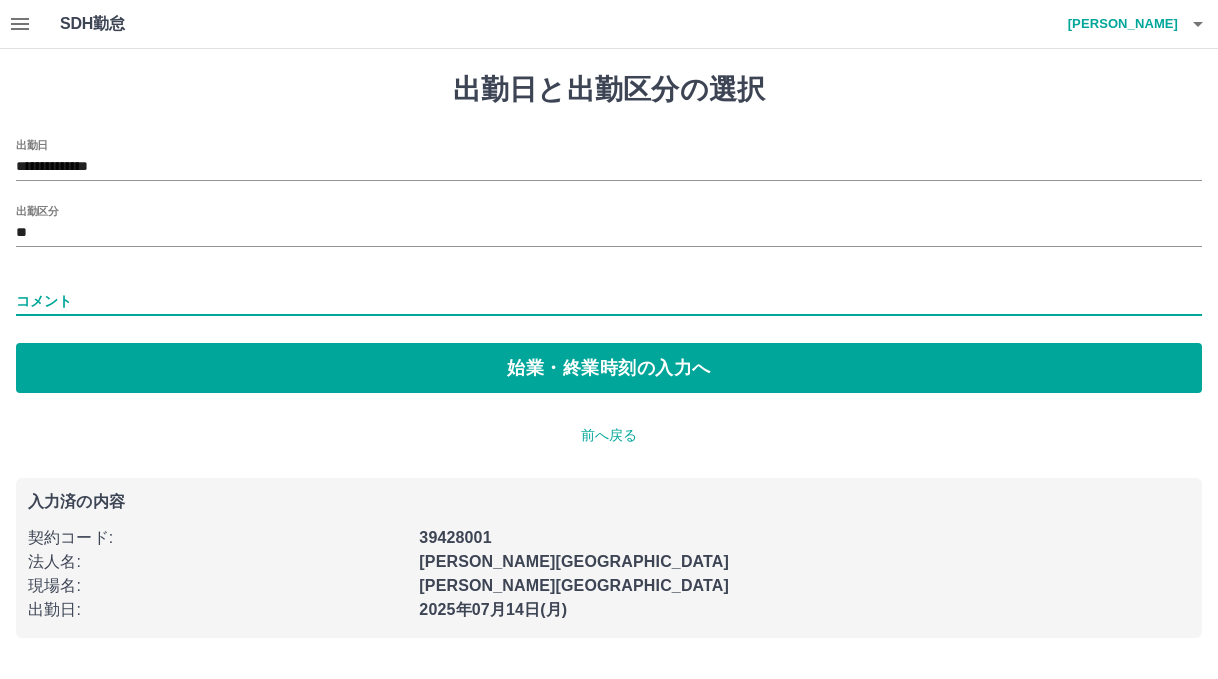 type on "**" 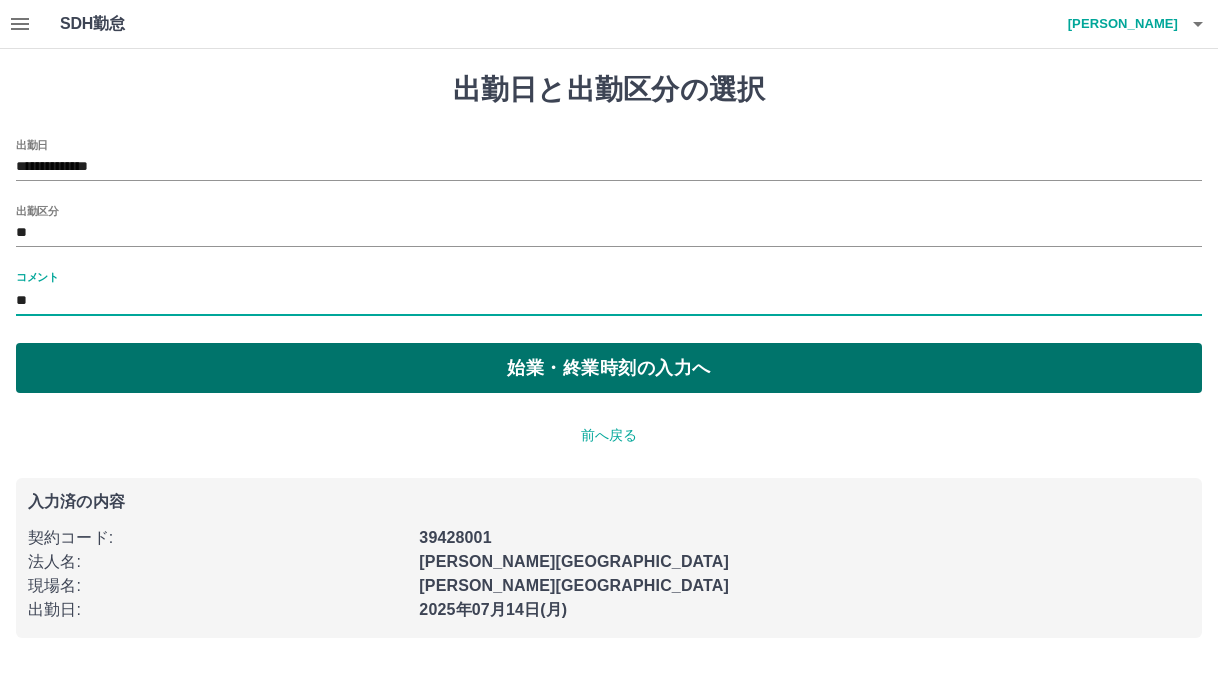 click on "始業・終業時刻の入力へ" at bounding box center (609, 368) 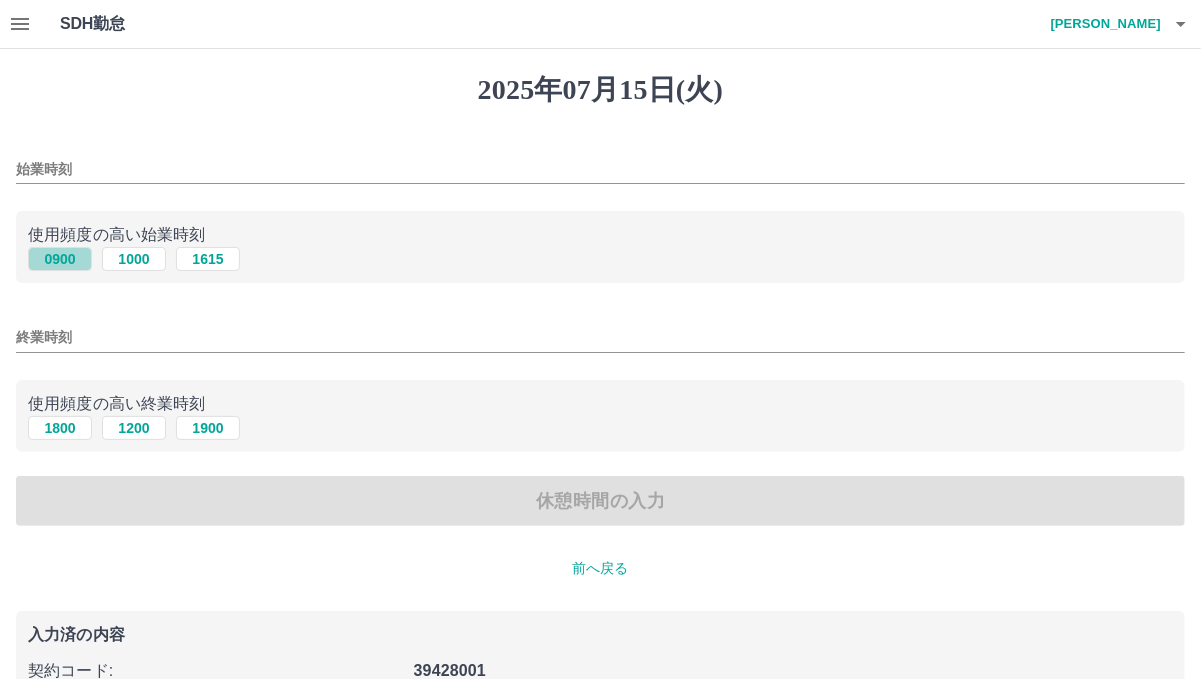 click on "0900" at bounding box center (60, 259) 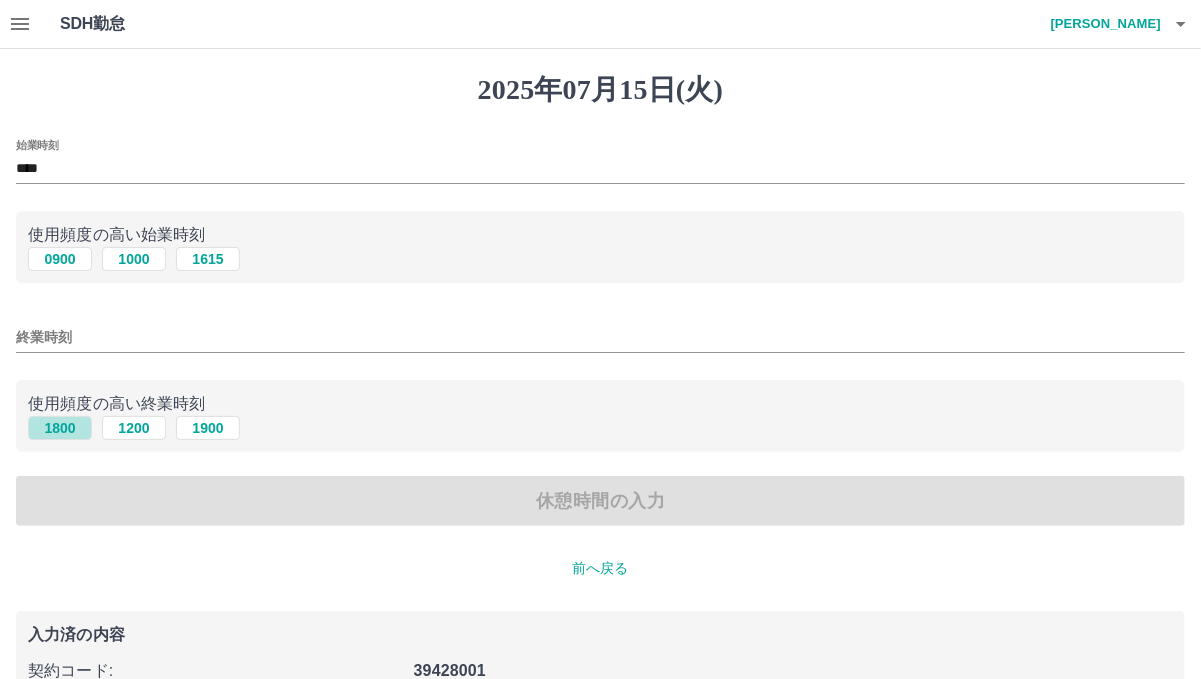 drag, startPoint x: 72, startPoint y: 429, endPoint x: 251, endPoint y: 445, distance: 179.71365 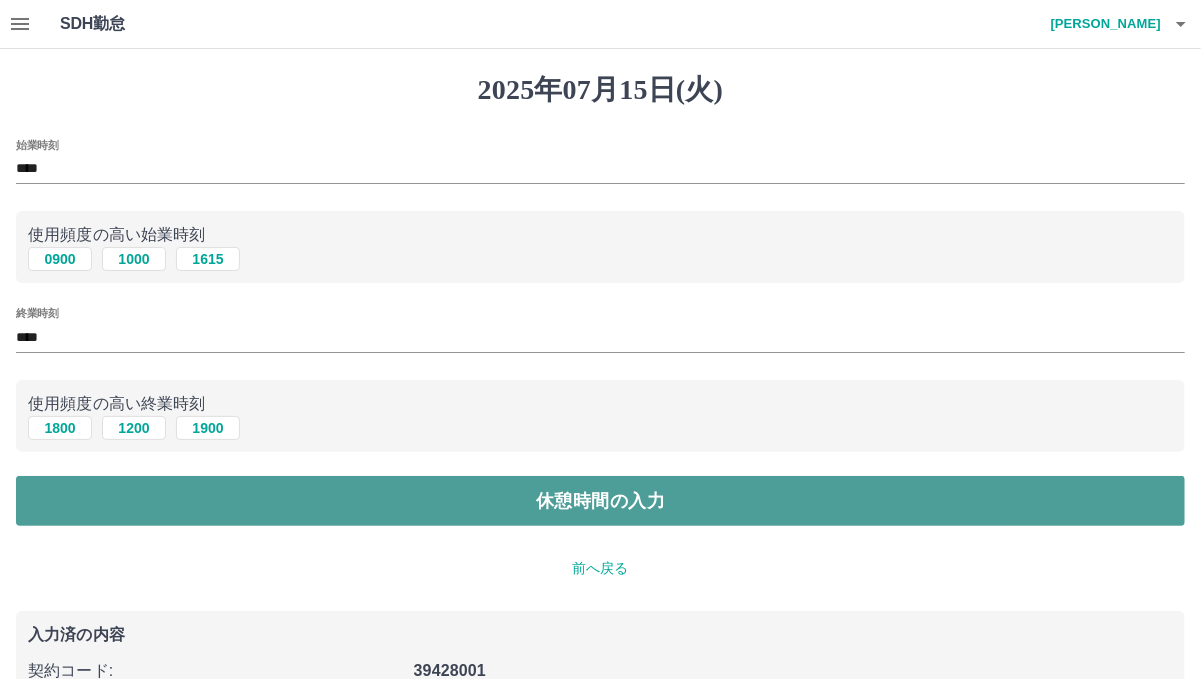 click on "休憩時間の入力" at bounding box center [600, 501] 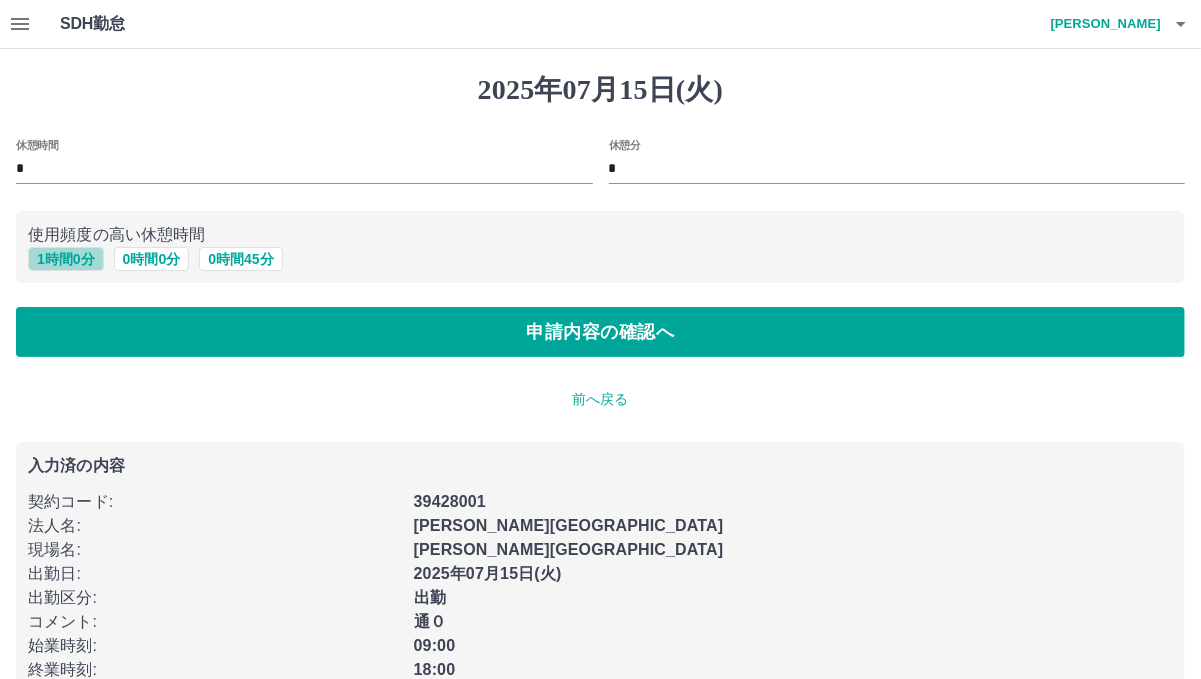 click on "1 時間 0 分" at bounding box center [66, 259] 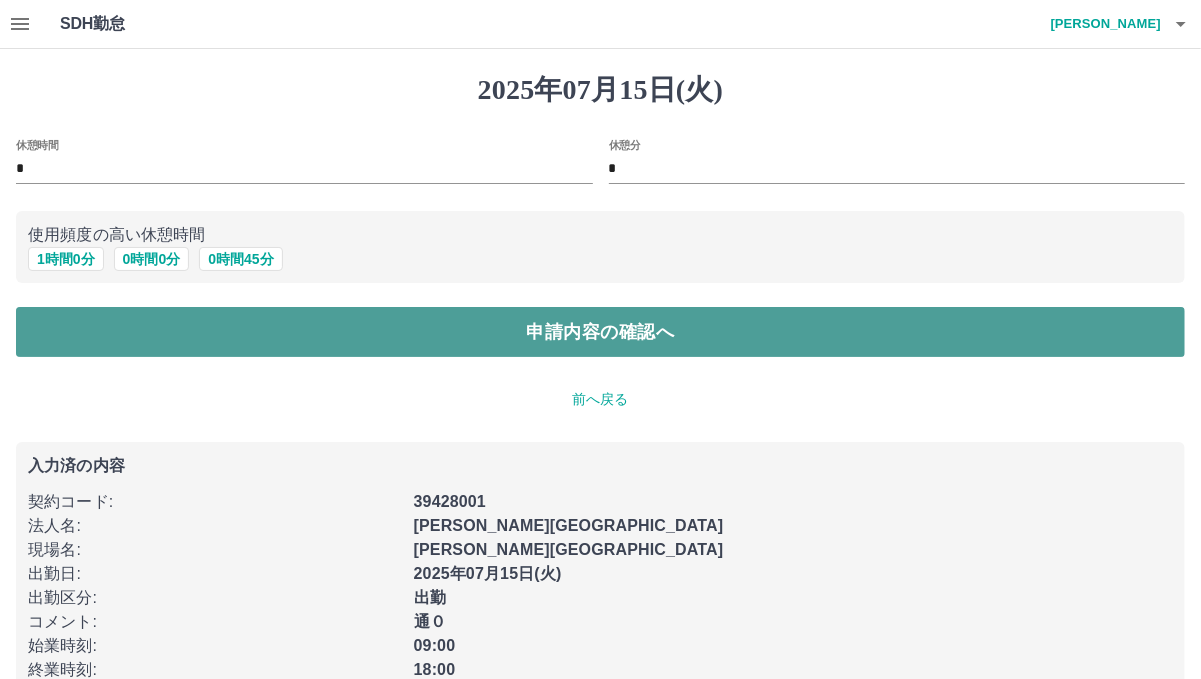 click on "申請内容の確認へ" at bounding box center (600, 332) 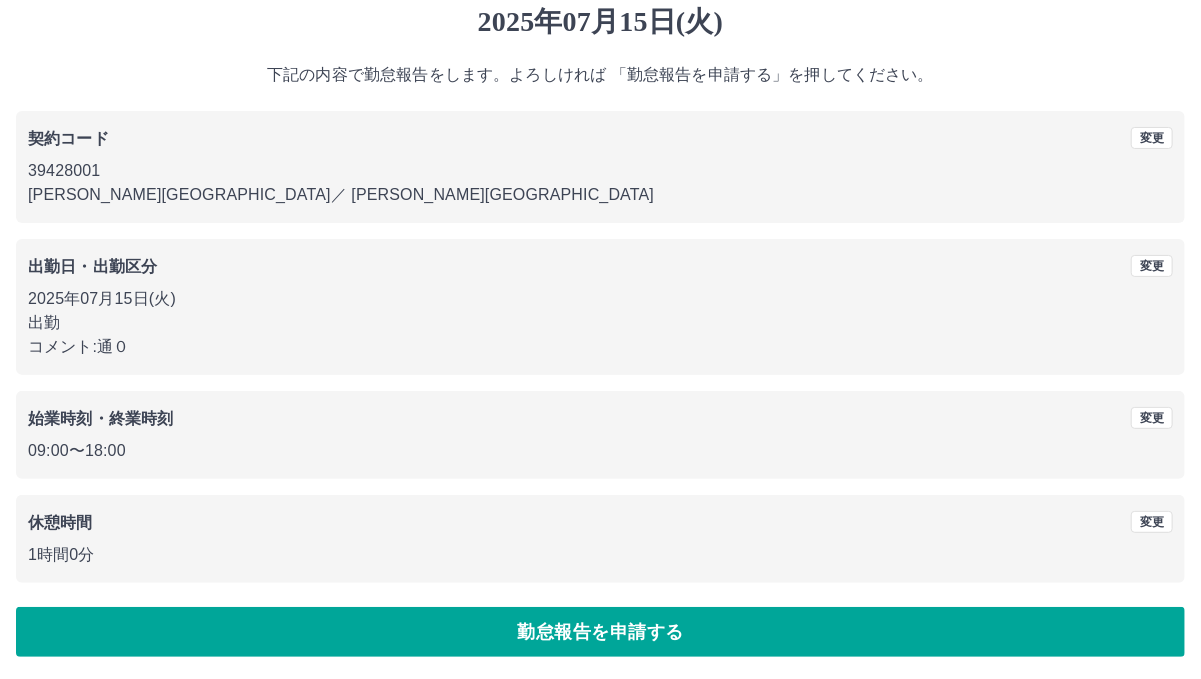 scroll, scrollTop: 68, scrollLeft: 0, axis: vertical 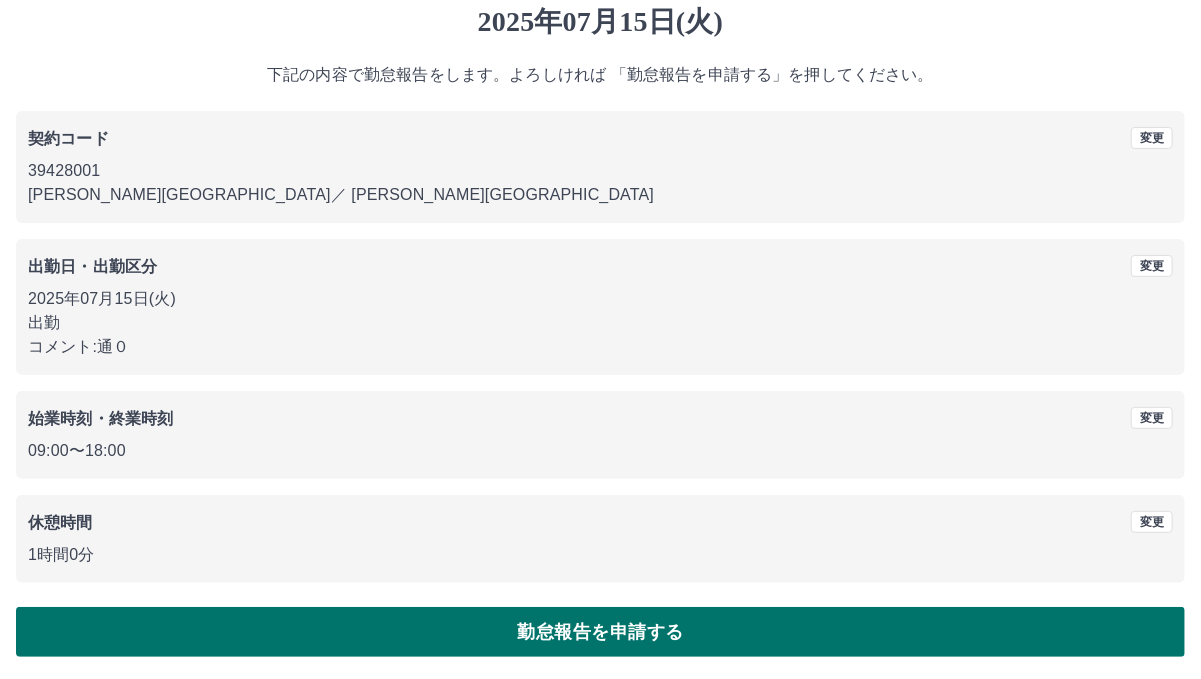 click on "勤怠報告を申請する" at bounding box center [600, 632] 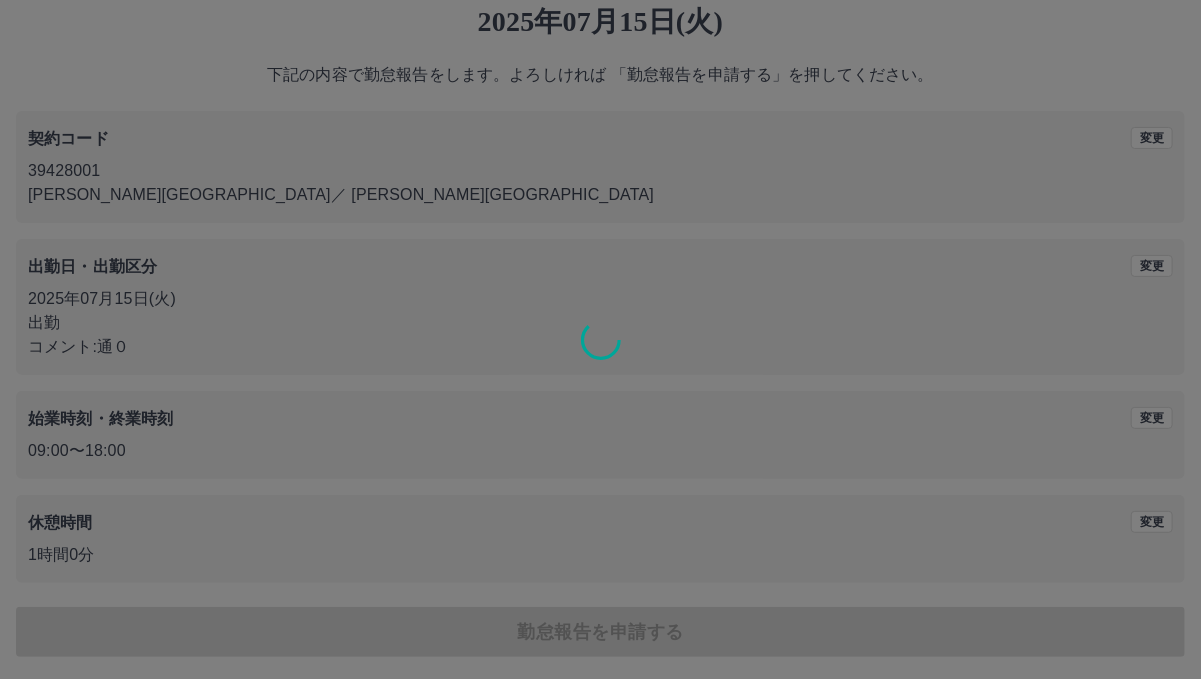 scroll, scrollTop: 0, scrollLeft: 0, axis: both 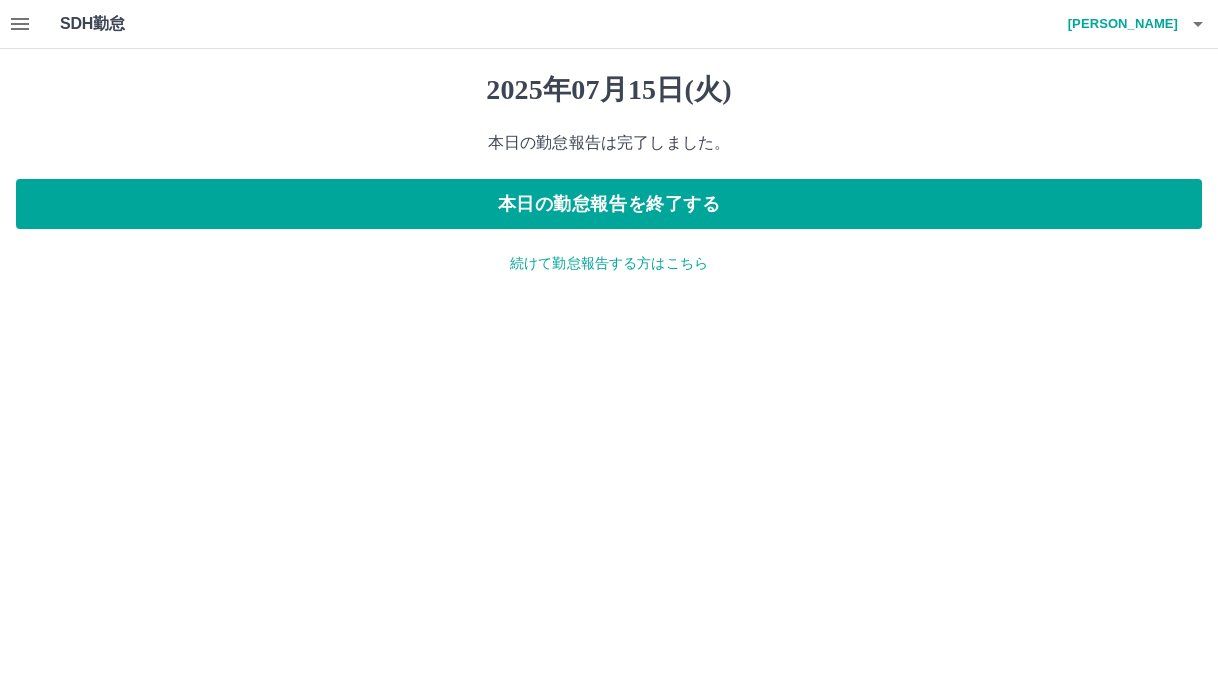 click 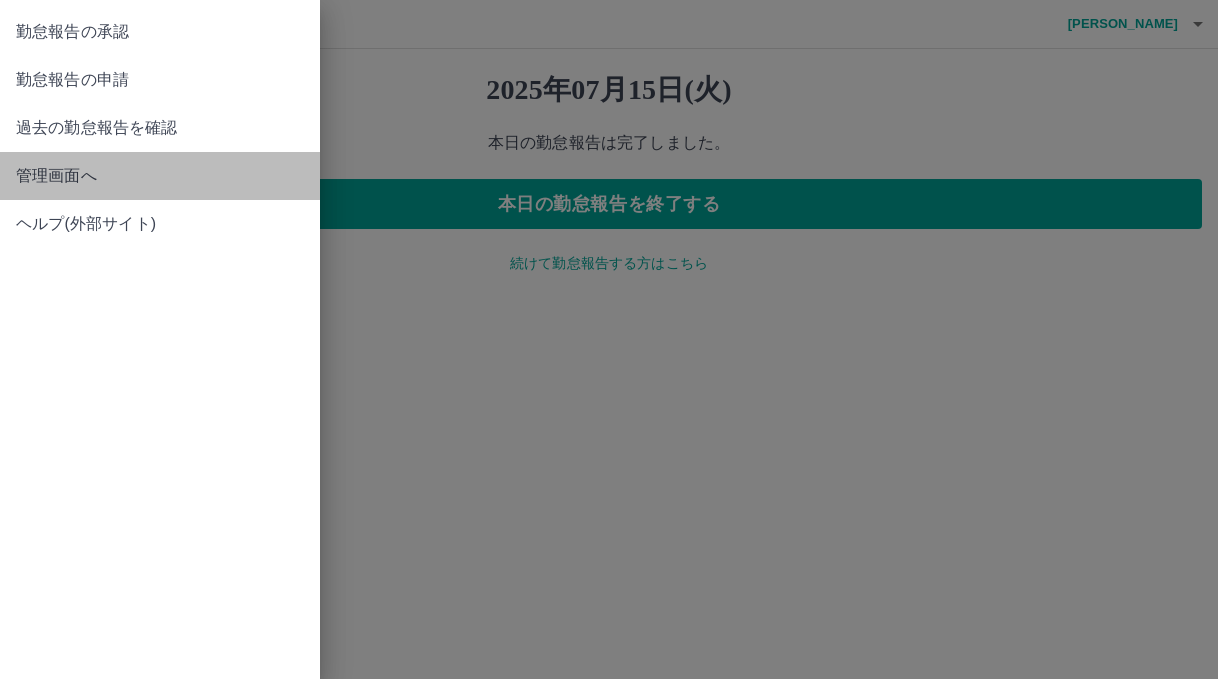 click on "管理画面へ" at bounding box center (160, 176) 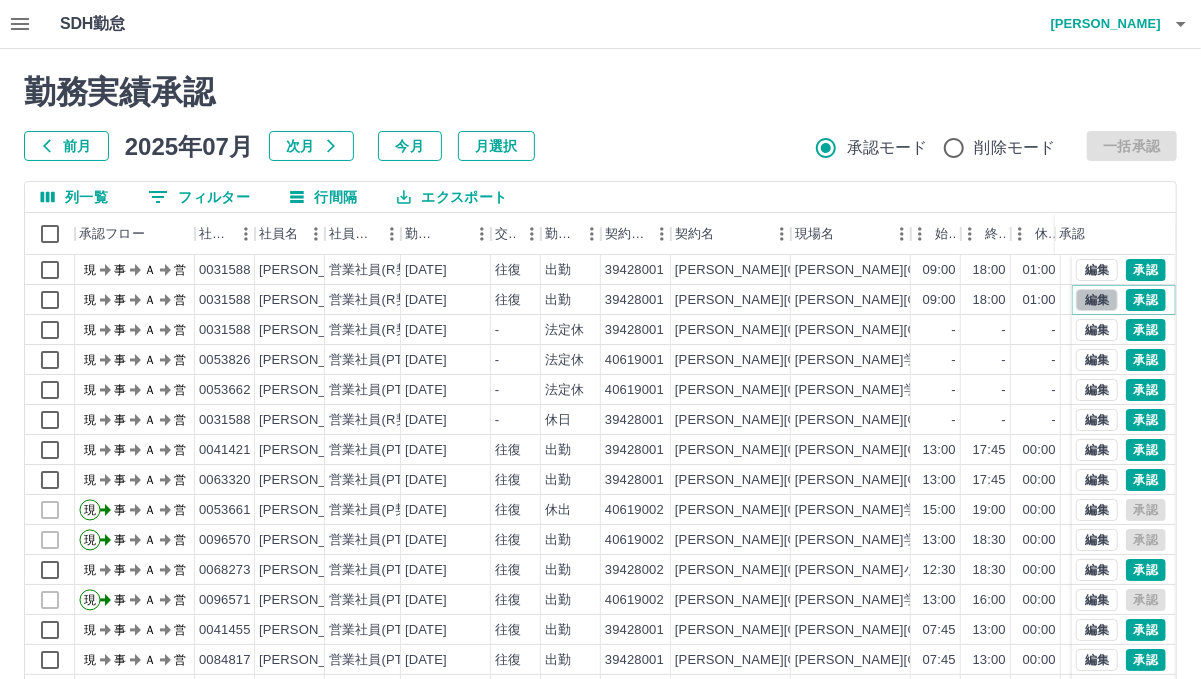 click on "編集" at bounding box center [1097, 300] 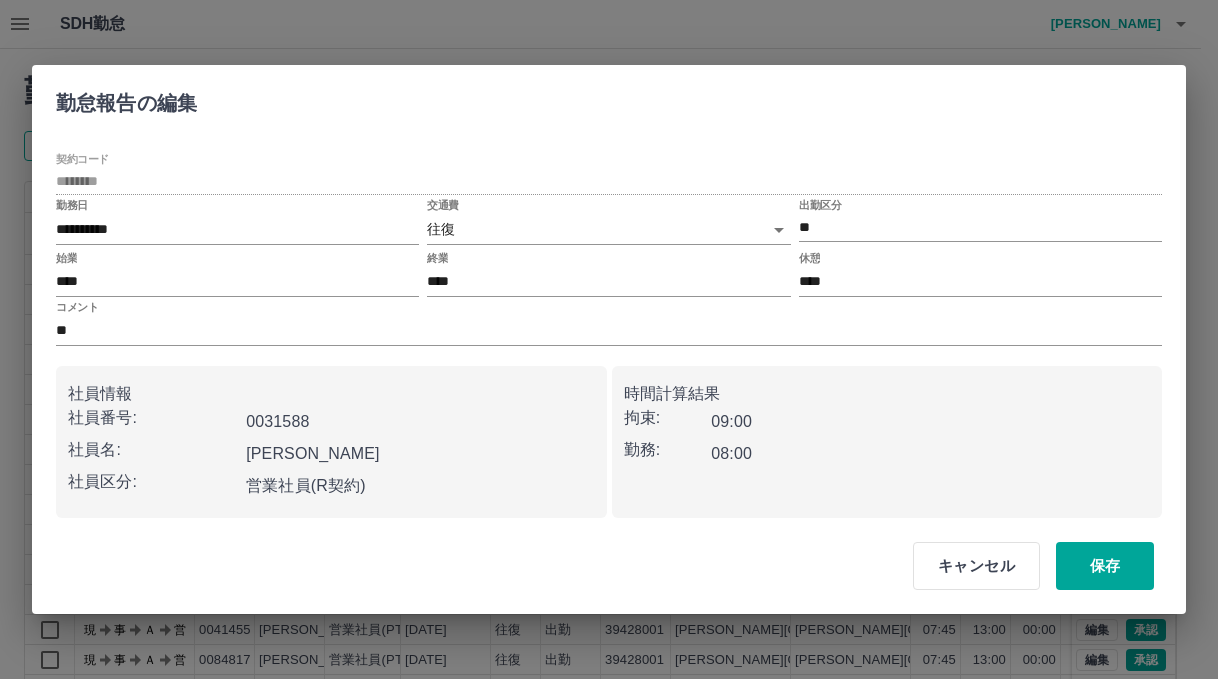 click on "SDH勤怠 [PERSON_NAME] 勤務実績承認 前月 [DATE] 次月 今月 月選択 承認モード 削除モード 一括承認 列一覧 0 フィルター 行間隔 エクスポート 承認フロー 社員番号 社員名 社員区分 勤務日 交通費 勤務区分 契約コード 契約名 現場名 始業 終業 休憩 所定開始 所定終業 所定休憩 拘束 勤務 承認 現 事 Ａ 営 0031588 [PERSON_NAME] 営業社員(R契約) [DATE] 往復 出勤 39428001 [PERSON_NAME][GEOGRAPHIC_DATA][PERSON_NAME] 09:00 18:00 01:00 09:00 18:00 01:00 09:00 08:00 現 事 Ａ 営 0031588 [PERSON_NAME] 営業社員(R契約) [DATE] 往復 出勤 39428001 [PERSON_NAME][GEOGRAPHIC_DATA][PERSON_NAME]保育所 09:00 18:00 01:00 09:00 18:00 01:00 09:00 08:00 現 事 Ａ 営 0031588 [PERSON_NAME] 営業社員(R契約) [DATE]  -  法定休 39428001 [PERSON_NAME][GEOGRAPHIC_DATA][PERSON_NAME]学童保育所 - - - - - - 00:00 00:00 現 事 Ａ 営 0053826 [PERSON_NAME] 営業社員(PT契約) [DATE]  -  法定休 40619001 - -" at bounding box center [609, 422] 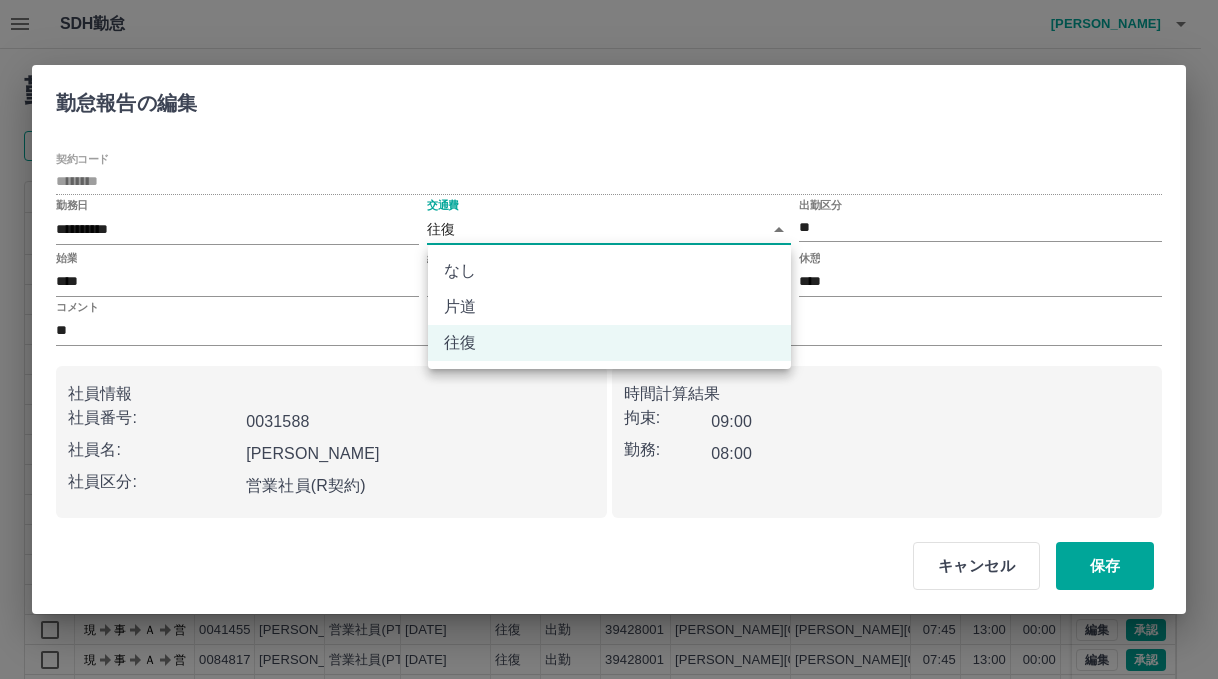 click on "なし" at bounding box center (609, 271) 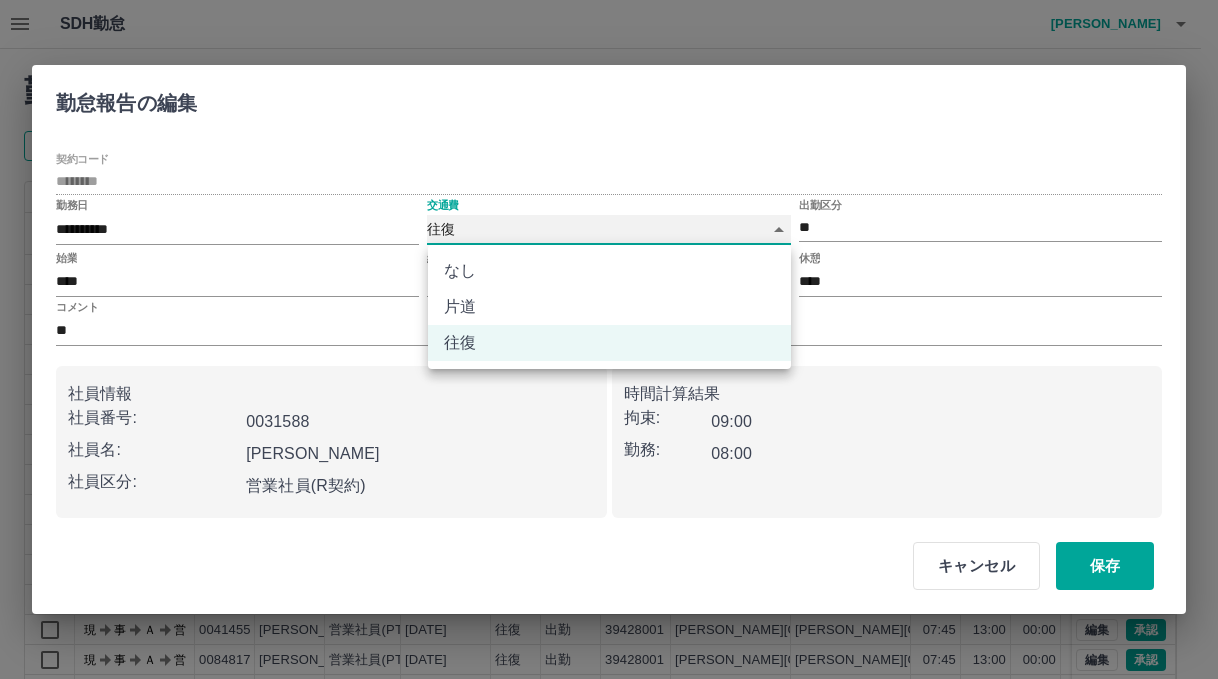 type on "****" 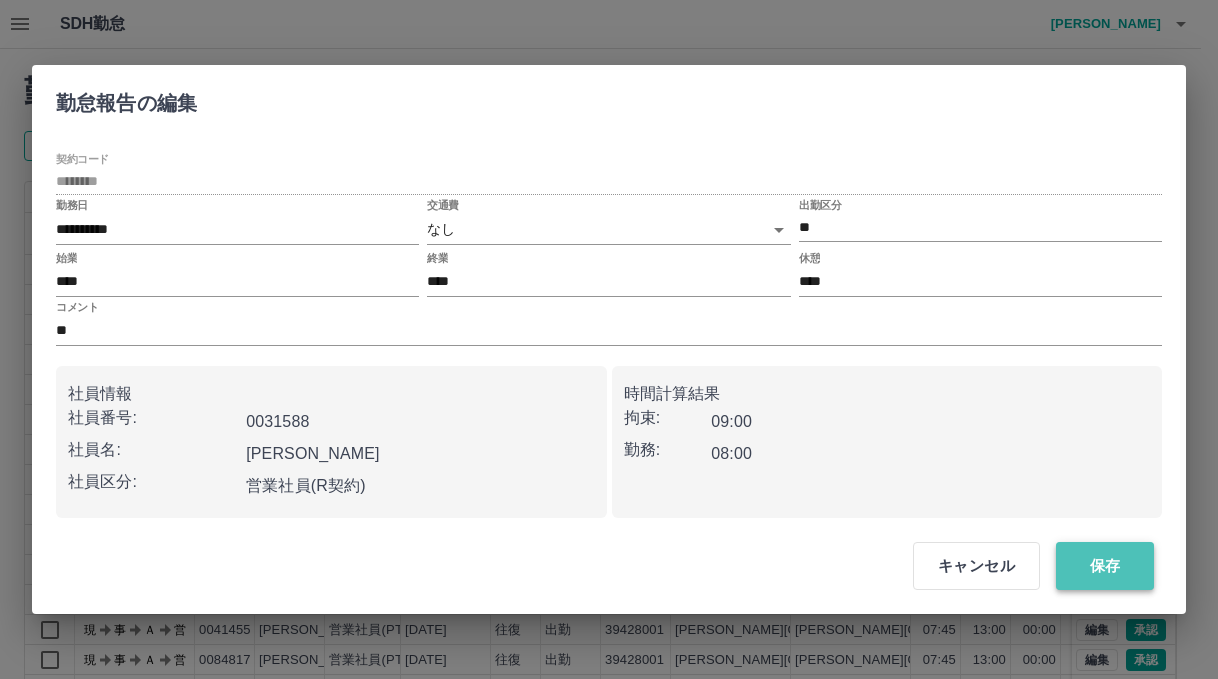 click on "保存" at bounding box center [1105, 566] 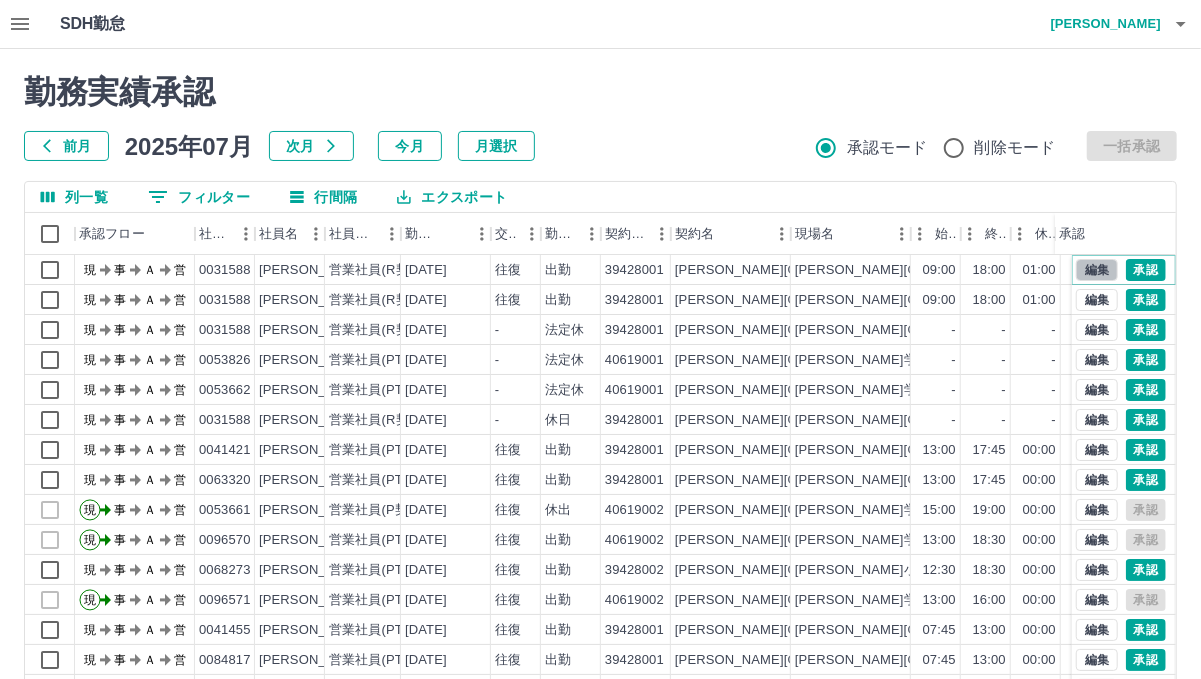 click on "編集" at bounding box center [1097, 270] 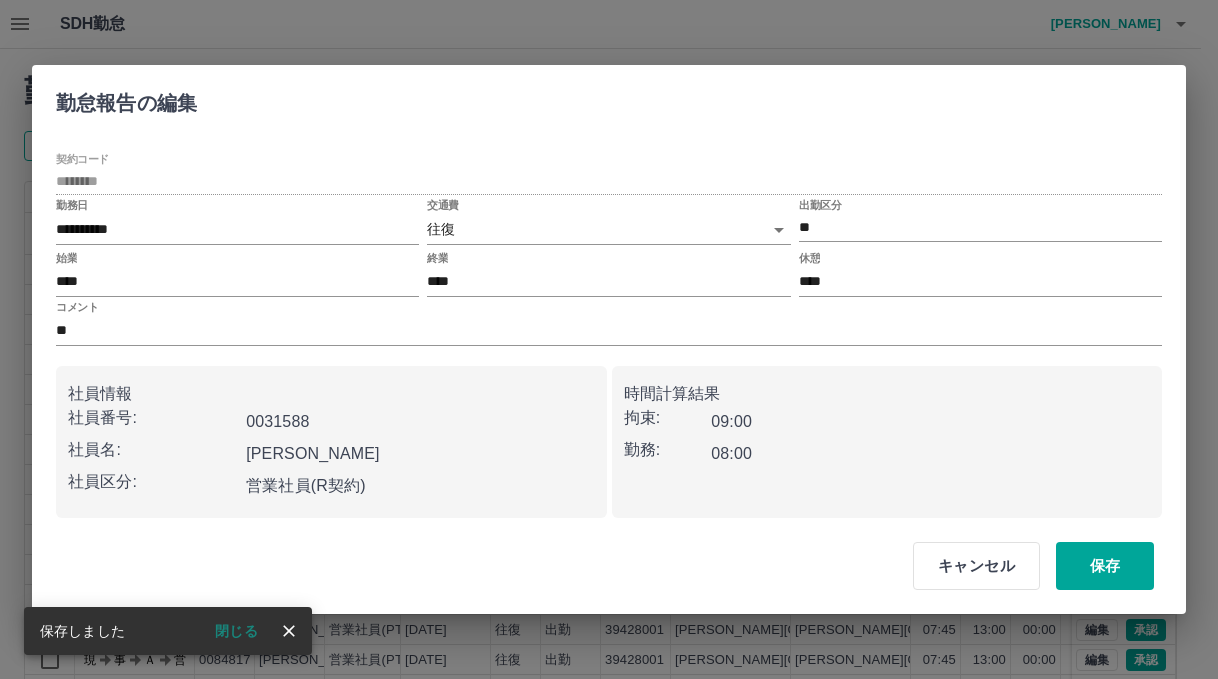 click on "SDH勤怠 [PERSON_NAME] 勤務実績承認 前月 [DATE] 次月 今月 月選択 承認モード 削除モード 一括承認 列一覧 0 フィルター 行間隔 エクスポート 承認フロー 社員番号 社員名 社員区分 勤務日 交通費 勤務区分 契約コード 契約名 現場名 始業 終業 休憩 所定開始 所定終業 所定休憩 拘束 勤務 承認 現 事 Ａ 営 0031588 [PERSON_NAME] 営業社員(R契約) [DATE] 往復 出勤 39428001 [PERSON_NAME][GEOGRAPHIC_DATA][PERSON_NAME] 09:00 18:00 01:00 09:00 18:00 01:00 09:00 08:00 現 事 Ａ 営 0031588 [PERSON_NAME] 営業社員(R契約) [DATE] なし 出勤 39428001 [PERSON_NAME][GEOGRAPHIC_DATA][PERSON_NAME] 09:00 18:00 01:00 09:00 18:00 01:00 09:00 08:00 現 事 Ａ 営 0031588 [PERSON_NAME] 営業社員(R契約) [DATE]  -  法定休 39428001 [PERSON_NAME][GEOGRAPHIC_DATA][PERSON_NAME]保育所 - - - - - - 00:00 00:00 現 事 Ａ 営 0053826 [PERSON_NAME] 営業社員(PT契約) [DATE]  -  法定休 40619001 - -" at bounding box center (609, 422) 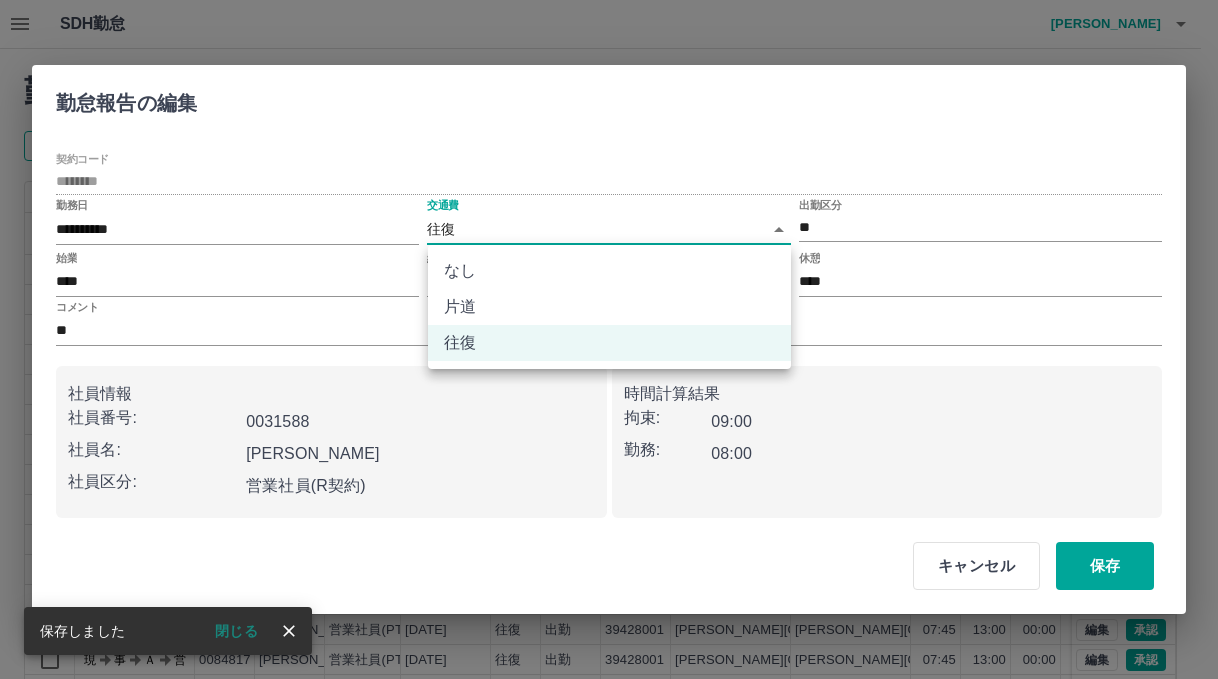 click on "なし" at bounding box center (609, 271) 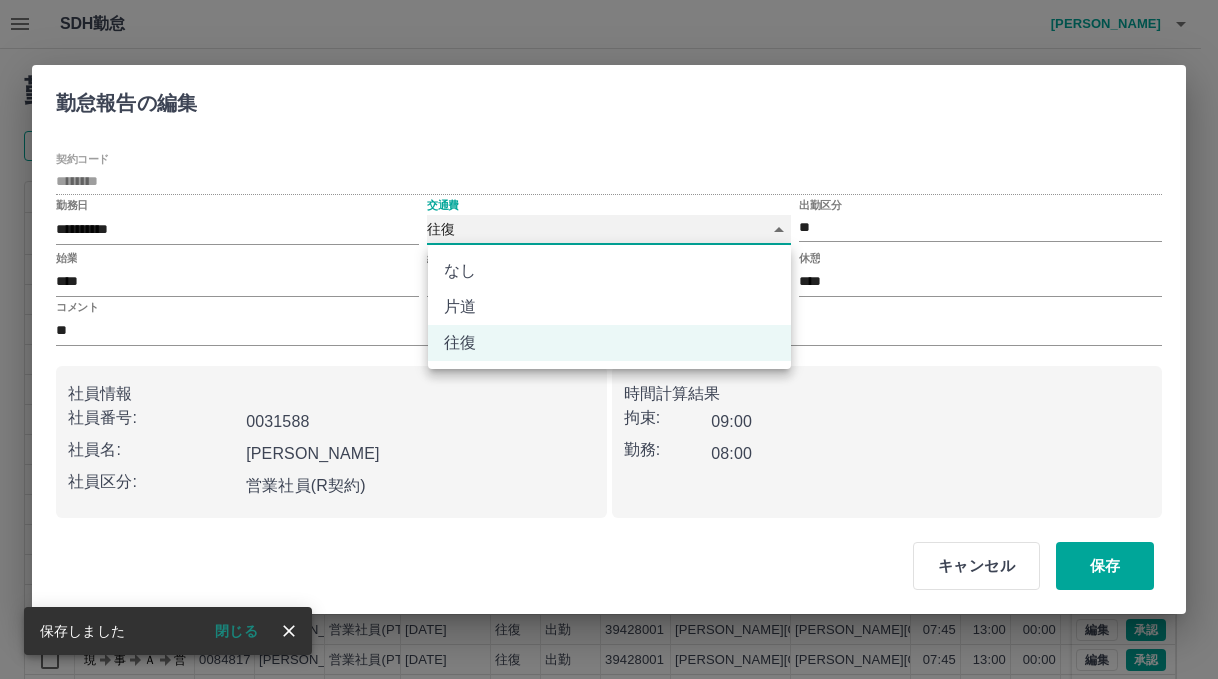type on "****" 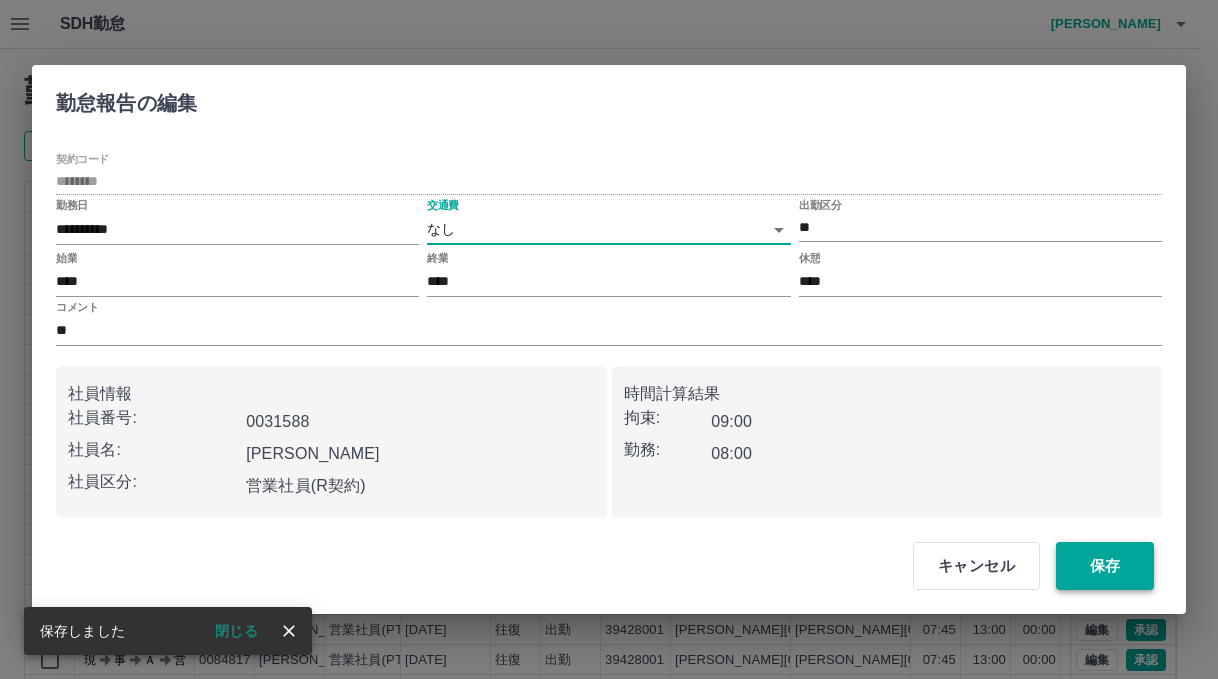 click on "保存" at bounding box center (1105, 566) 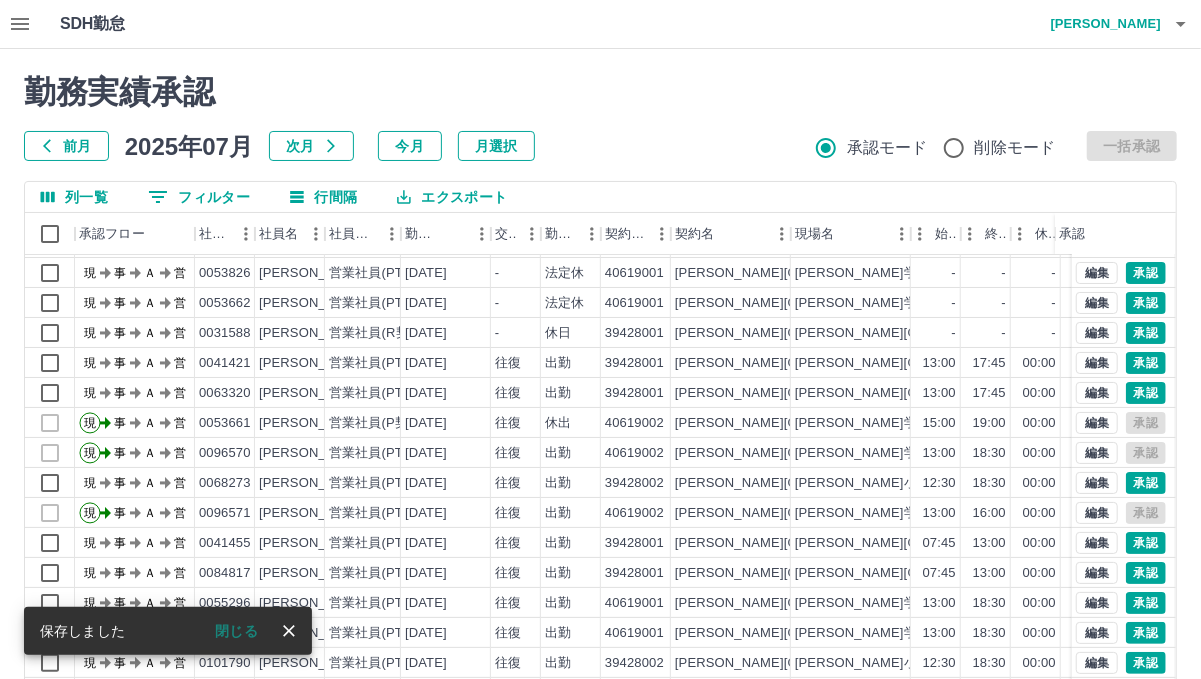 scroll, scrollTop: 102, scrollLeft: 0, axis: vertical 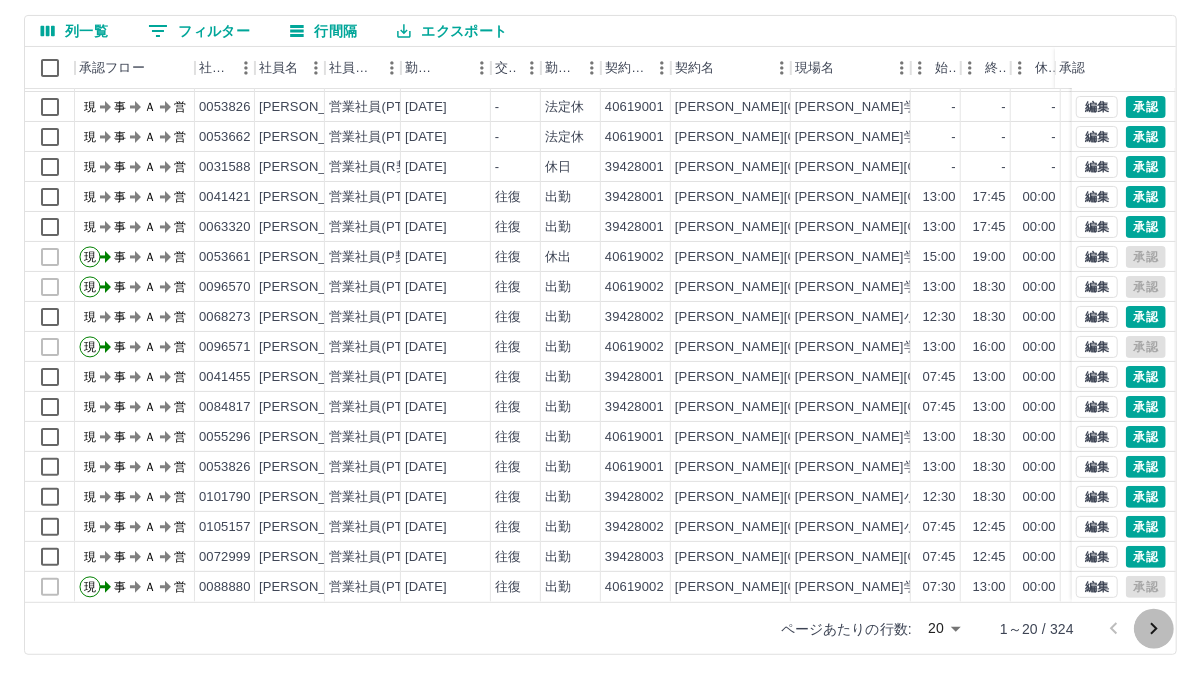 click 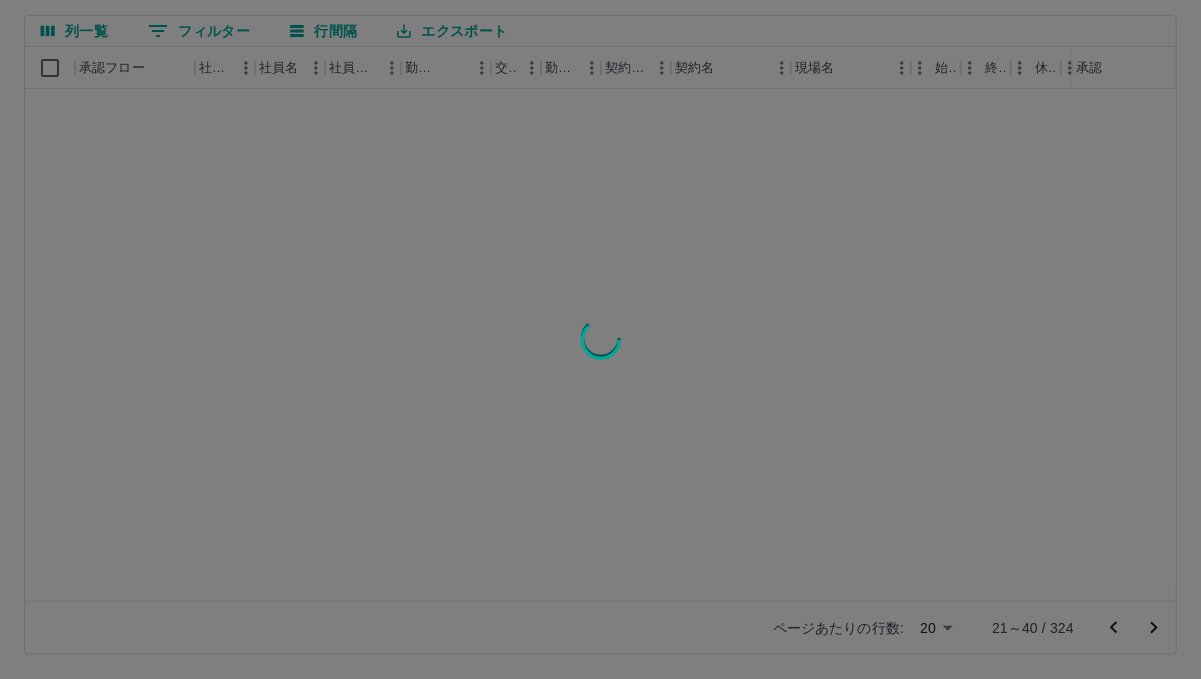 scroll, scrollTop: 0, scrollLeft: 0, axis: both 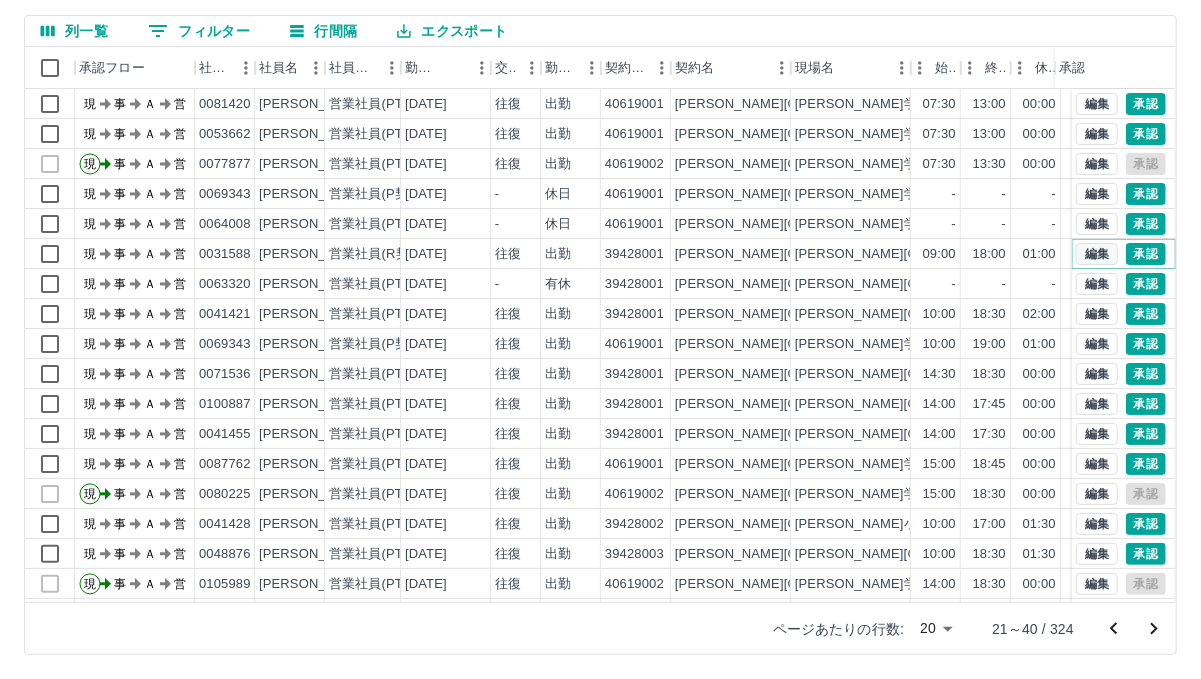 click on "編集" at bounding box center (1097, 254) 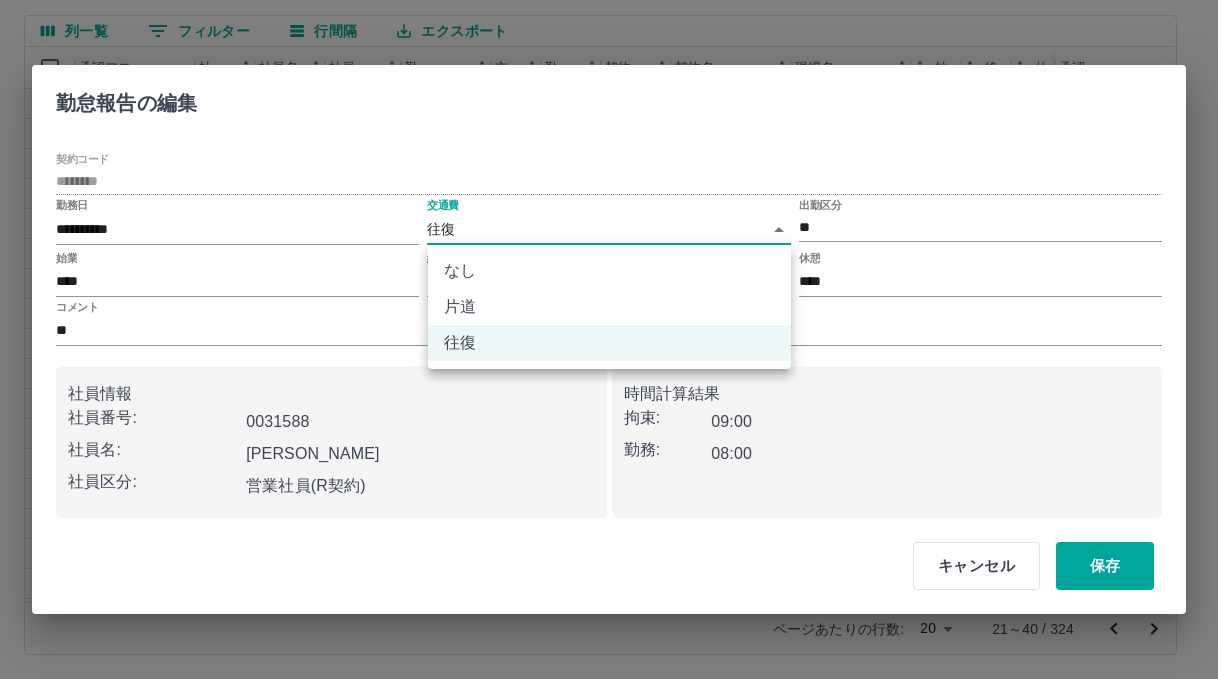click on "SDH勤怠 [PERSON_NAME] 勤務実績承認 前月 [DATE] 次月 今月 月選択 承認モード 削除モード 一括承認 列一覧 0 フィルター 行間隔 エクスポート 承認フロー 社員番号 社員名 社員区分 勤務日 交通費 勤務区分 契約コード 契約名 現場名 始業 終業 休憩 所定開始 所定終業 所定休憩 拘束 勤務 承認 現 事 Ａ 営 0081420 [PERSON_NAME] 営業社員(PT契約) [DATE] 往復 出勤 40619001 [PERSON_NAME][GEOGRAPHIC_DATA] [PERSON_NAME][GEOGRAPHIC_DATA] 07:30 13:00 00:00 07:30 13:00 00:00 05:30 05:30 現 事 Ａ 営 0053662 [PERSON_NAME] 営業社員(PT契約) [DATE] 往復 出勤 40619001 [PERSON_NAME][GEOGRAPHIC_DATA] [PERSON_NAME]学童保育所 07:30 13:00 00:00 07:30 13:00 00:00 05:30 05:30 現 事 Ａ 営 0077877 [PERSON_NAME] 営業社員(PT契約) [DATE] 往復 出勤 40619002 [PERSON_NAME][GEOGRAPHIC_DATA] [PERSON_NAME][GEOGRAPHIC_DATA] 07:30 13:30 00:00 07:30 13:30 00:00 06:00 06:00 現 事 Ａ 営 0069343 [PERSON_NAME] 営業社員(P契約) [DATE]  -  休日 40619001 -" at bounding box center (609, 256) 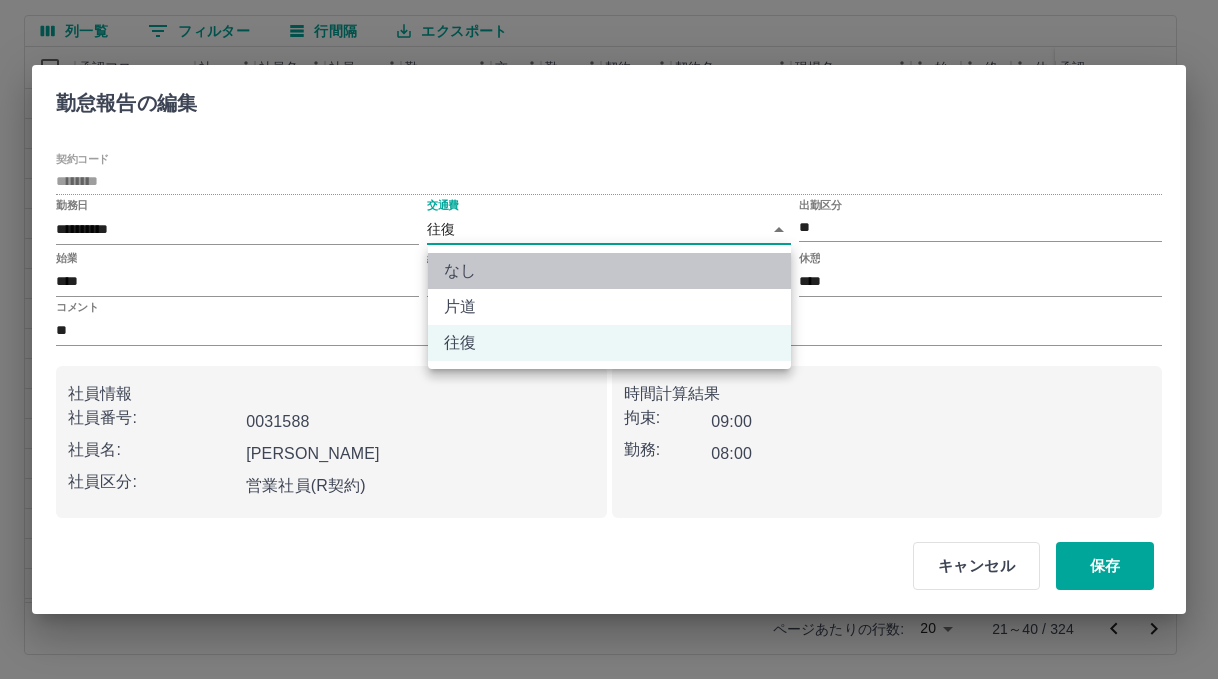 click on "なし" at bounding box center (609, 271) 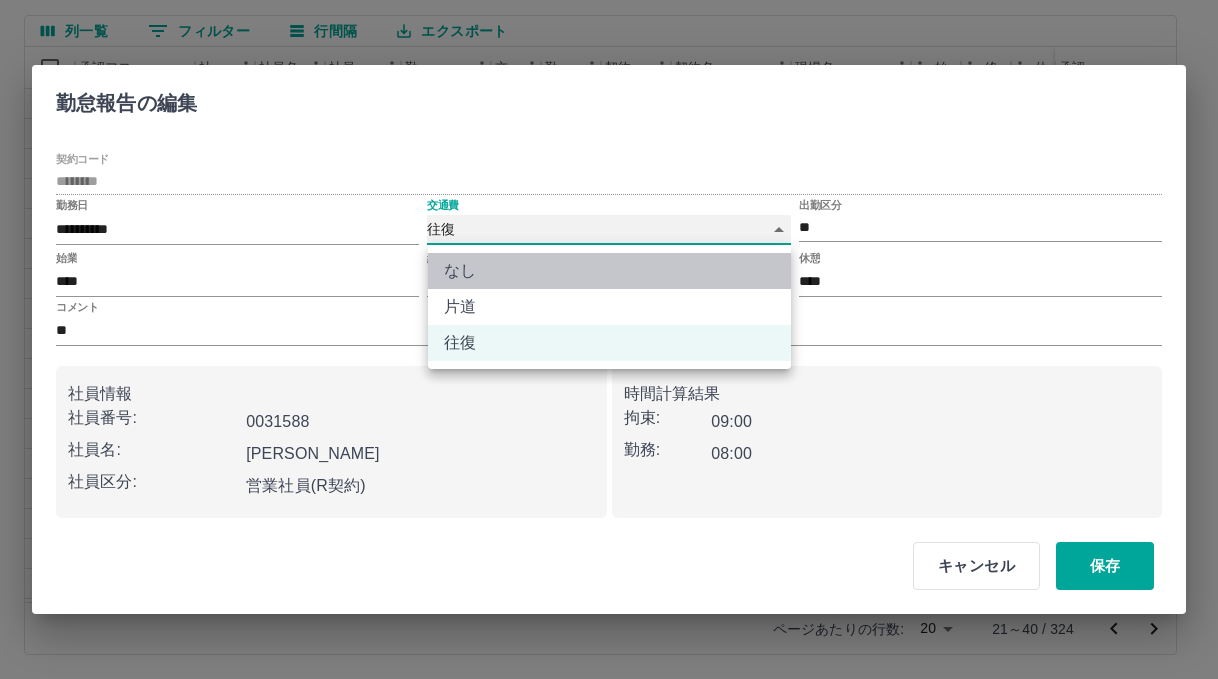 type on "****" 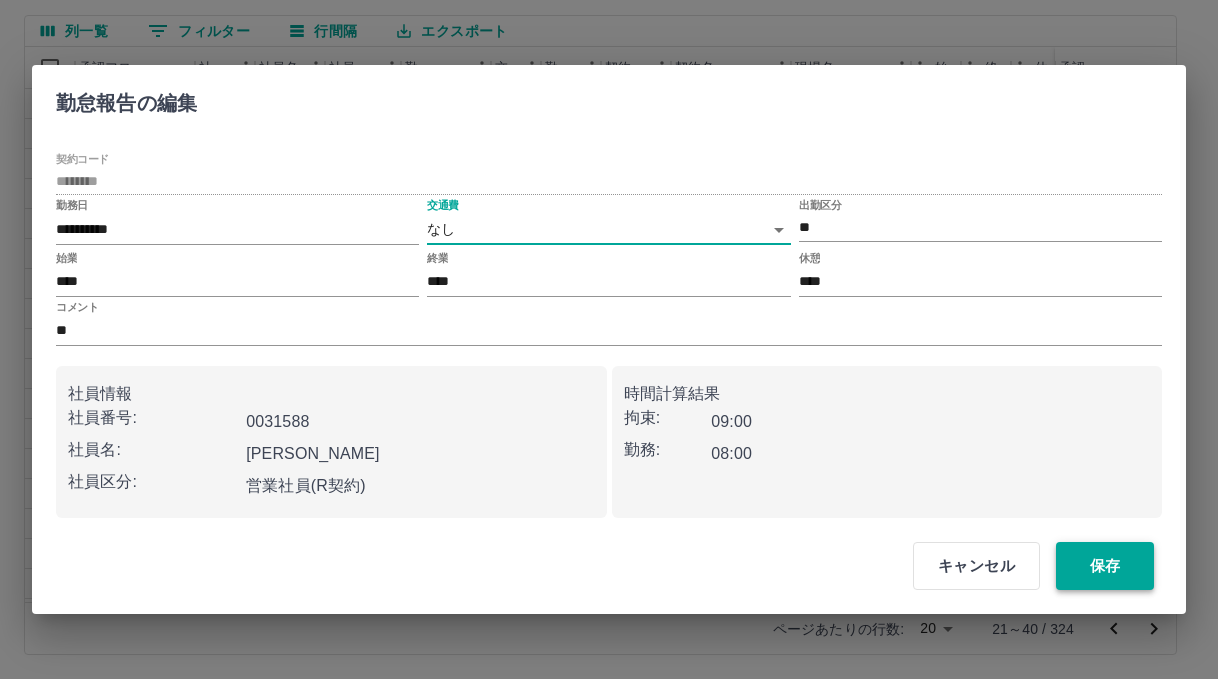 click on "保存" at bounding box center (1105, 566) 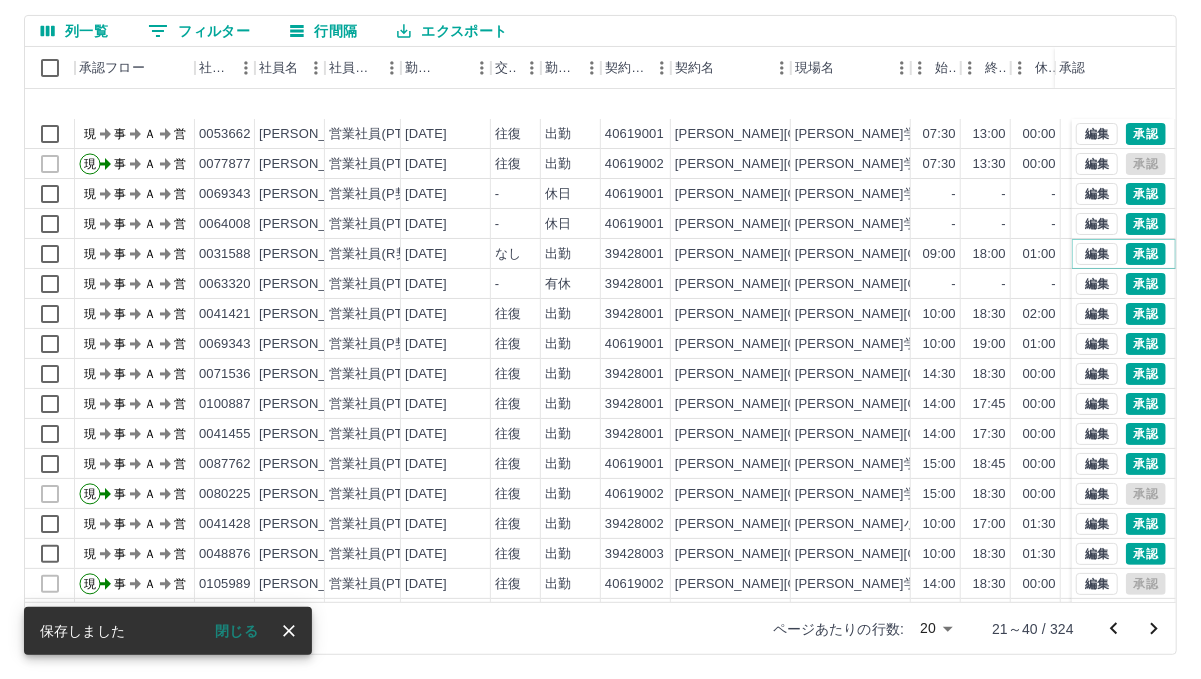 scroll, scrollTop: 102, scrollLeft: 0, axis: vertical 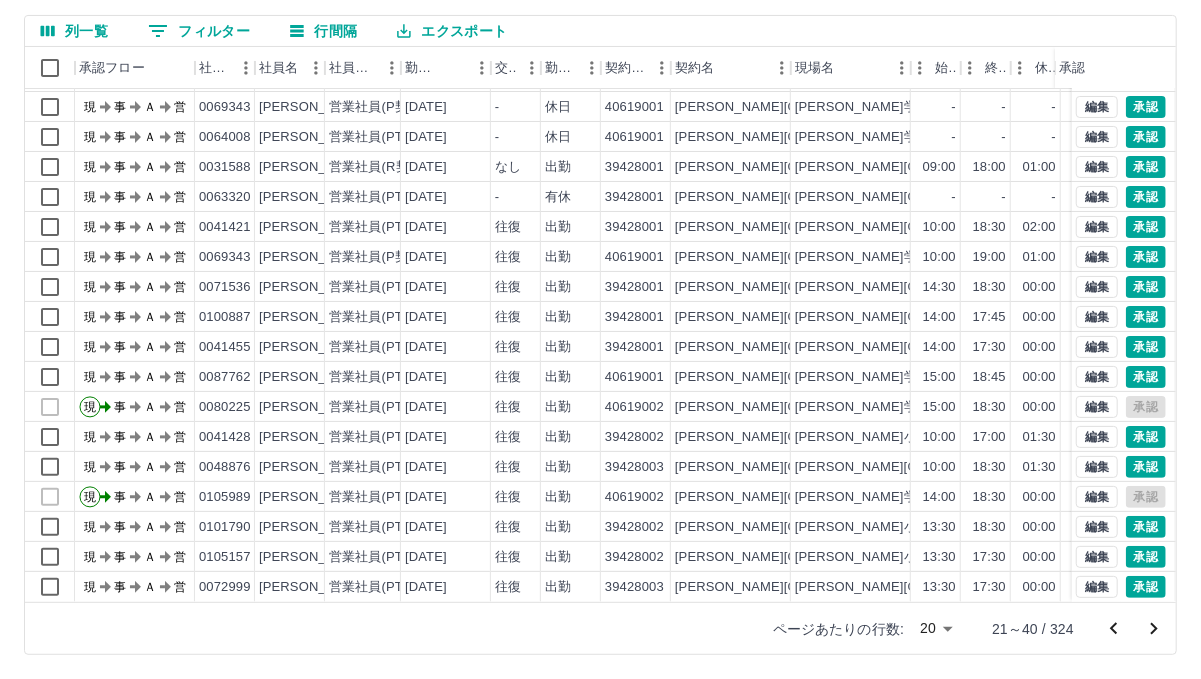 click 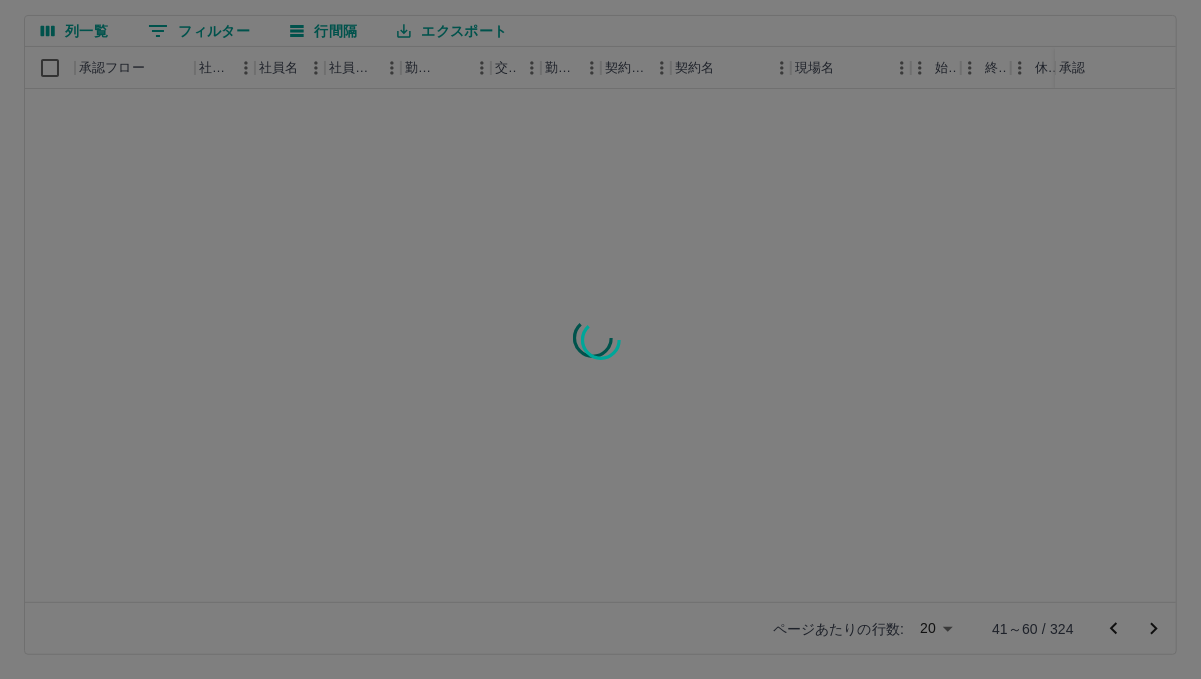 scroll, scrollTop: 0, scrollLeft: 0, axis: both 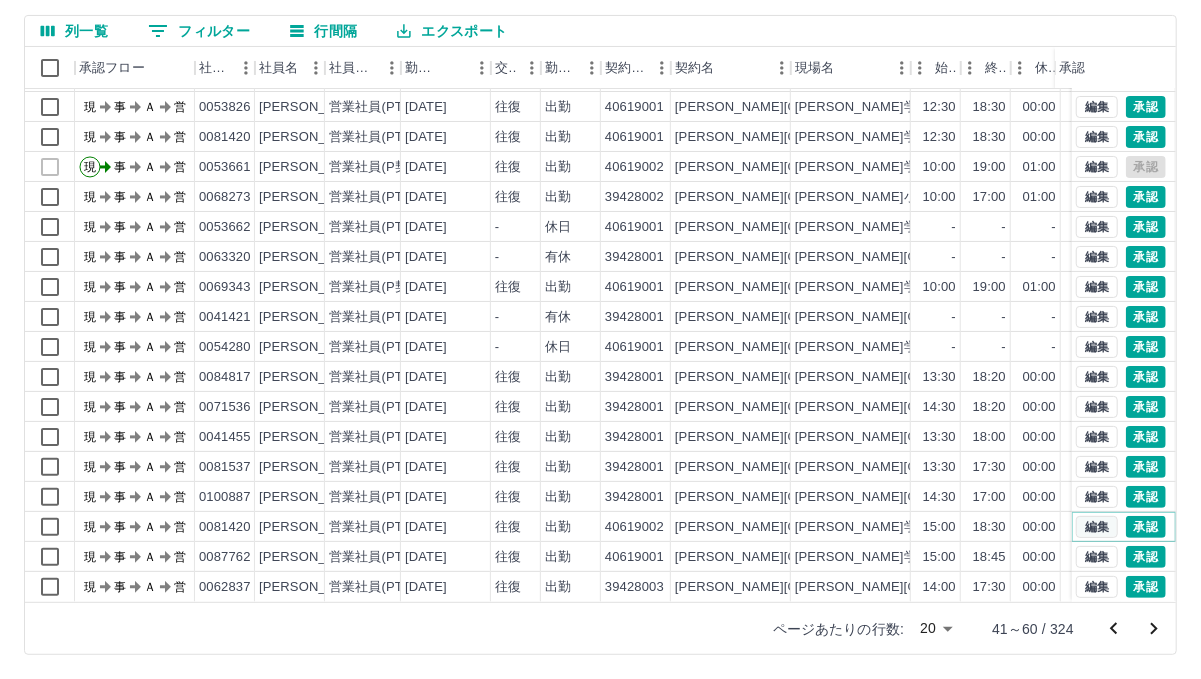 click on "編集" at bounding box center [1097, 527] 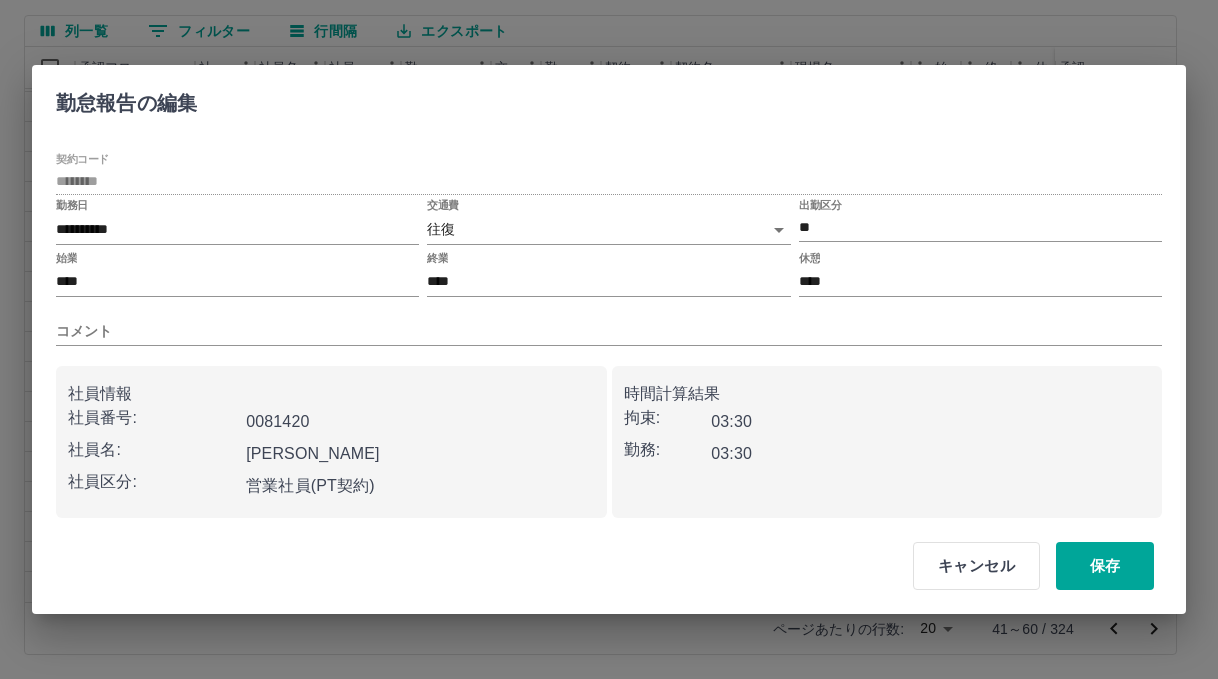 click on "SDH勤怠 [PERSON_NAME] 勤務実績承認 前月 [DATE] 次月 今月 月選択 承認モード 削除モード 一括承認 列一覧 0 フィルター 行間隔 エクスポート 承認フロー 社員番号 社員名 社員区分 勤務日 交通費 勤務区分 契約コード 契約名 現場名 始業 終業 休憩 所定開始 所定終業 所定休憩 拘束 勤務 承認 現 事 Ａ 営 0091609 [PERSON_NAME] 営業社員(PT契約) [DATE] 往復 出勤 39428002 [PERSON_NAME][GEOGRAPHIC_DATA][PERSON_NAME]保育所A 13:30 17:30 00:00 13:30 17:30 00:00 04:00 04:00 現 事 Ａ 営 0064008 [PERSON_NAME] 営業社員(PT契約) [DATE] 往復 出勤 40619001 [PERSON_NAME][GEOGRAPHIC_DATA] [PERSON_NAME][GEOGRAPHIC_DATA] 12:30 18:30 00:00 12:30 18:30 00:00 06:00 06:00 現 事 Ａ 営 0053826 [PERSON_NAME] 営業社員(PT契約) [DATE] 往復 出勤 40619001 [PERSON_NAME][GEOGRAPHIC_DATA][PERSON_NAME]保育所 12:30 18:30 00:00 12:30 18:30 00:00 06:00 06:00 現 事 Ａ 営 0081420 [PERSON_NAME] 営業社員(PT契約) [DATE] 往復 出勤" at bounding box center (609, 256) 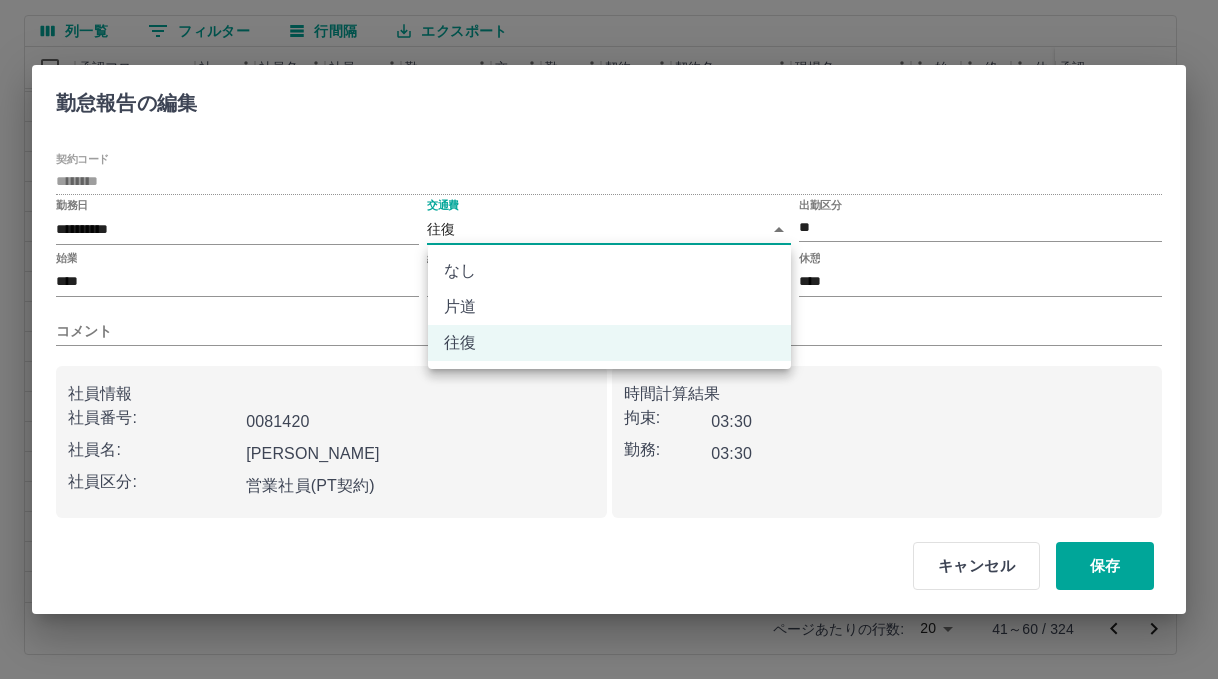 click on "なし" at bounding box center (609, 271) 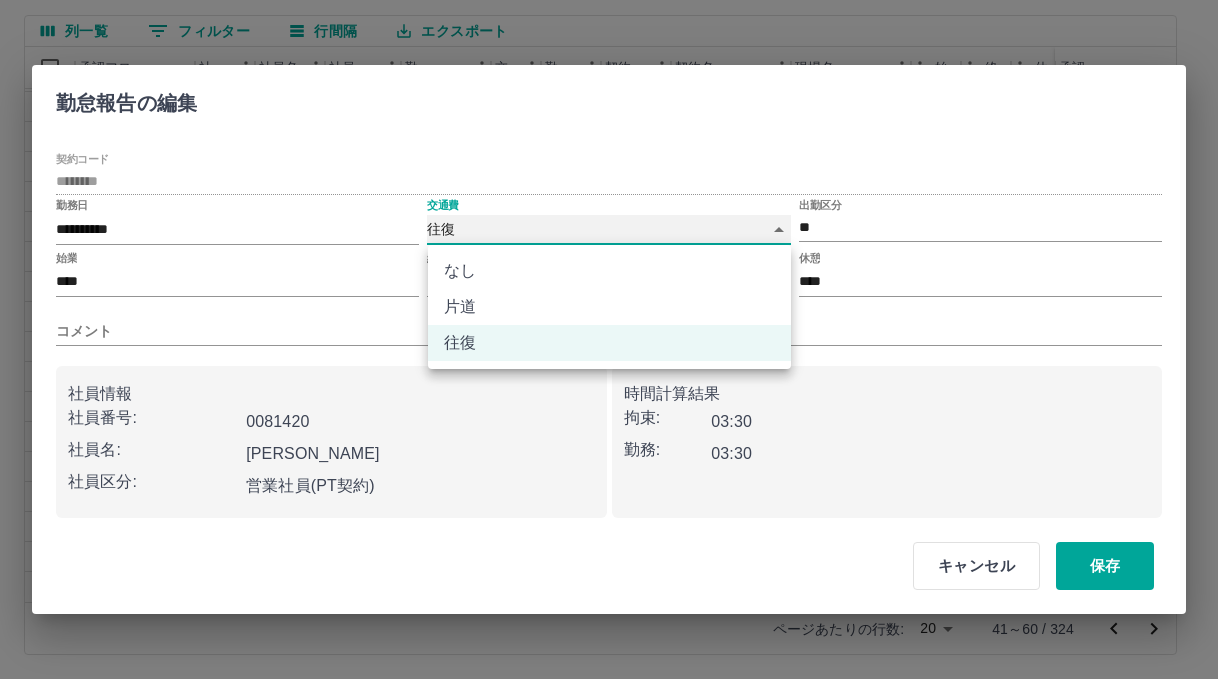 type on "****" 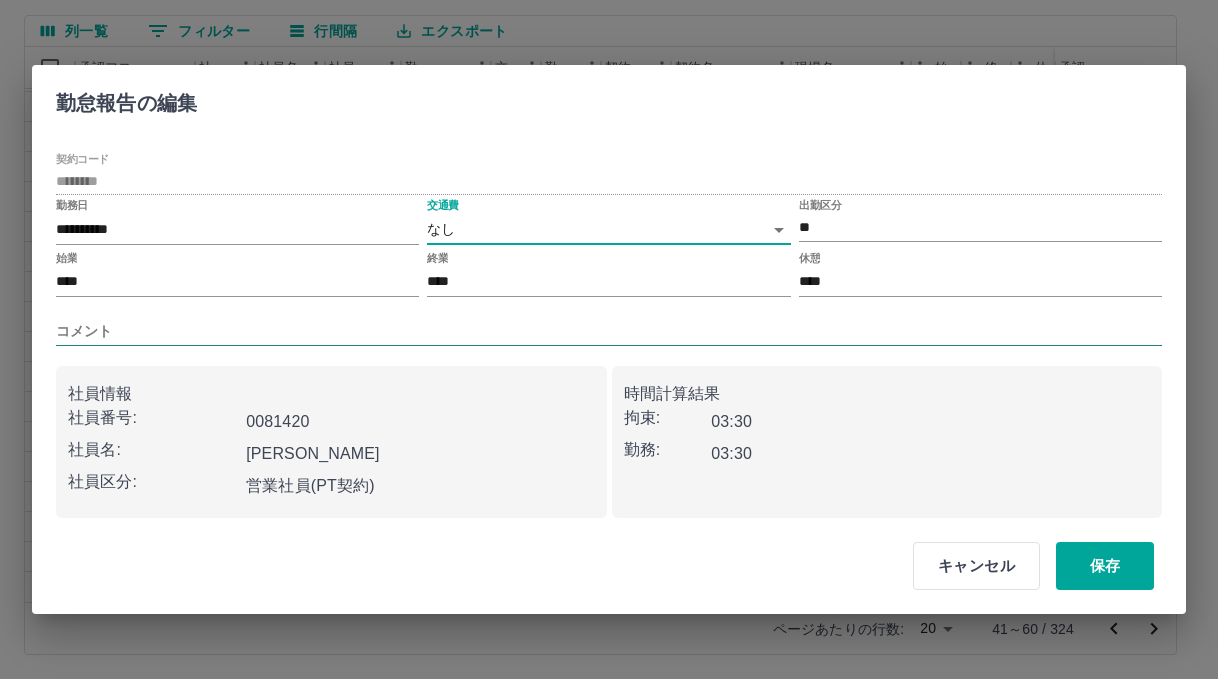 click on "コメント" at bounding box center [609, 331] 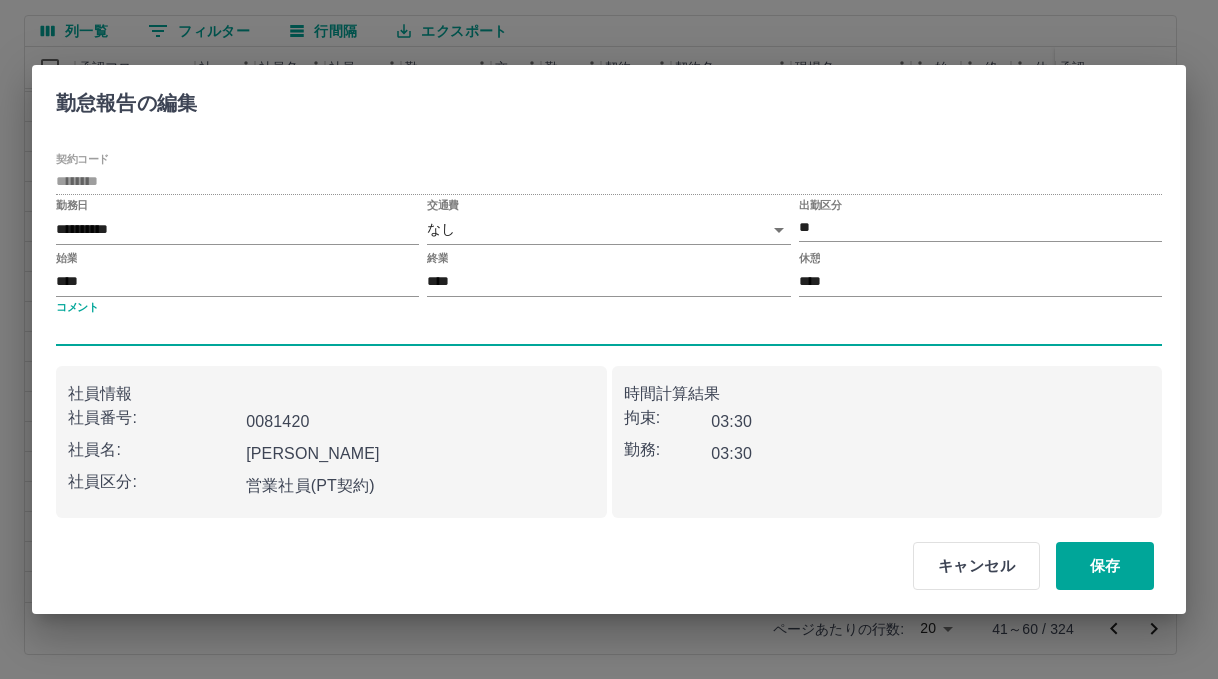 type on "**********" 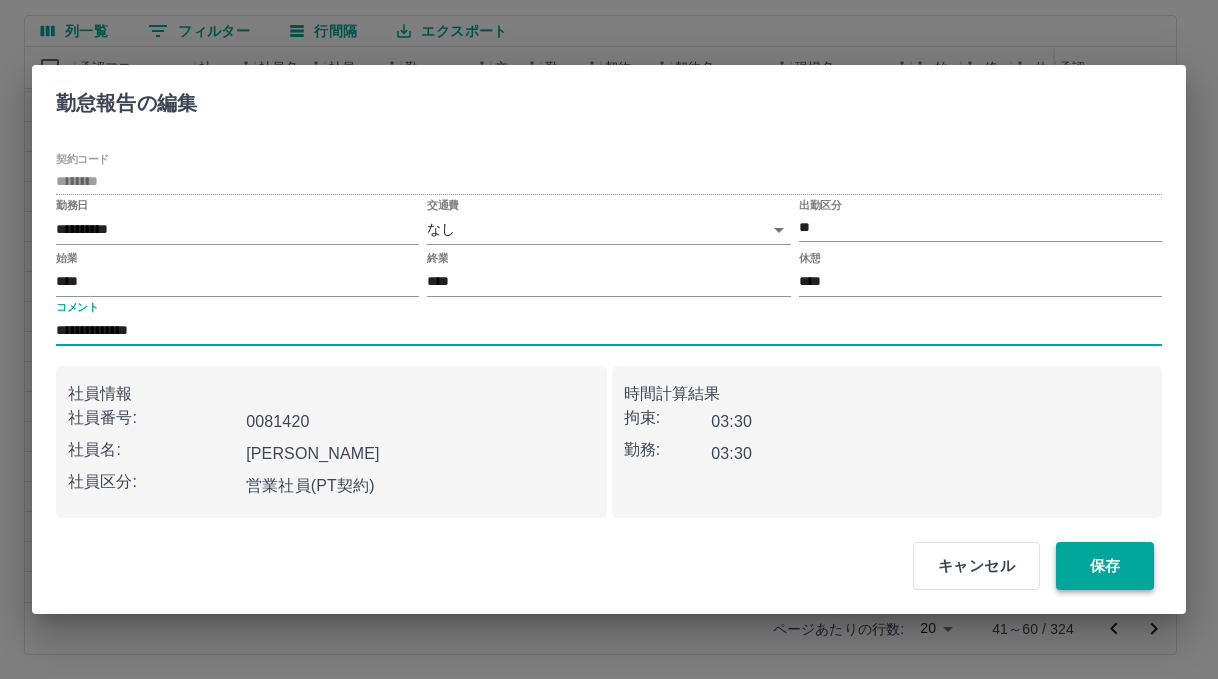 click on "保存" at bounding box center [1105, 566] 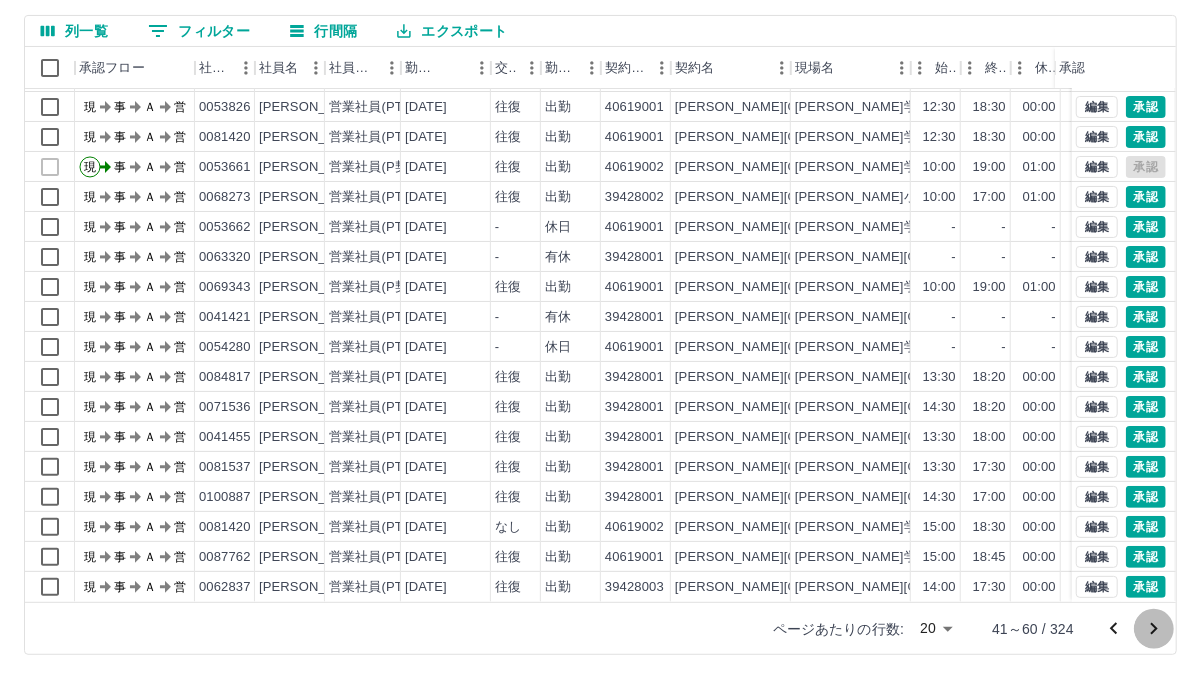 click 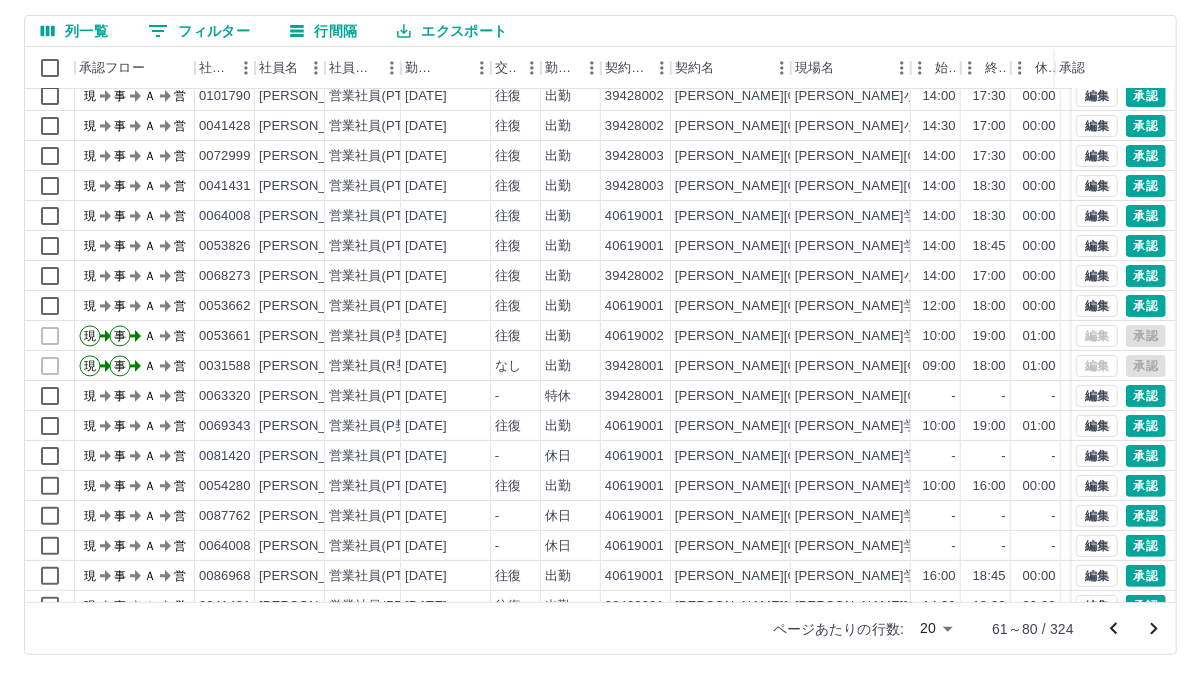 scroll, scrollTop: 102, scrollLeft: 0, axis: vertical 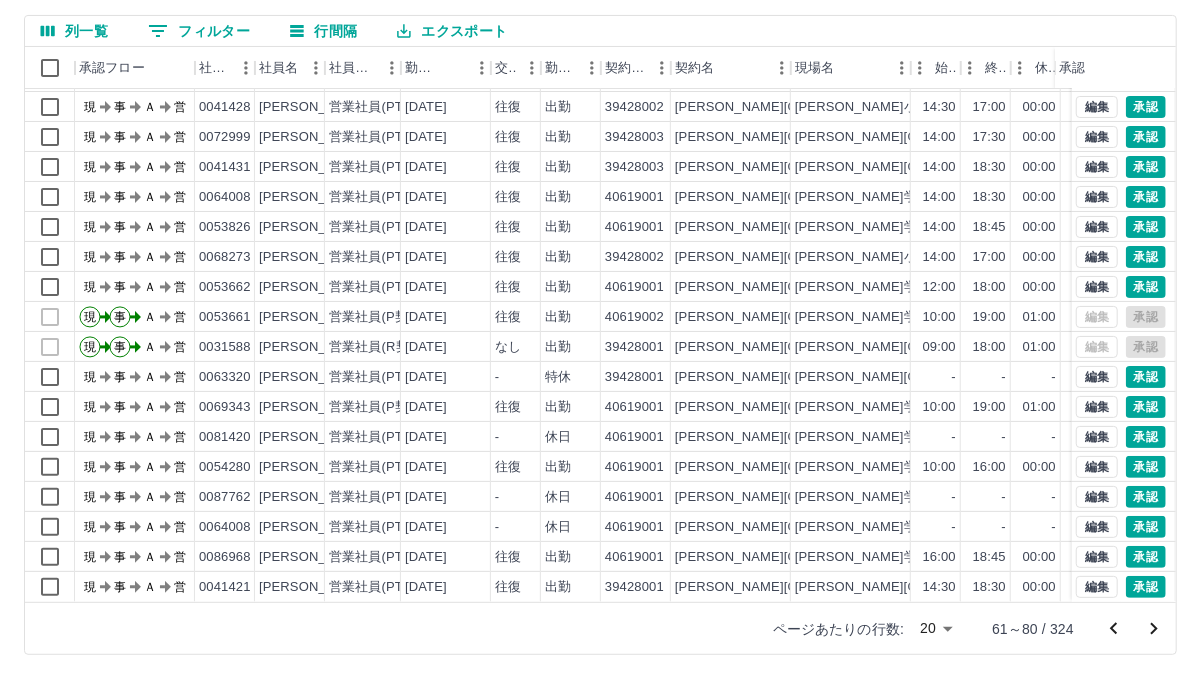 click 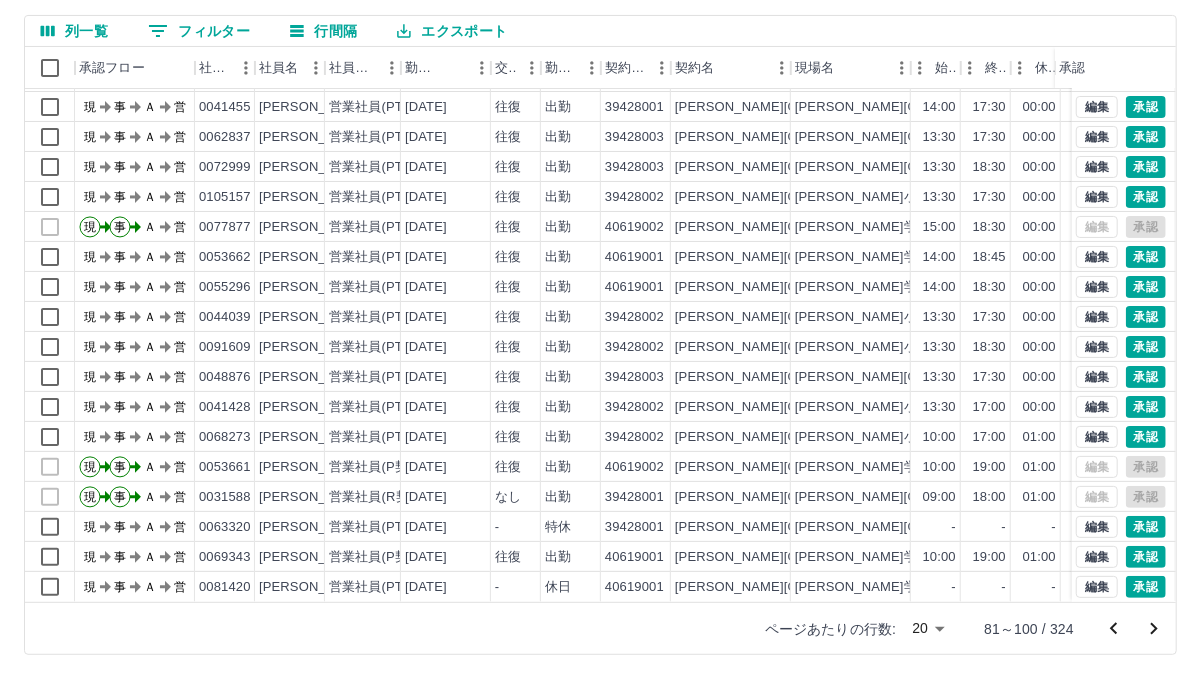 scroll, scrollTop: 102, scrollLeft: 0, axis: vertical 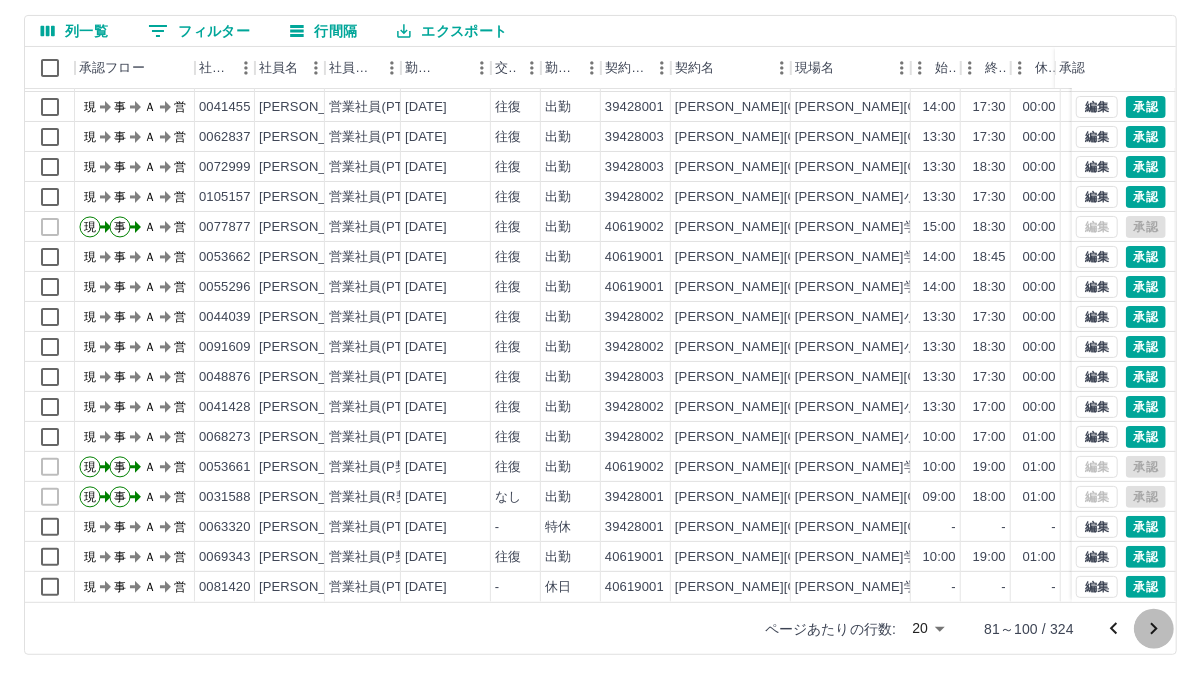 click 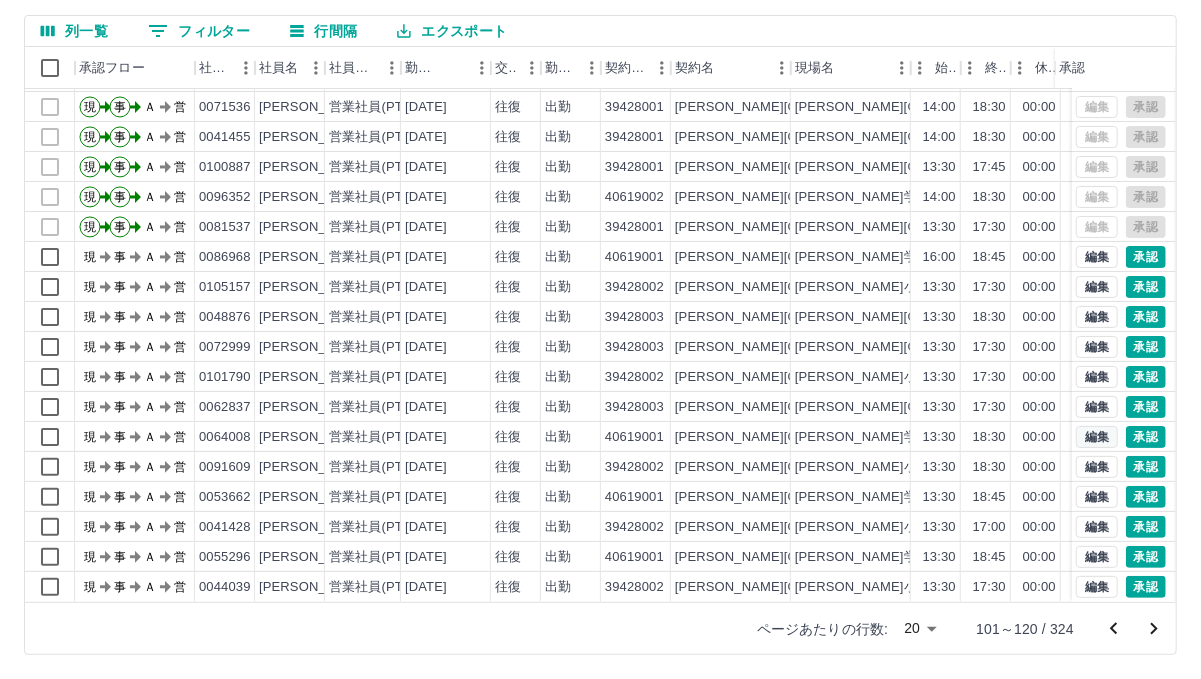 scroll, scrollTop: 102, scrollLeft: 0, axis: vertical 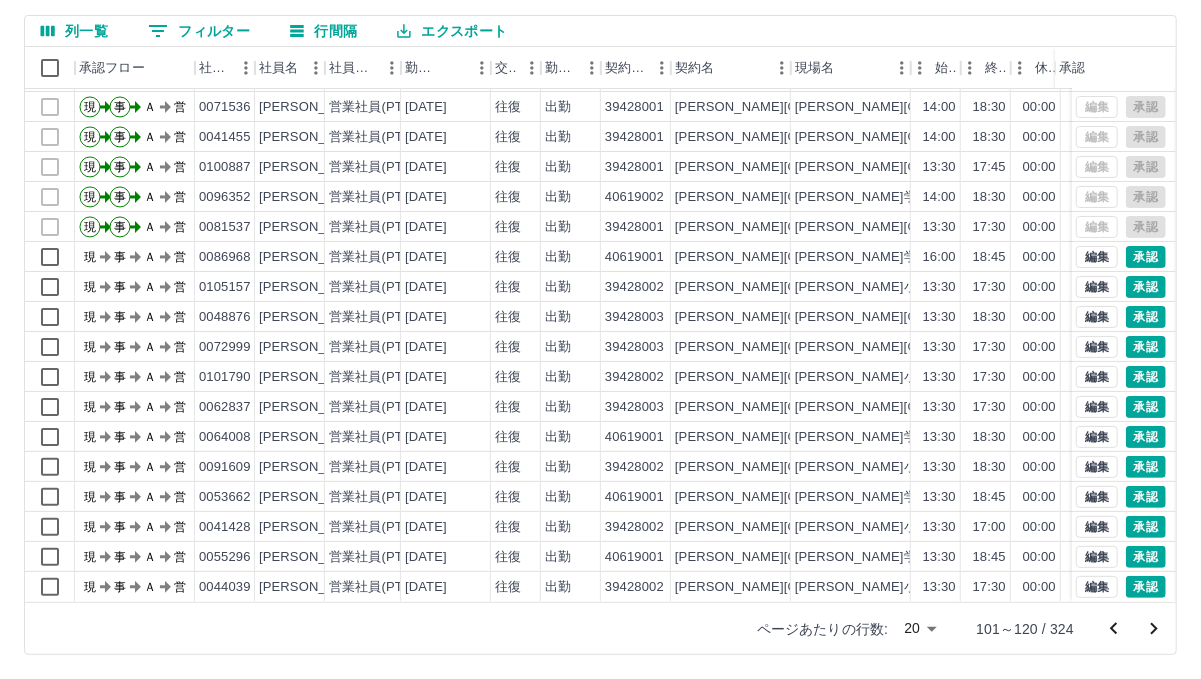 click 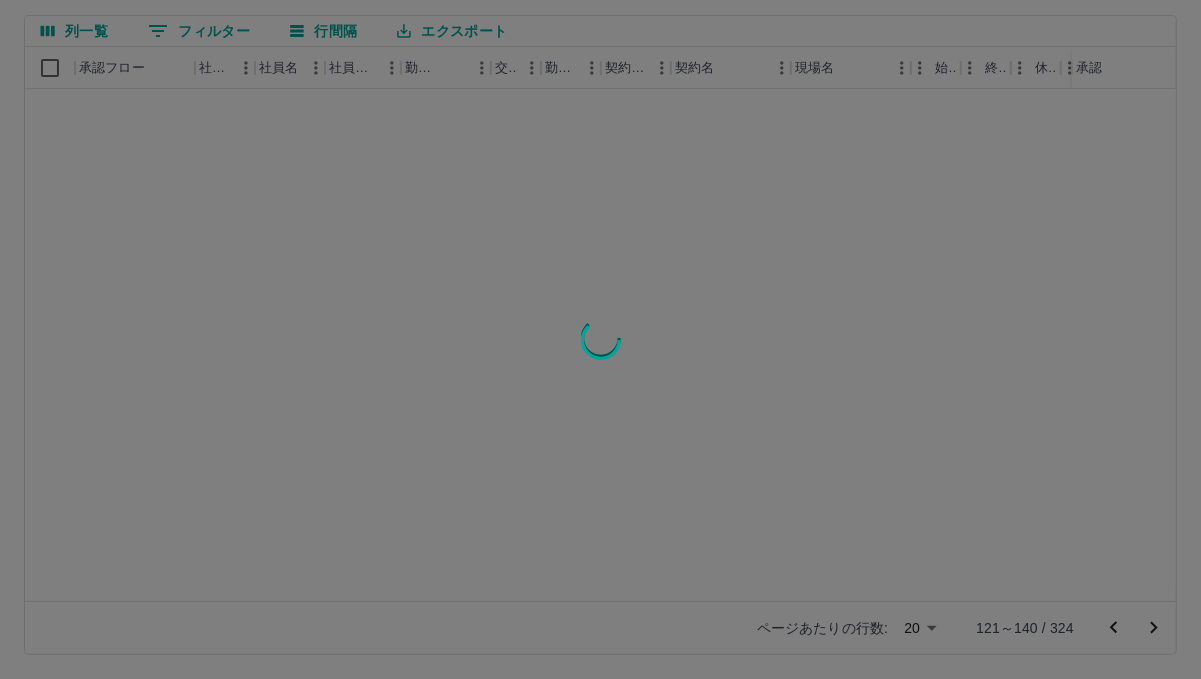 scroll, scrollTop: 0, scrollLeft: 0, axis: both 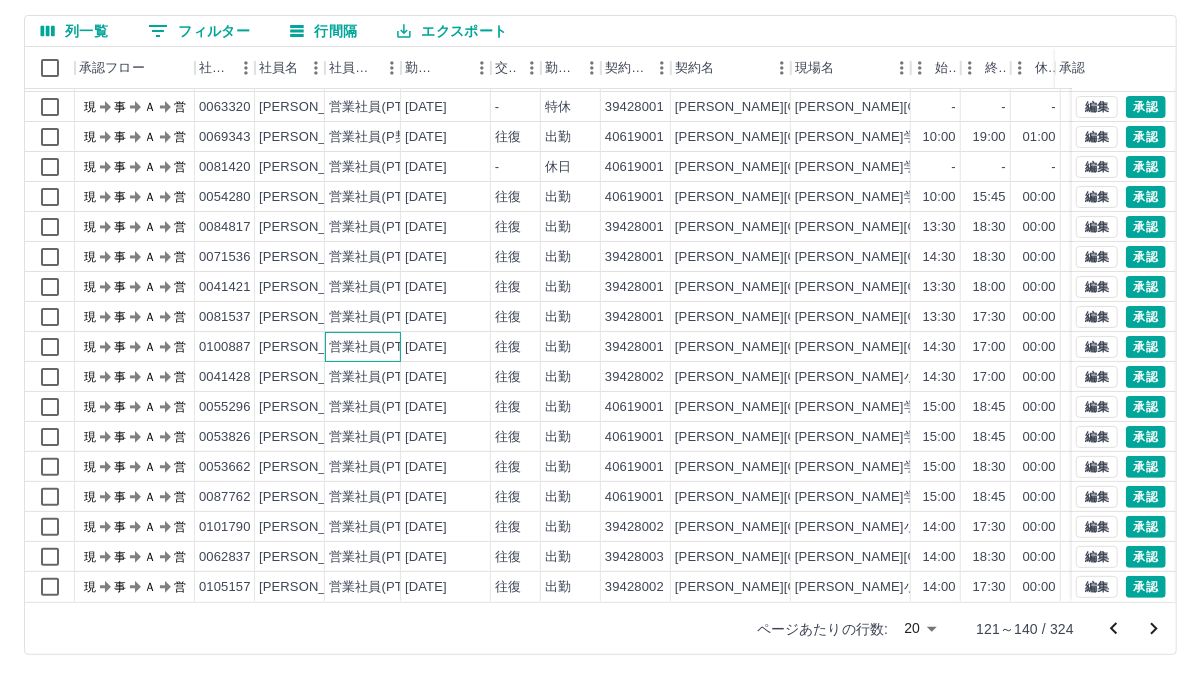 drag, startPoint x: 343, startPoint y: 345, endPoint x: 932, endPoint y: 345, distance: 589 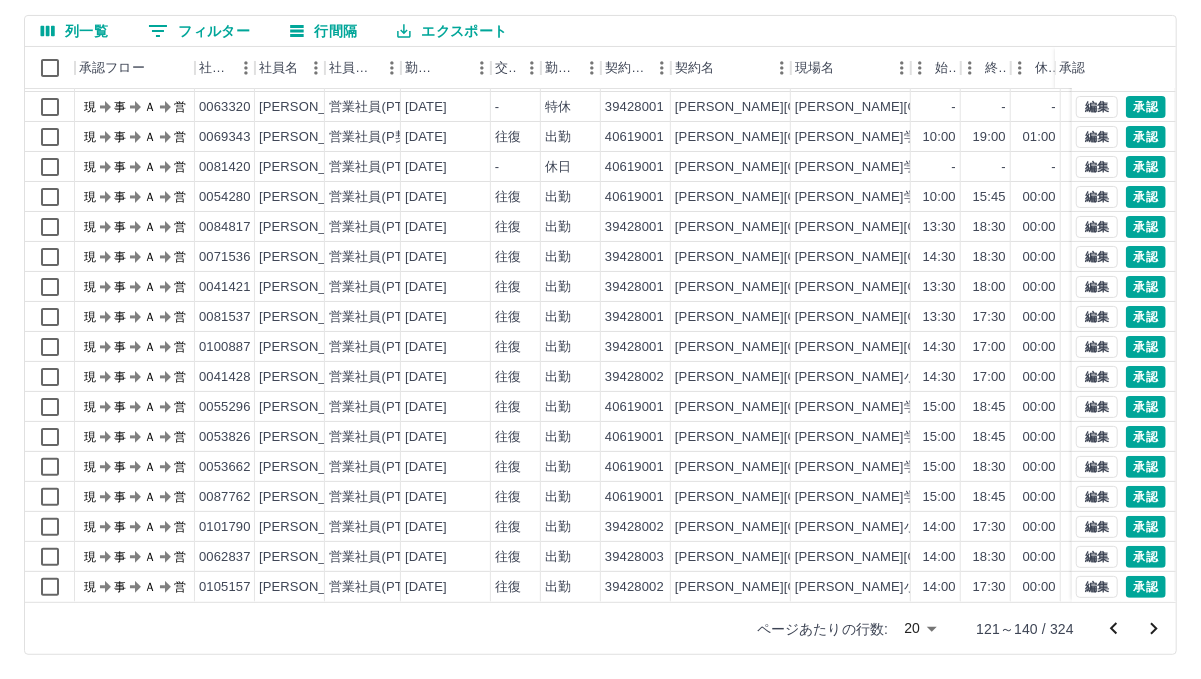 click 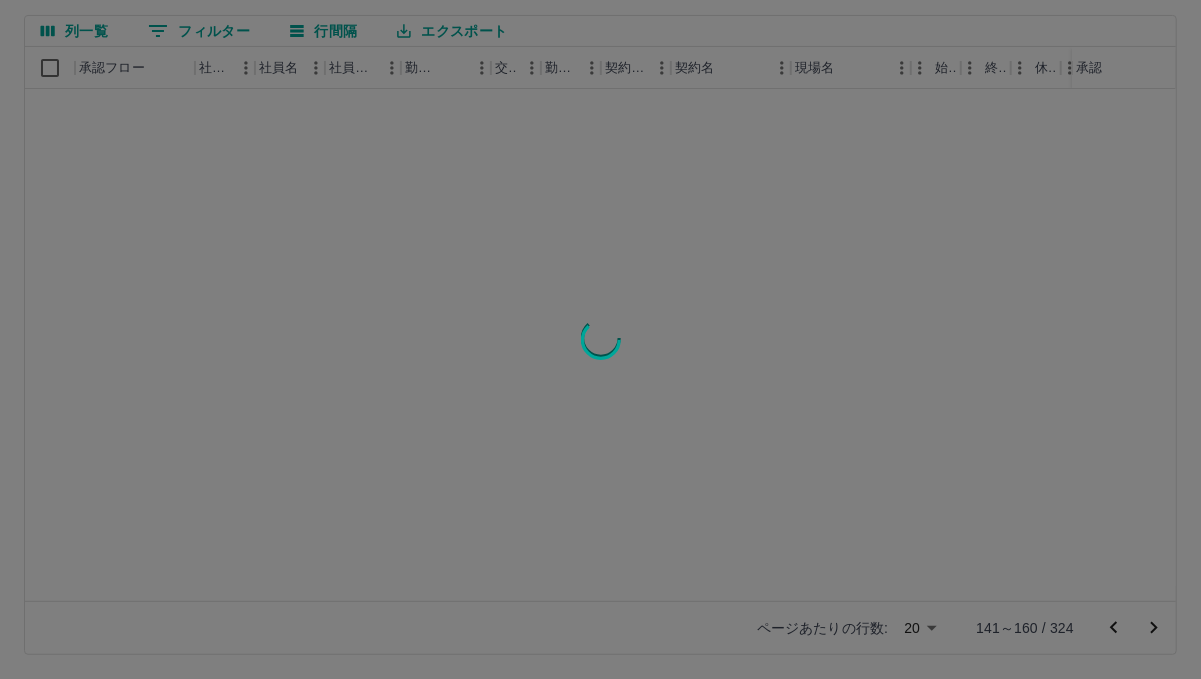 scroll, scrollTop: 0, scrollLeft: 0, axis: both 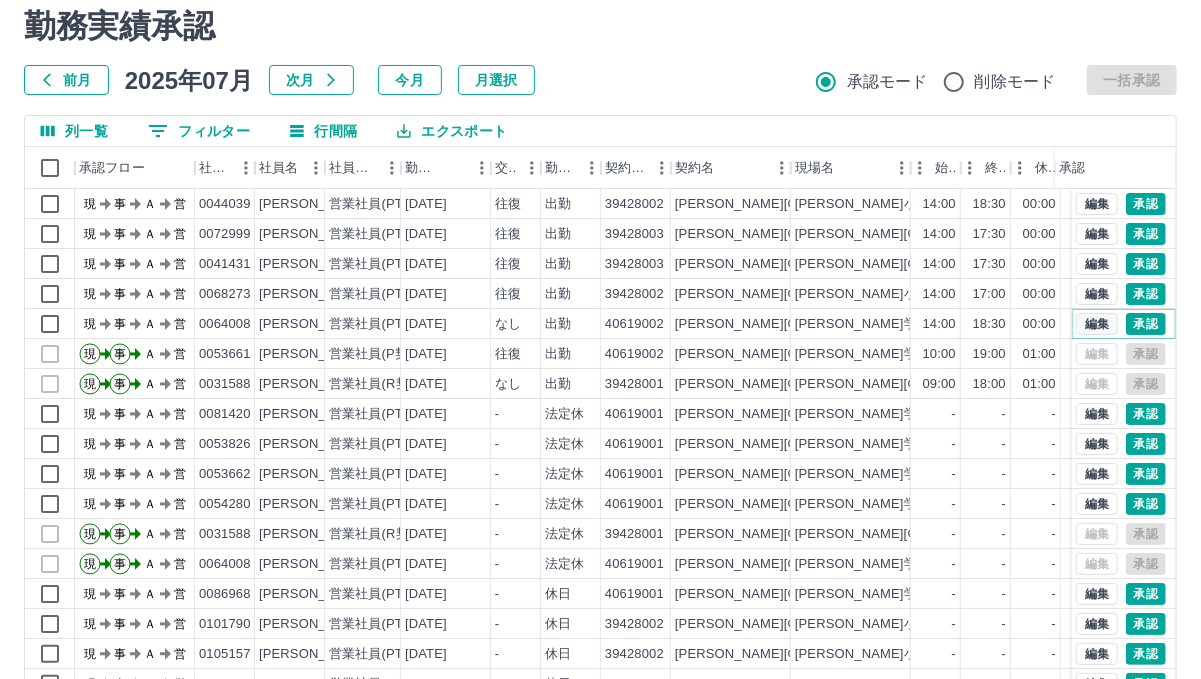 click on "編集" at bounding box center (1097, 324) 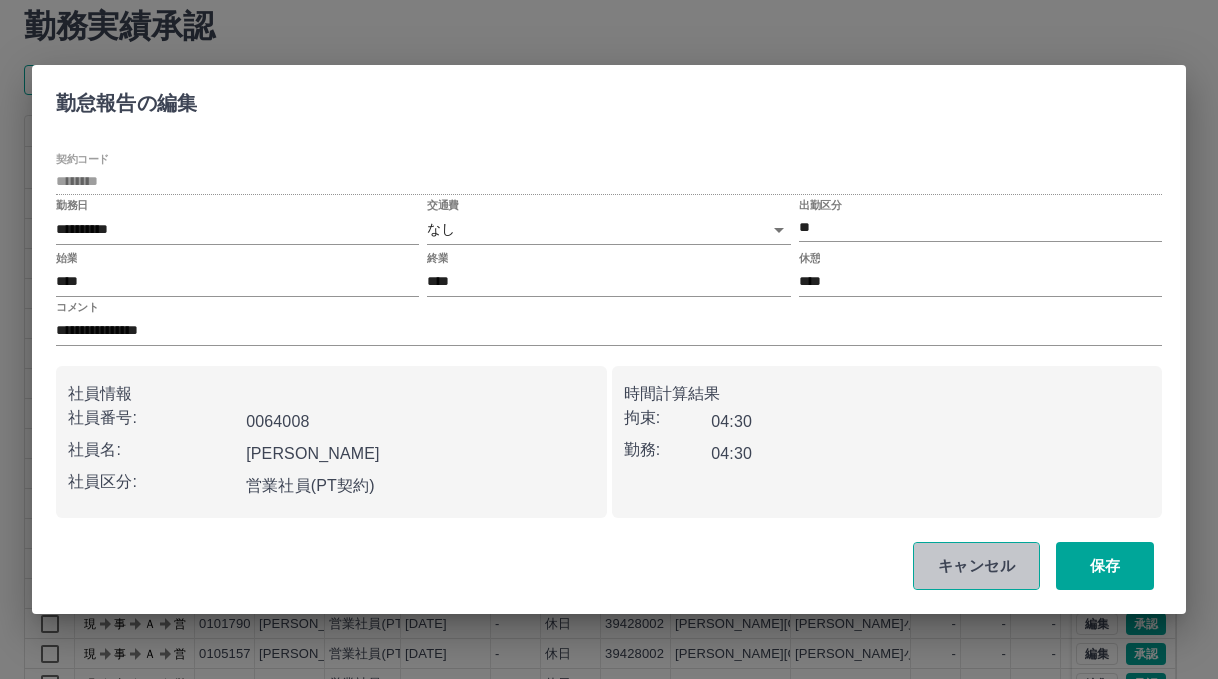 click on "キャンセル" at bounding box center (976, 566) 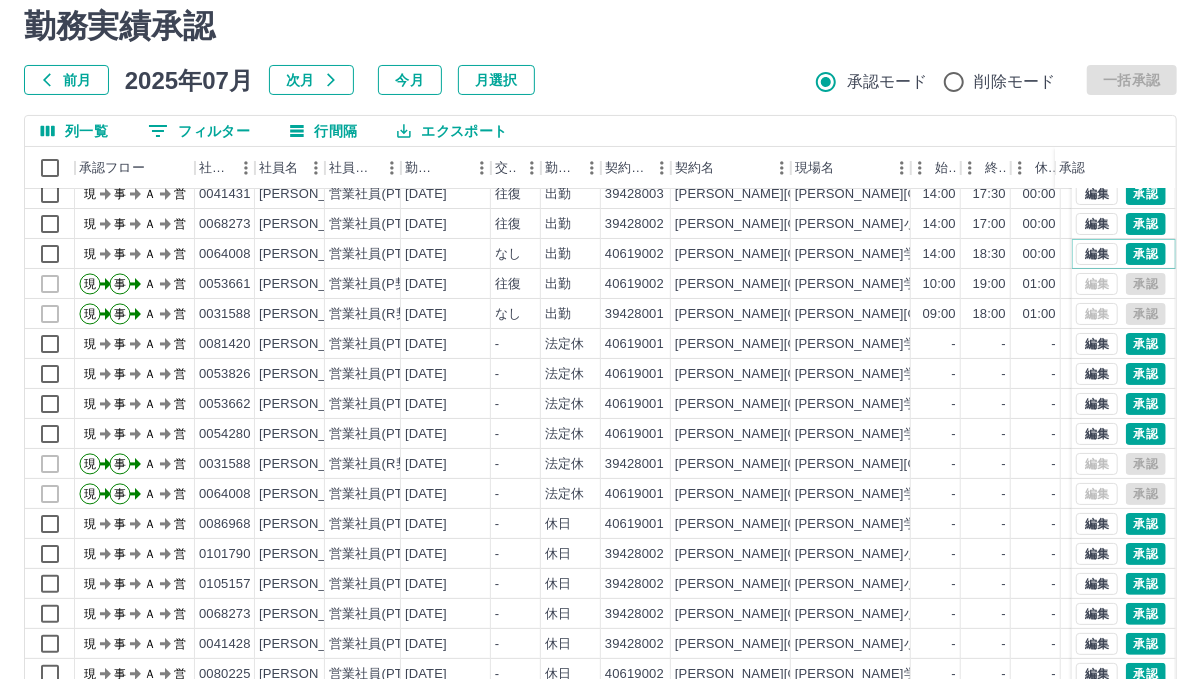scroll, scrollTop: 102, scrollLeft: 0, axis: vertical 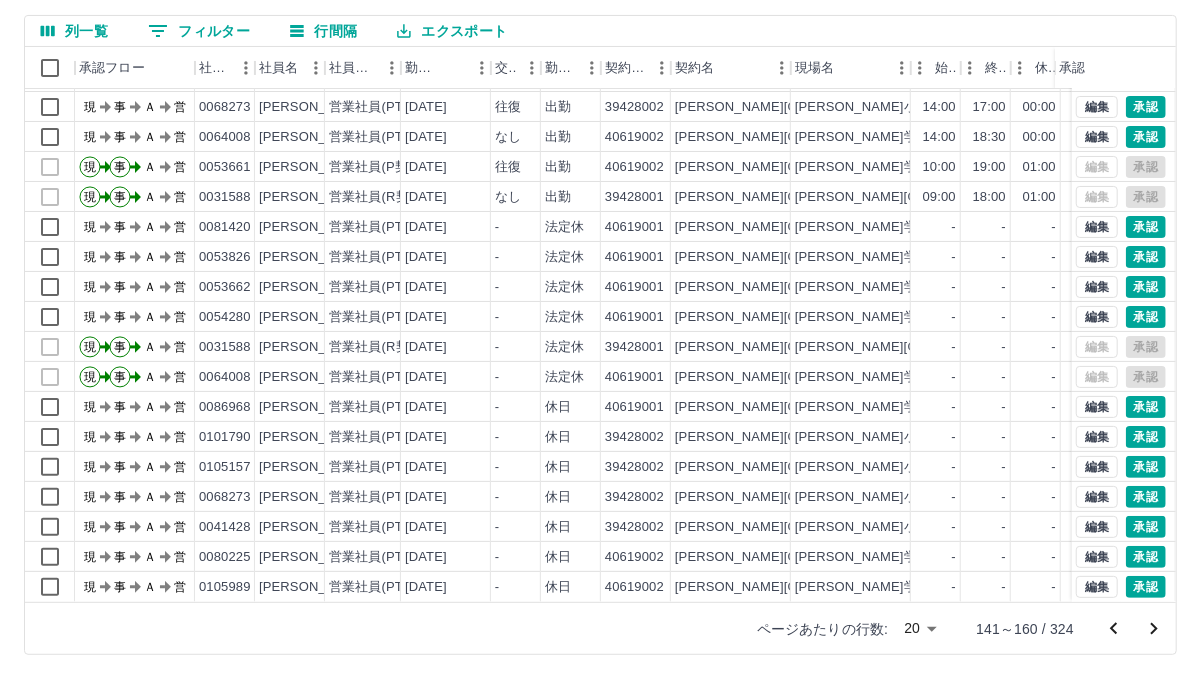 click 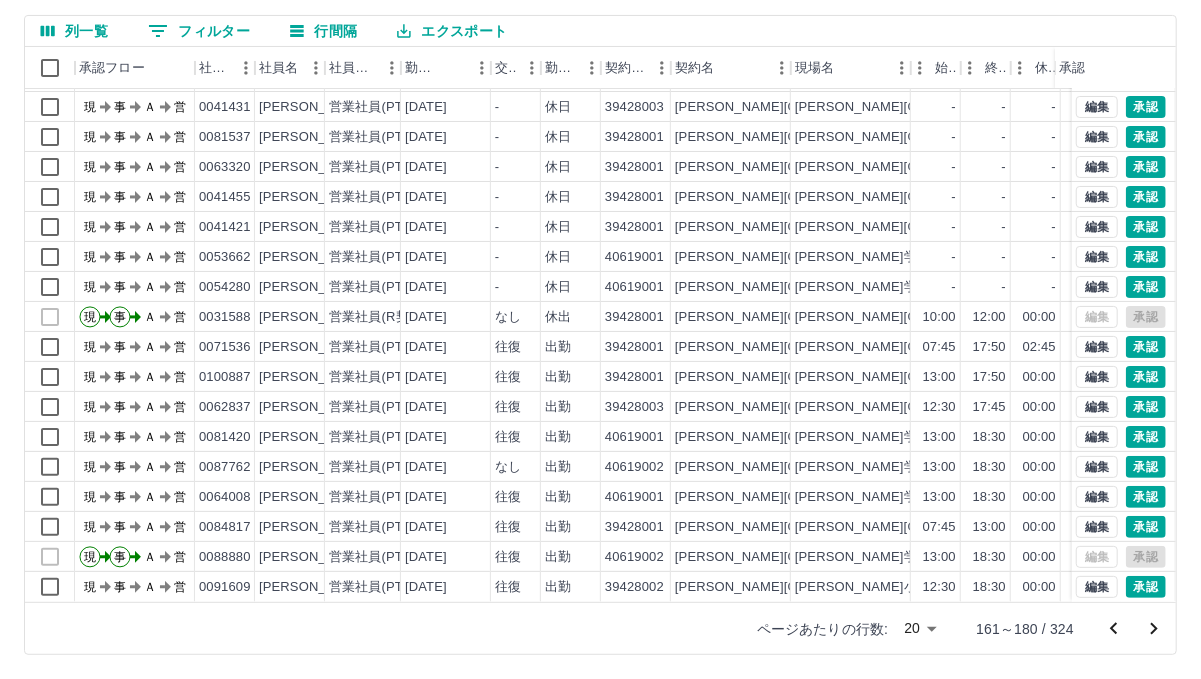 scroll, scrollTop: 102, scrollLeft: 0, axis: vertical 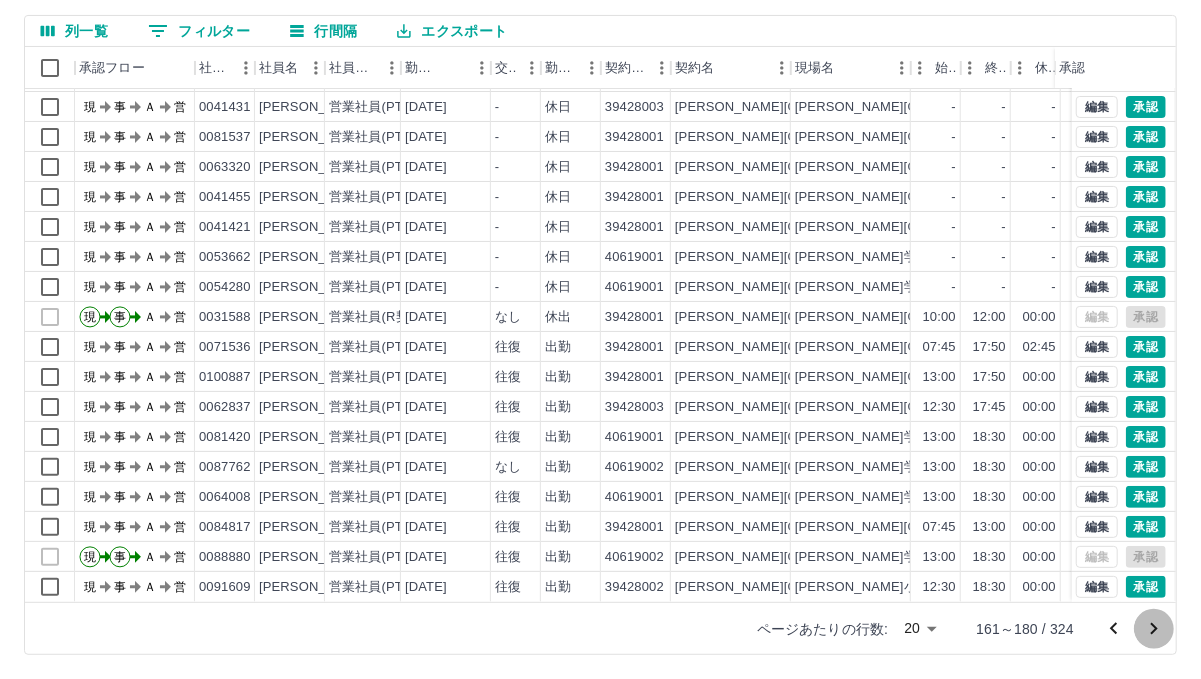 click 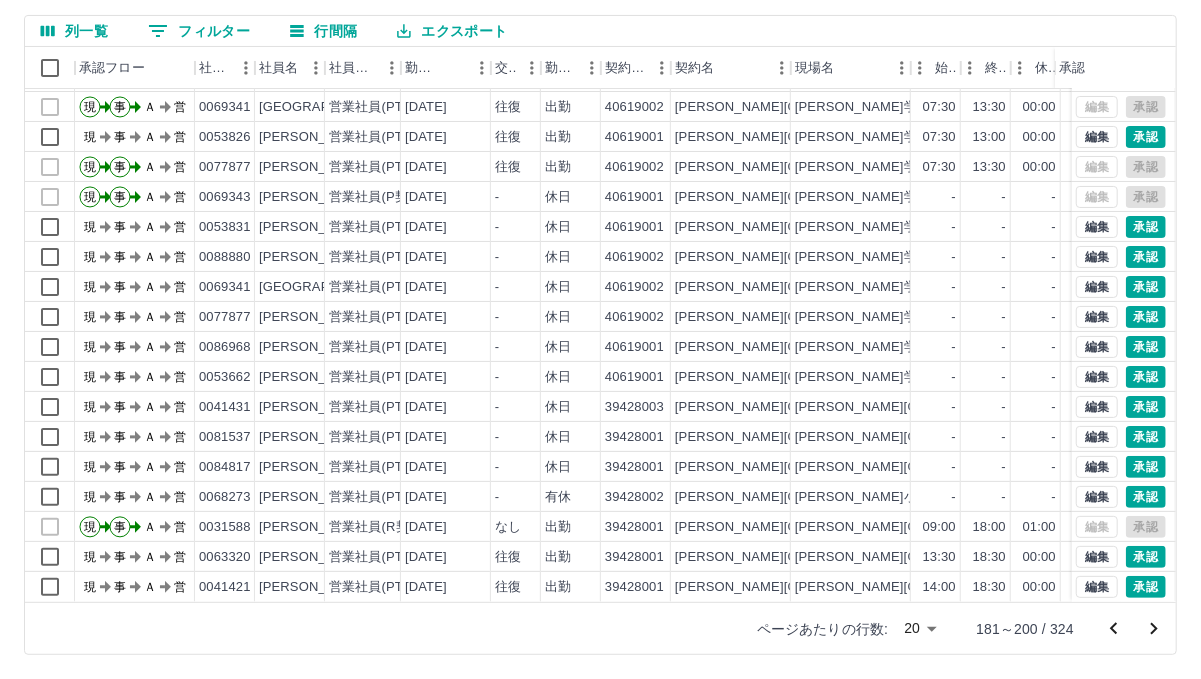 scroll, scrollTop: 102, scrollLeft: 0, axis: vertical 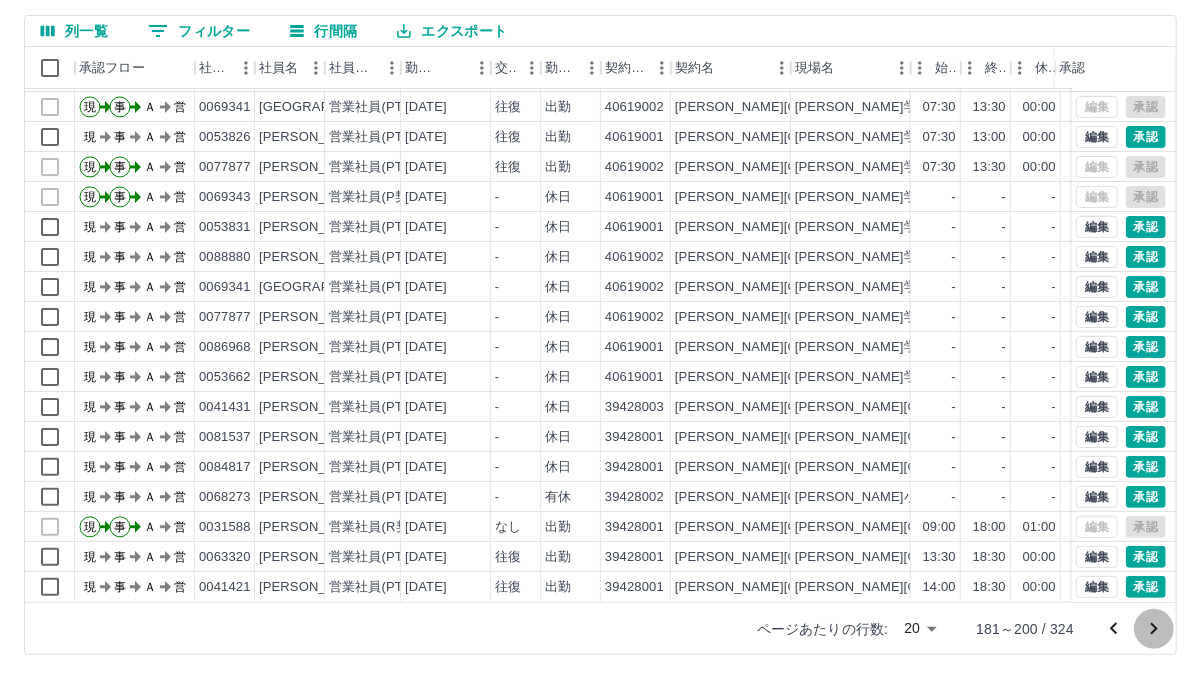 click 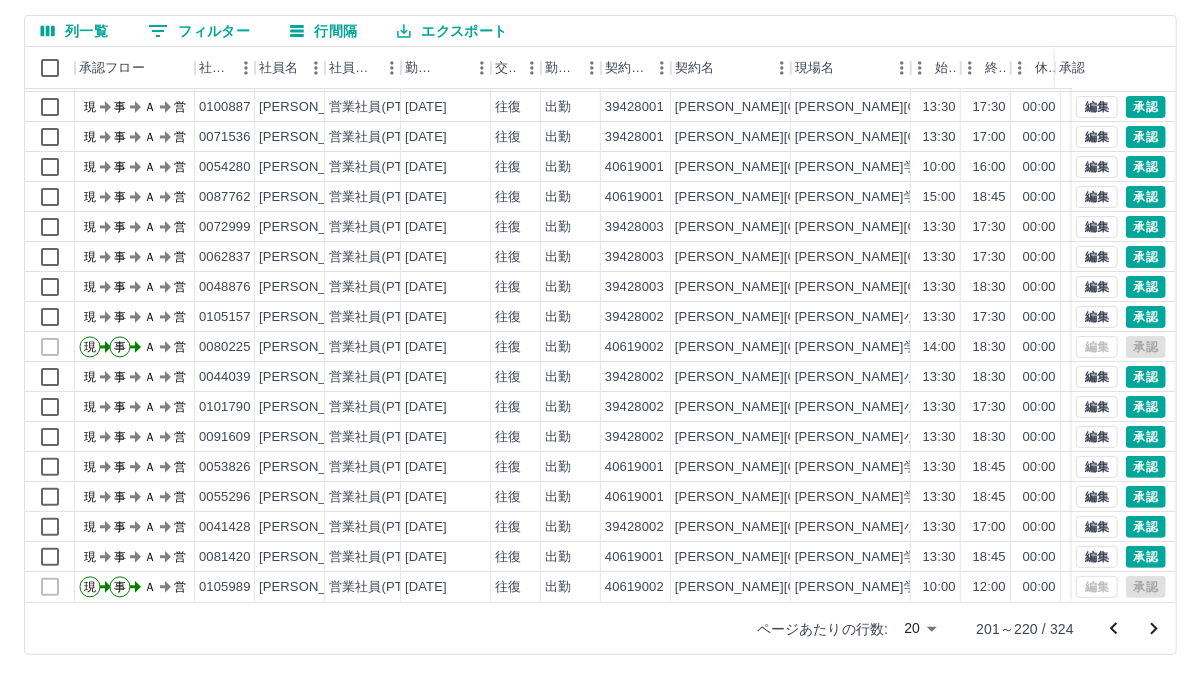 scroll, scrollTop: 102, scrollLeft: 0, axis: vertical 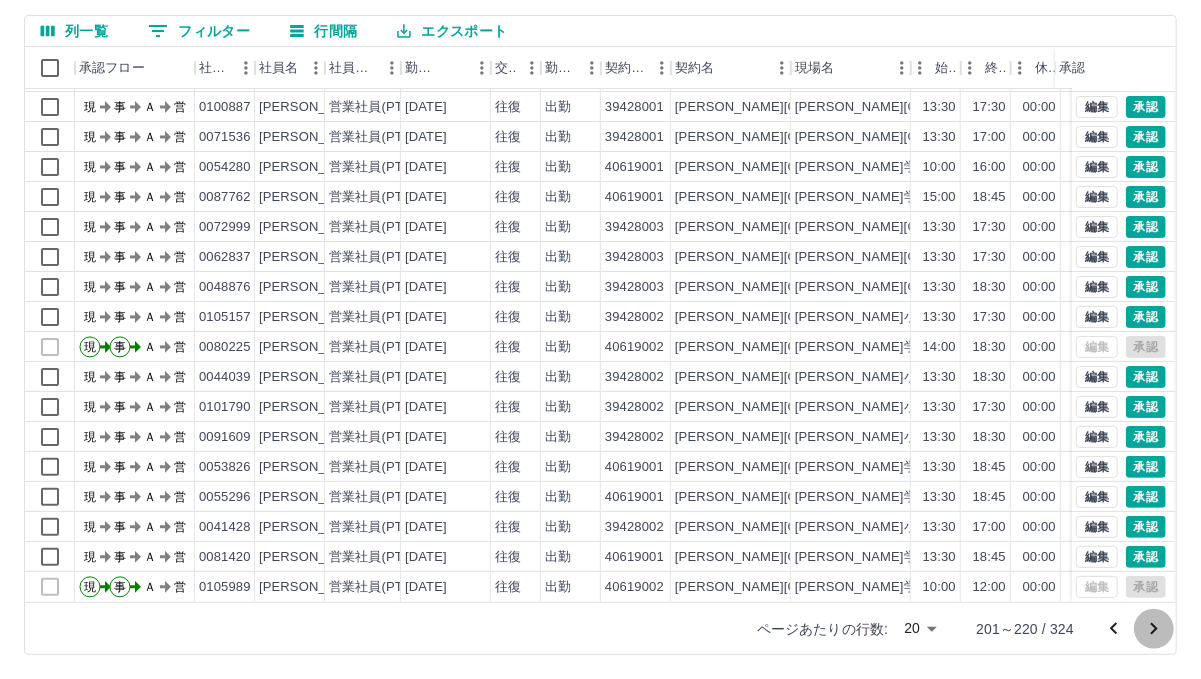 click 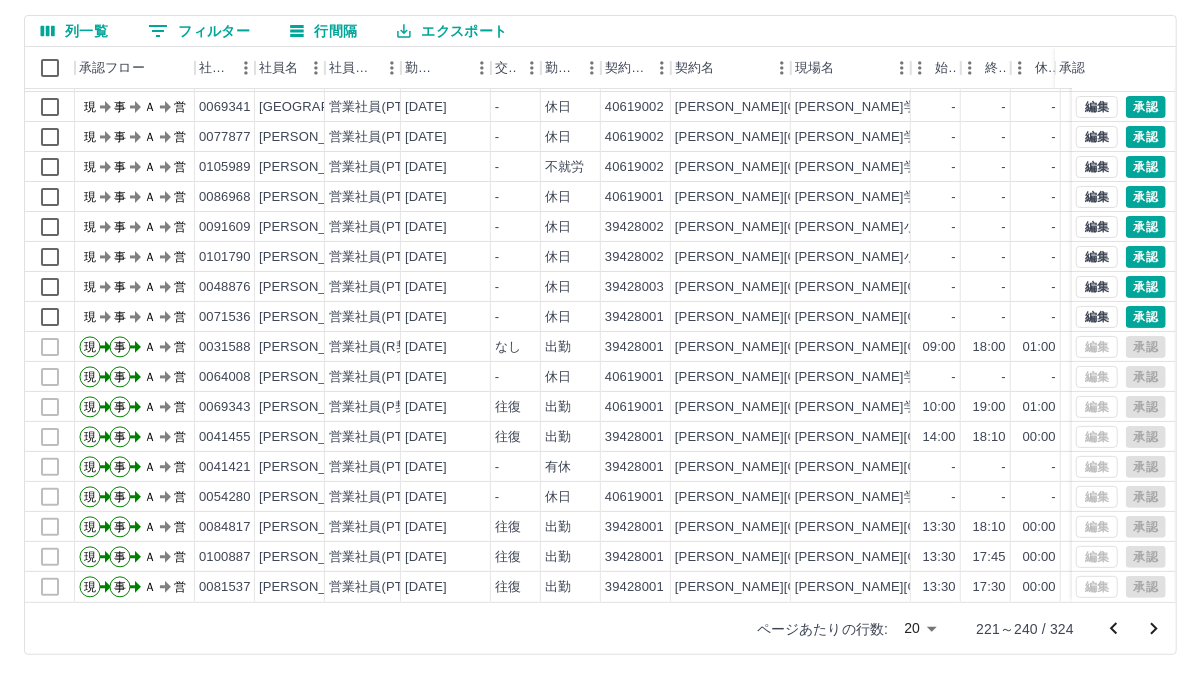 scroll, scrollTop: 102, scrollLeft: 0, axis: vertical 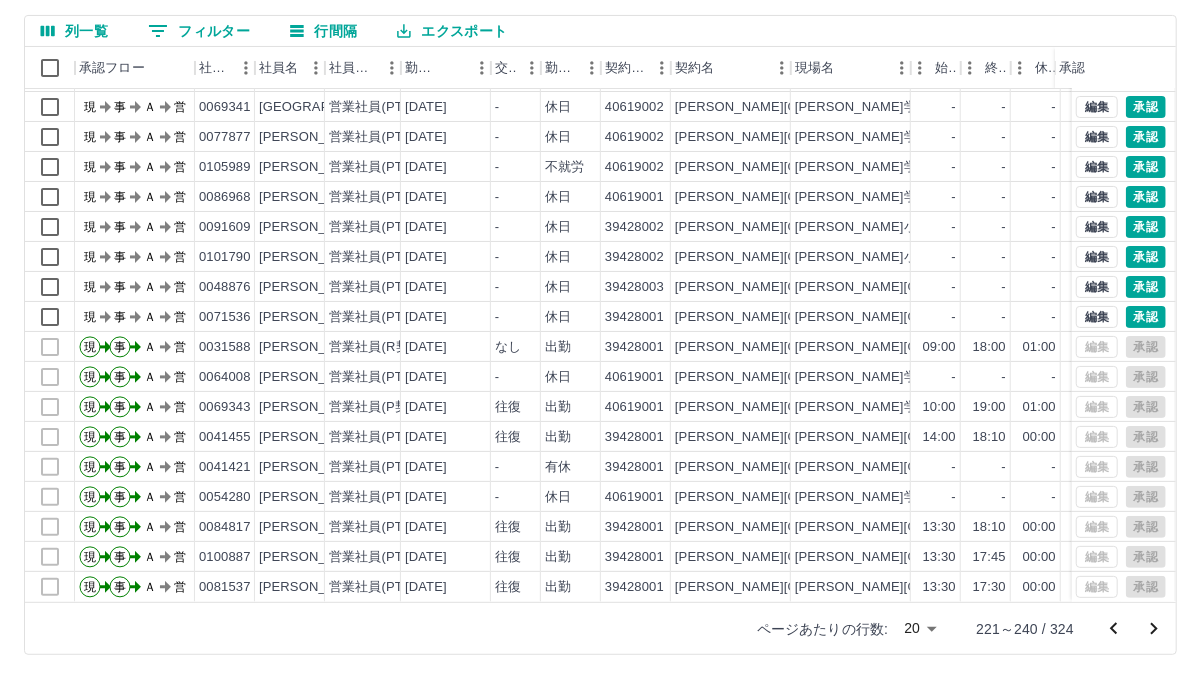 click 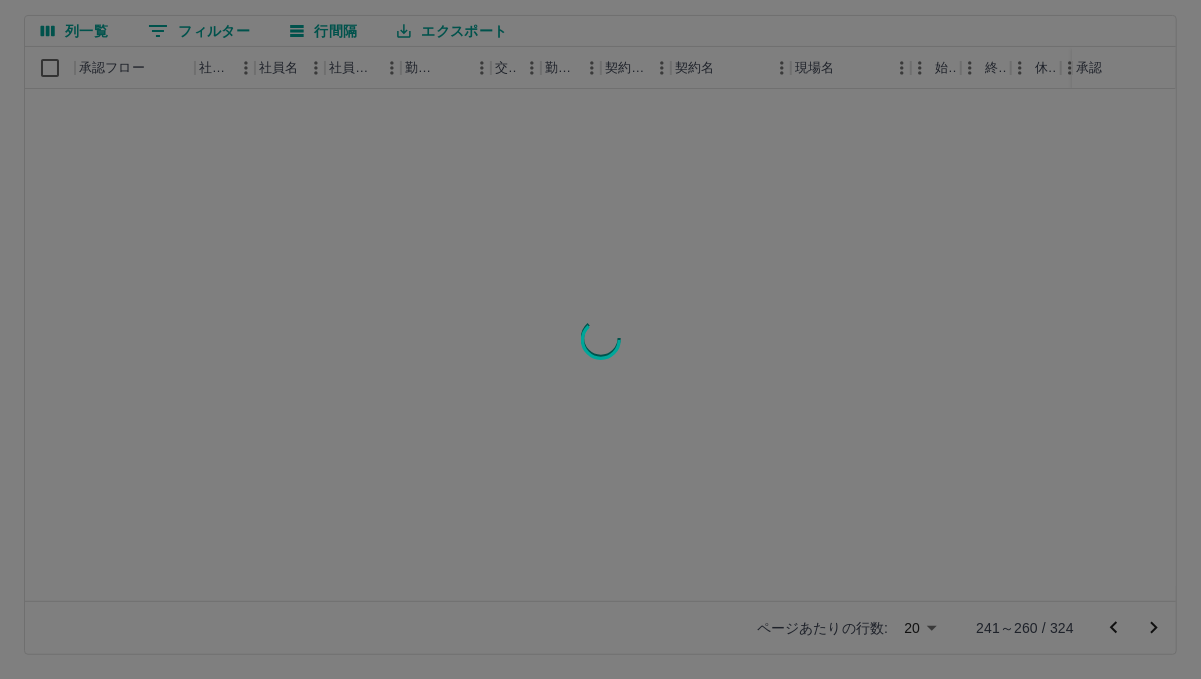 scroll, scrollTop: 0, scrollLeft: 0, axis: both 